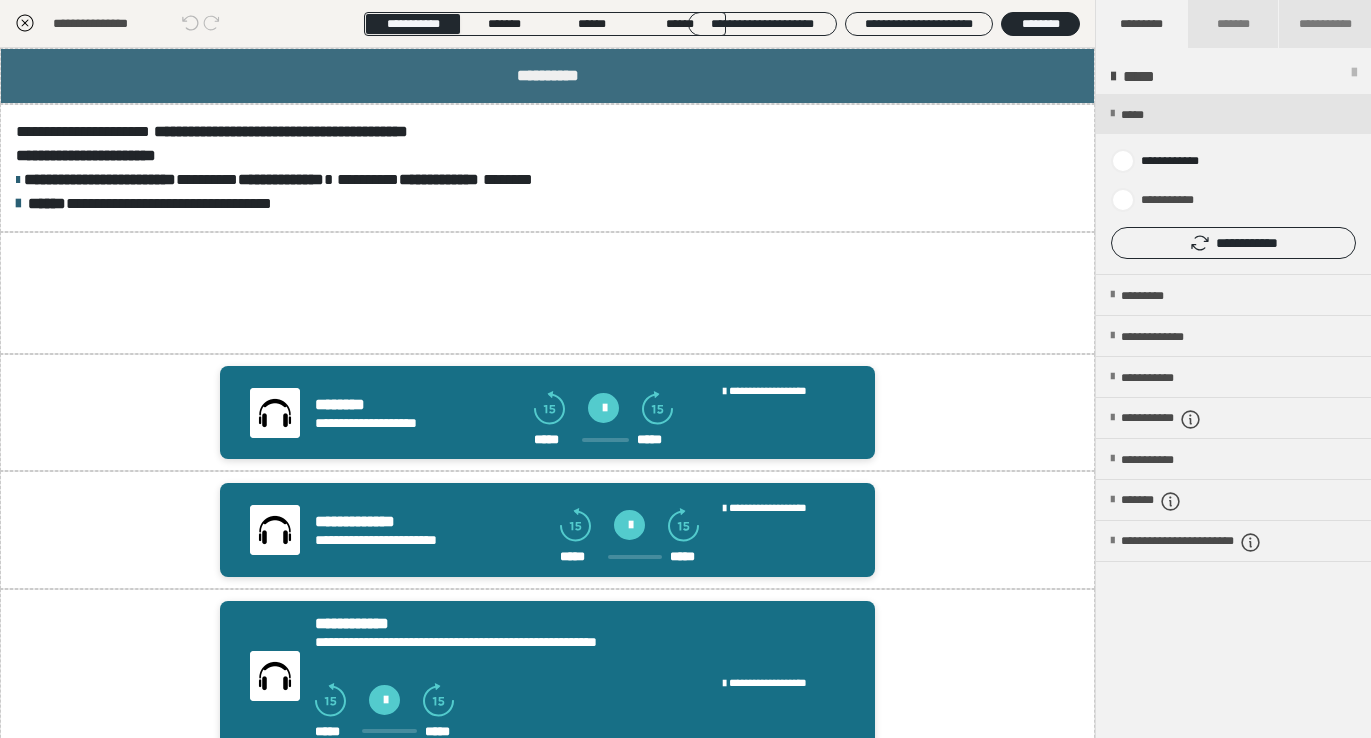 scroll, scrollTop: 0, scrollLeft: 0, axis: both 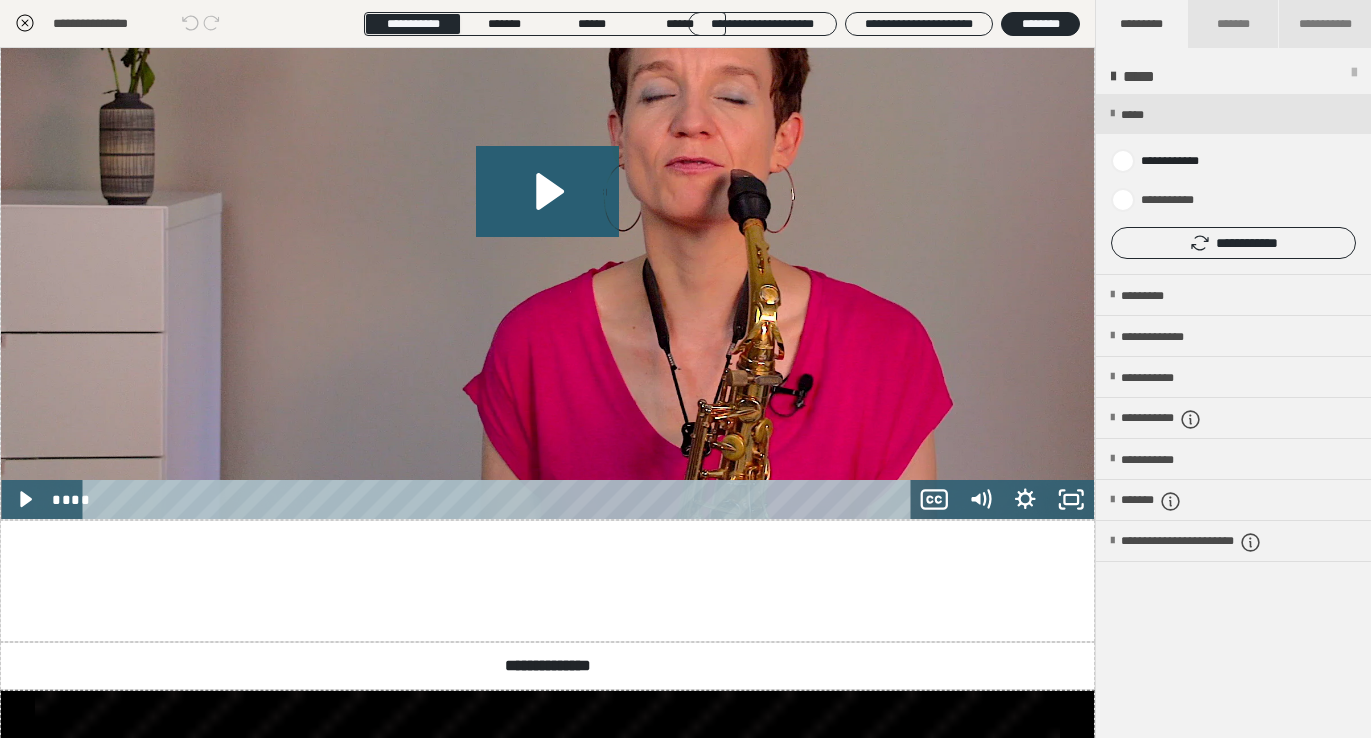 click at bounding box center [1076, 660] 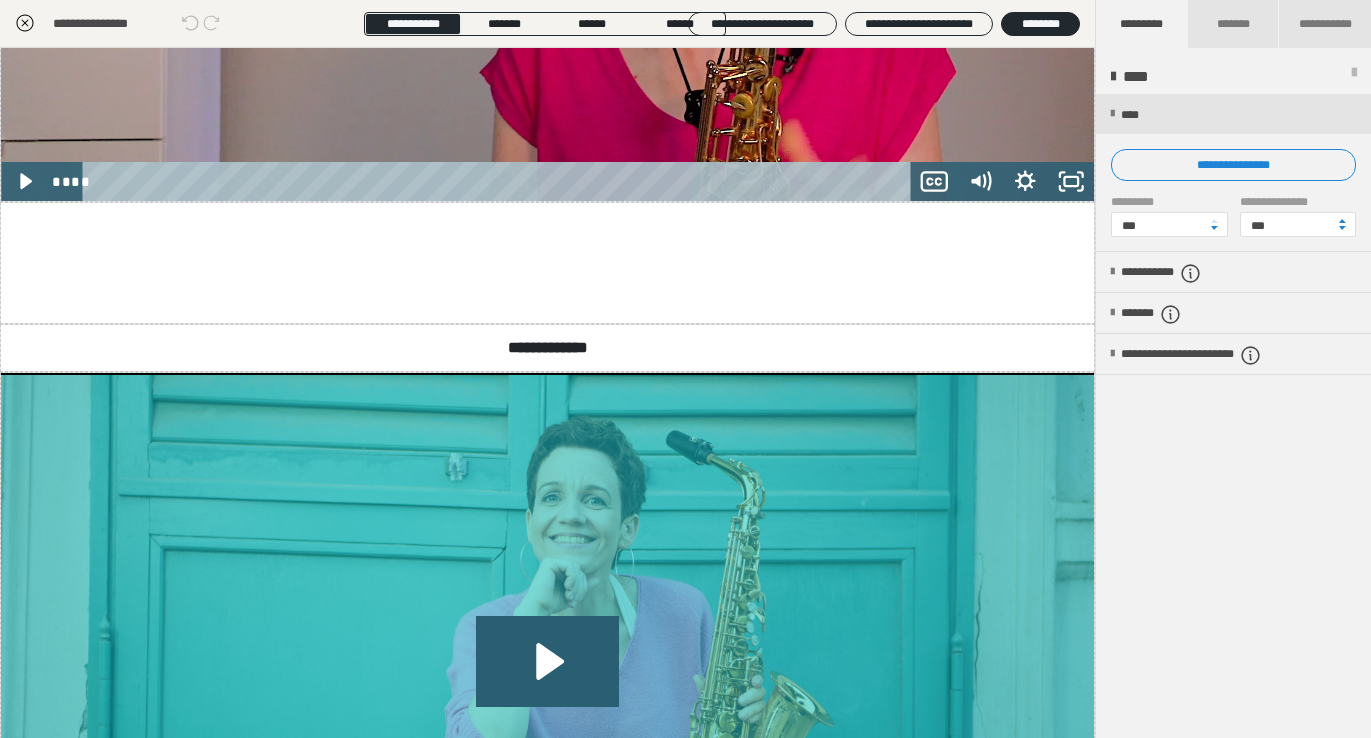 scroll, scrollTop: 2385, scrollLeft: 0, axis: vertical 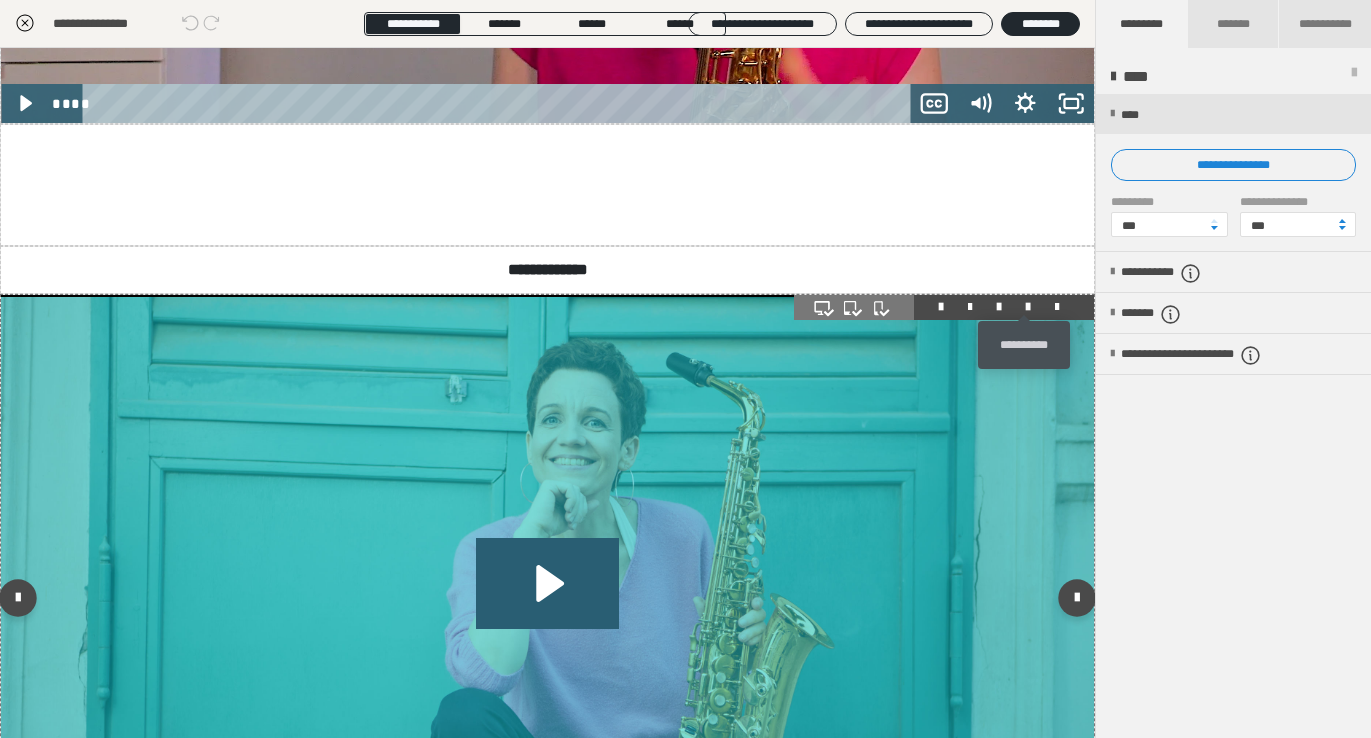 click at bounding box center [1028, 307] 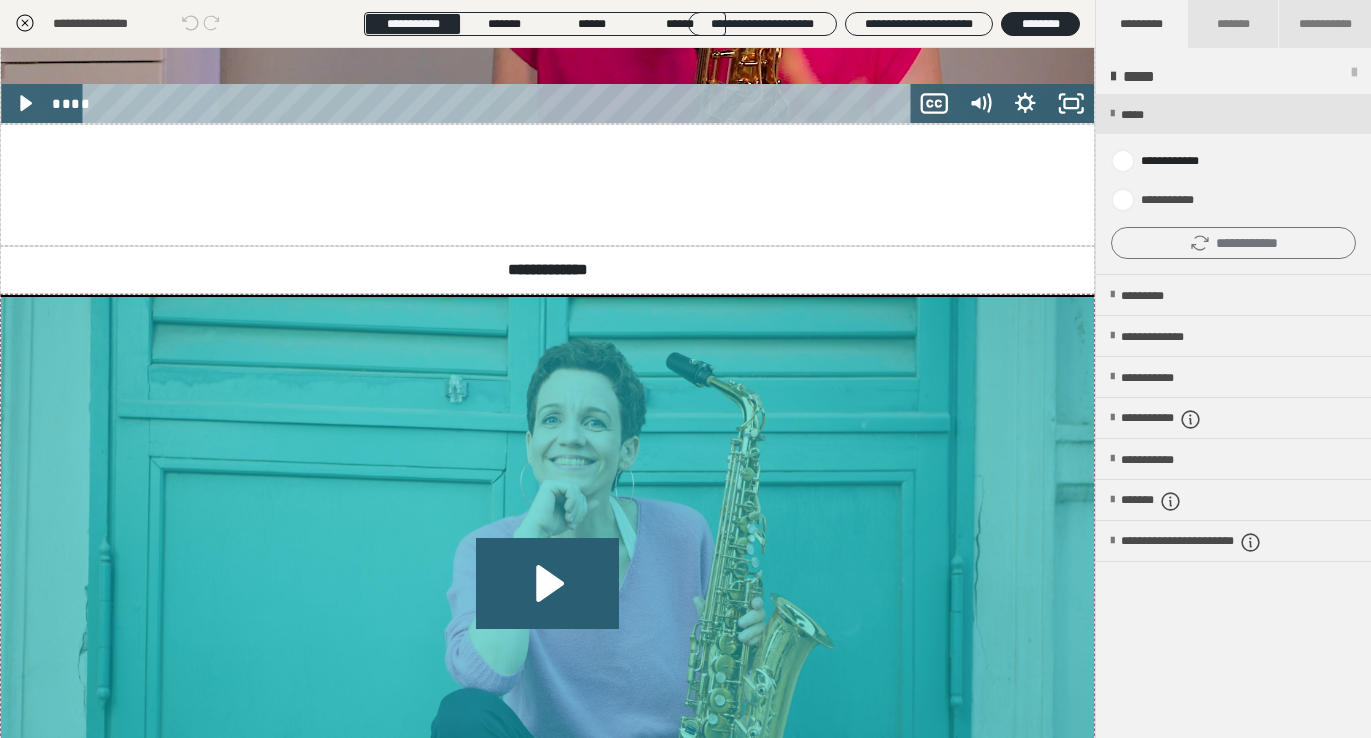 click on "**********" at bounding box center (1233, 243) 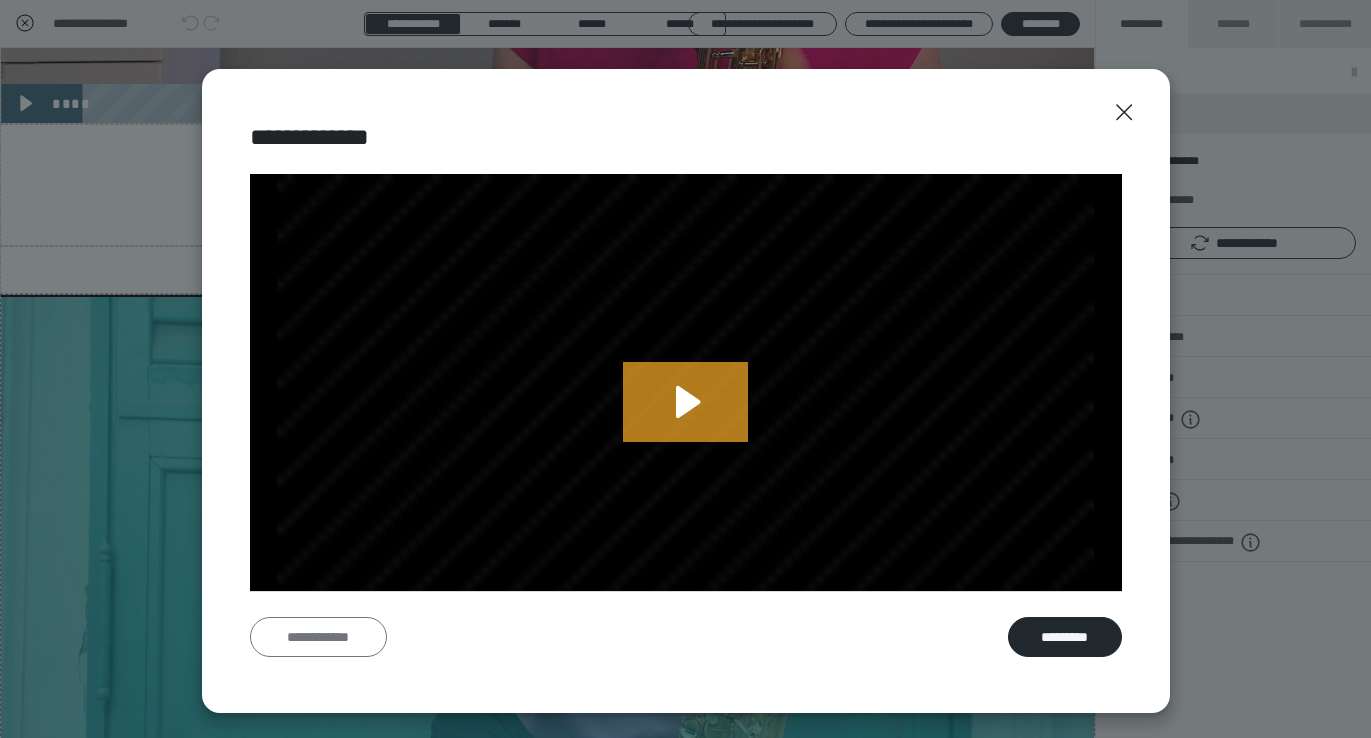 click on "**********" at bounding box center (318, 637) 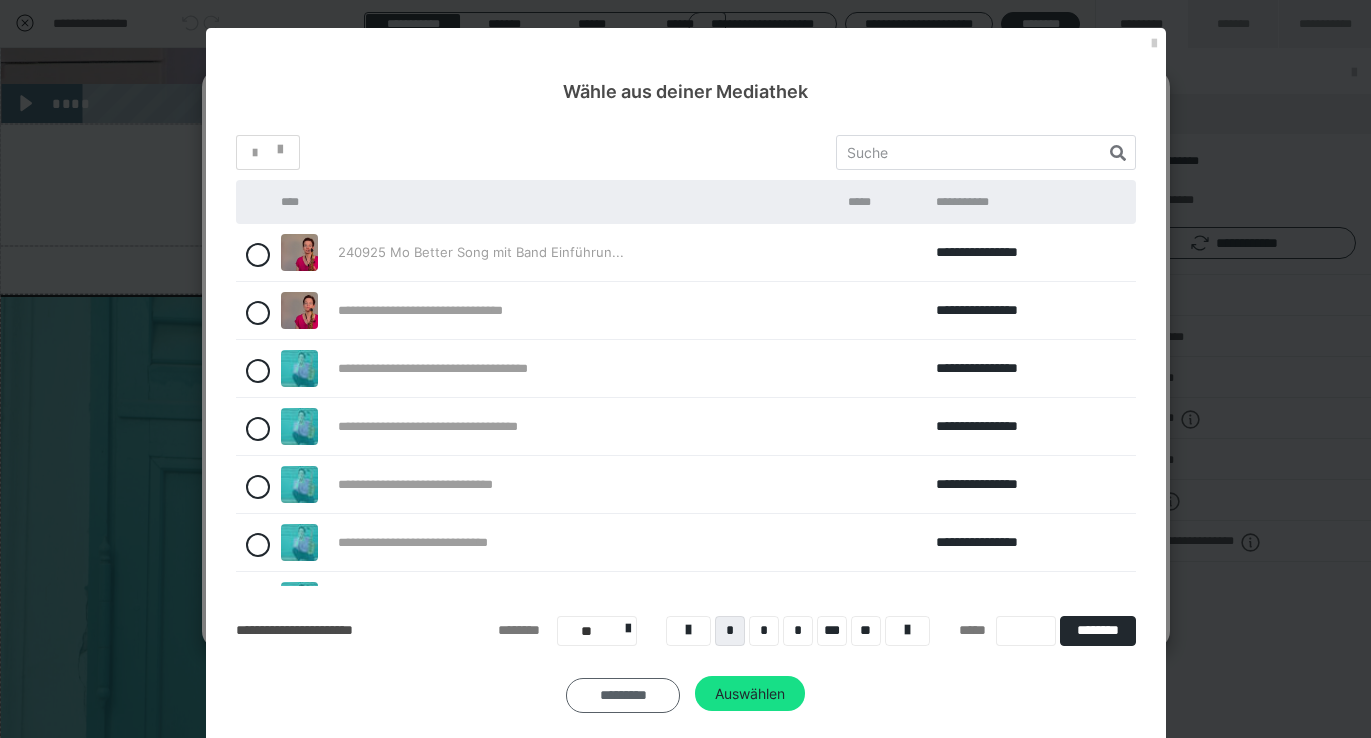 click on "*********" at bounding box center (623, 696) 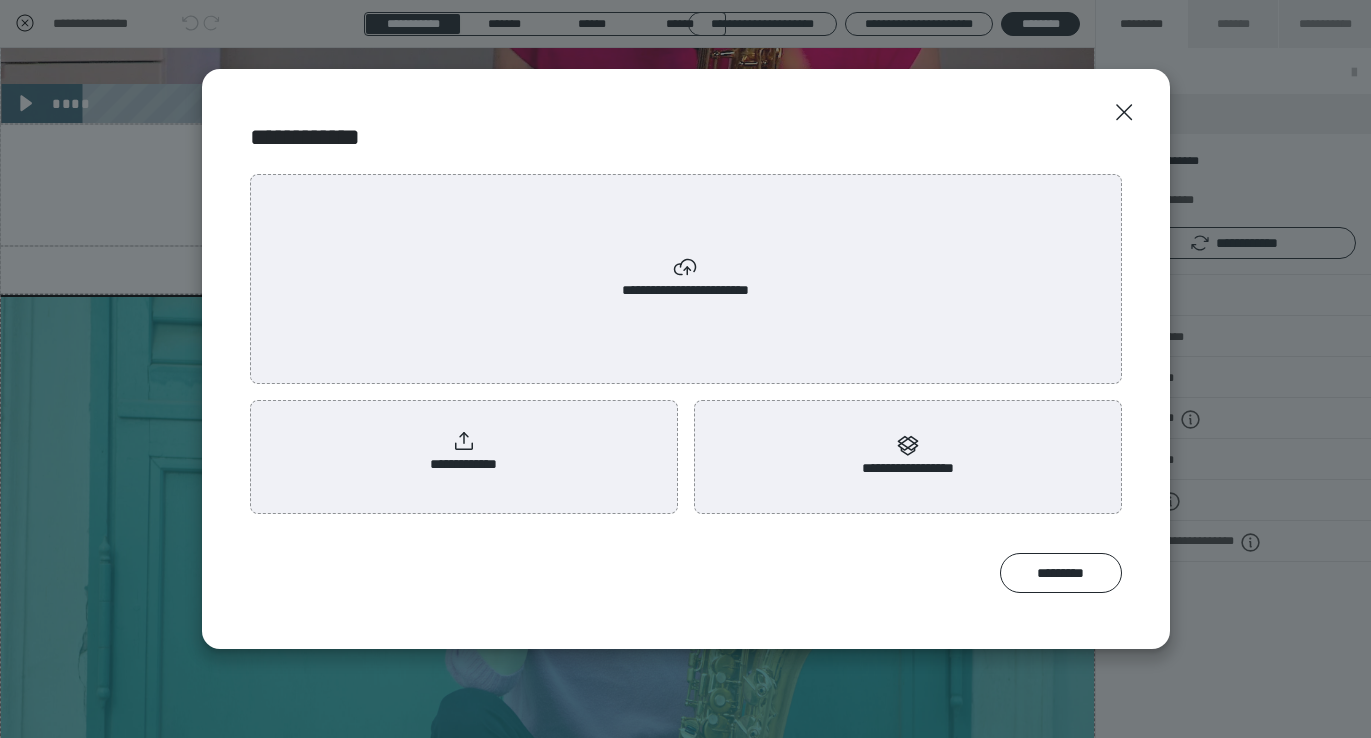 click 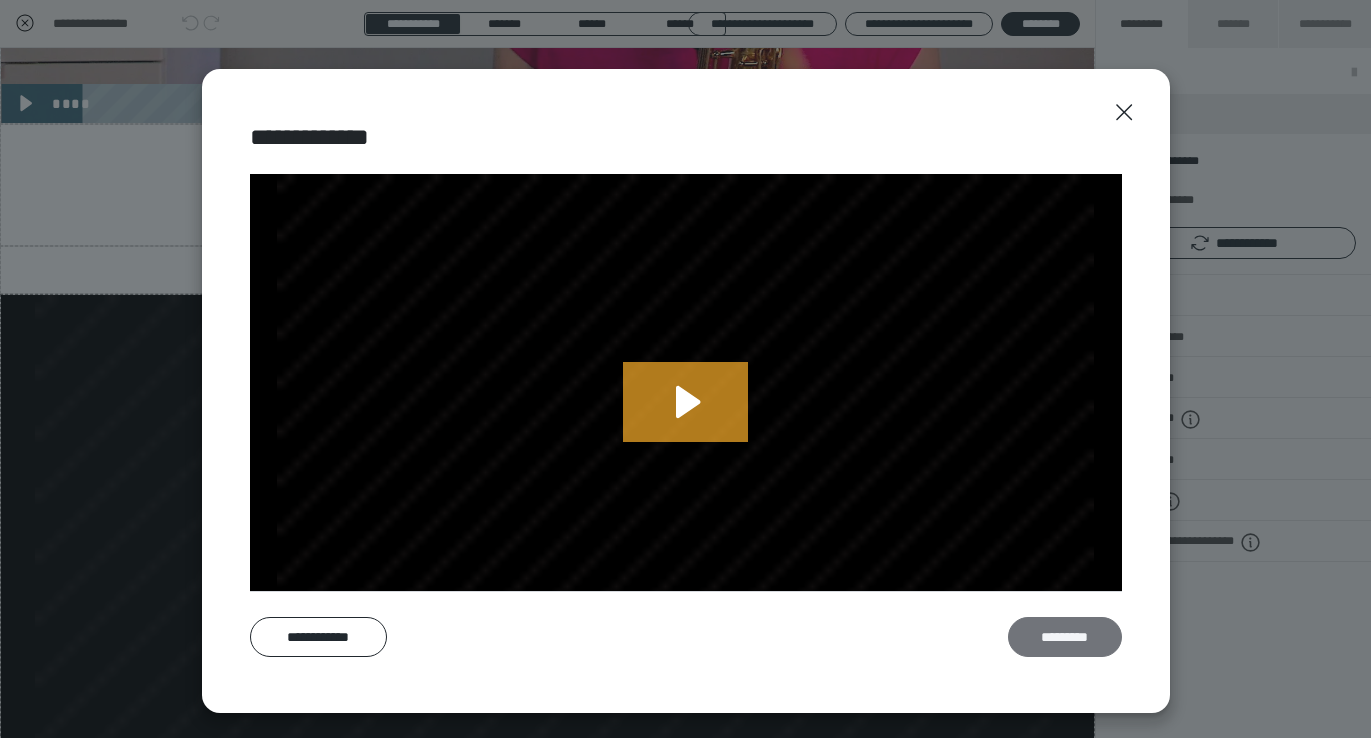 click on "*********" at bounding box center [1065, 637] 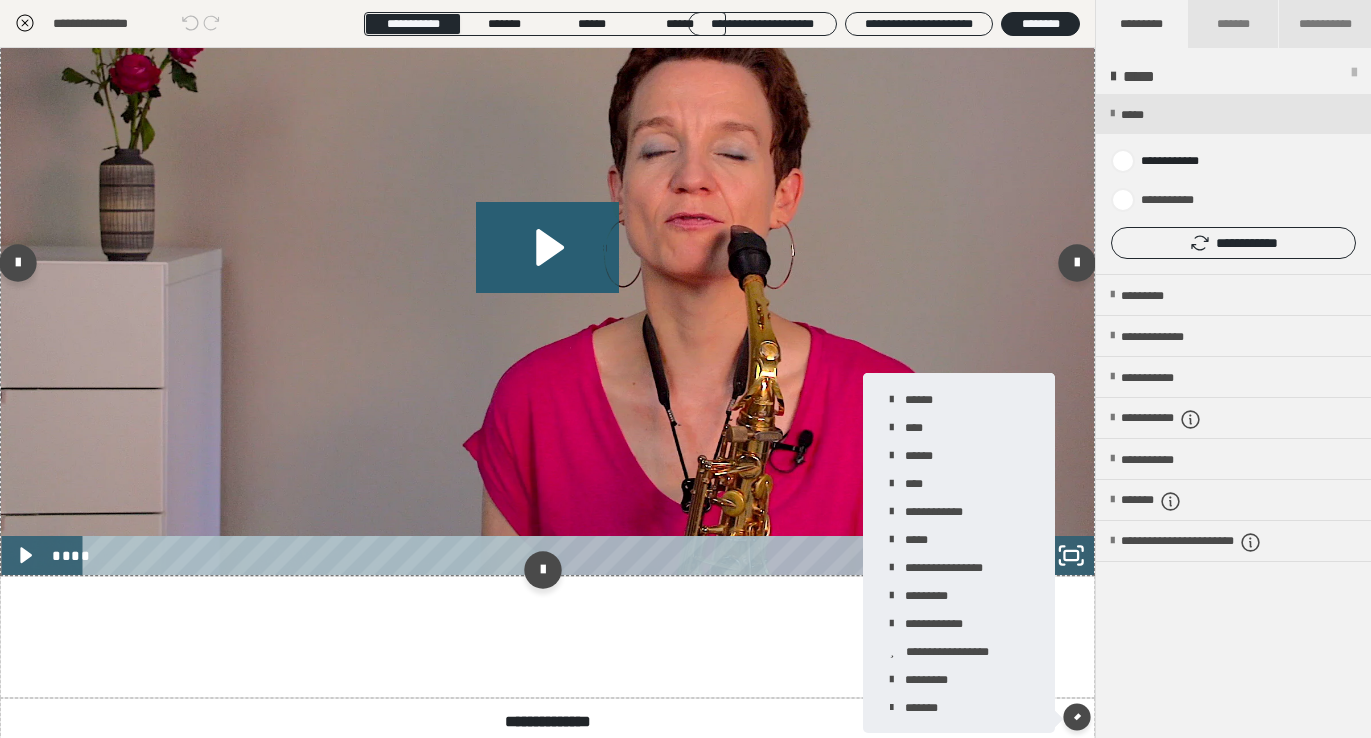 scroll, scrollTop: 1146, scrollLeft: 0, axis: vertical 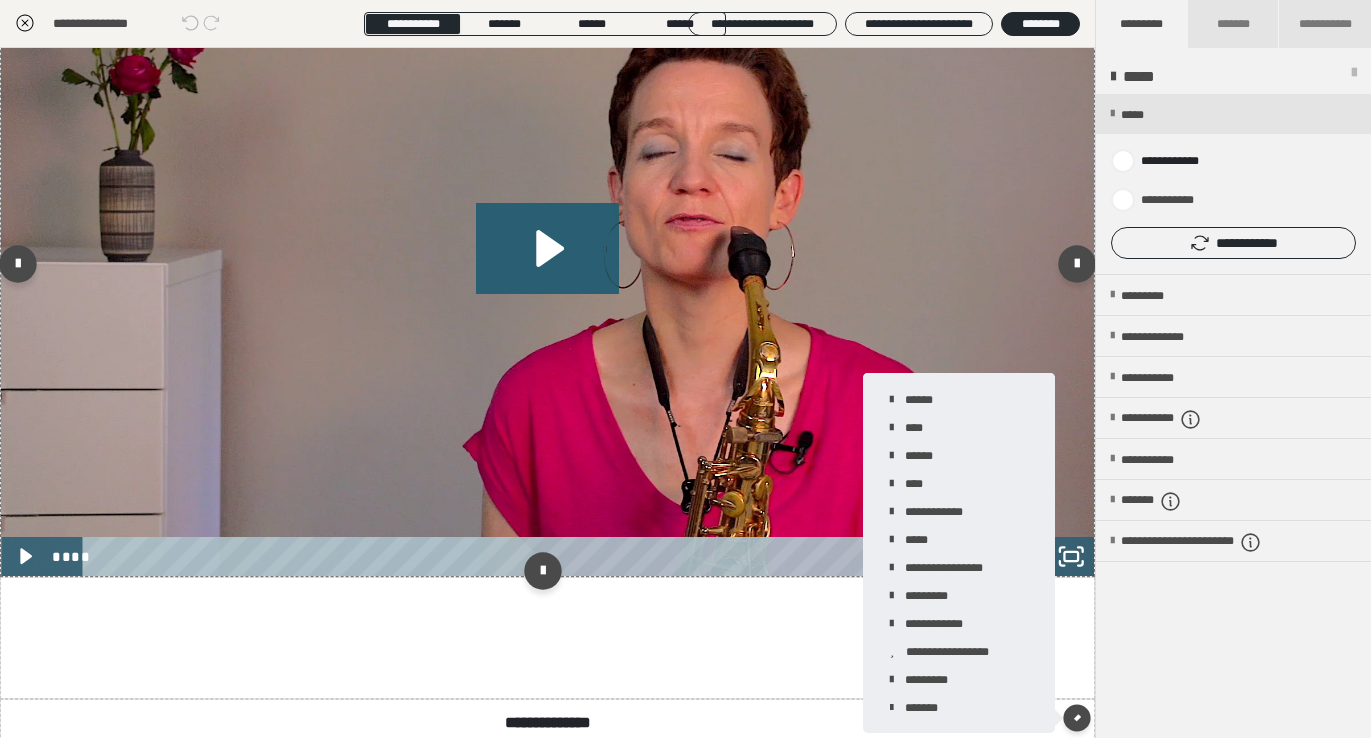 click at bounding box center [547, 268] 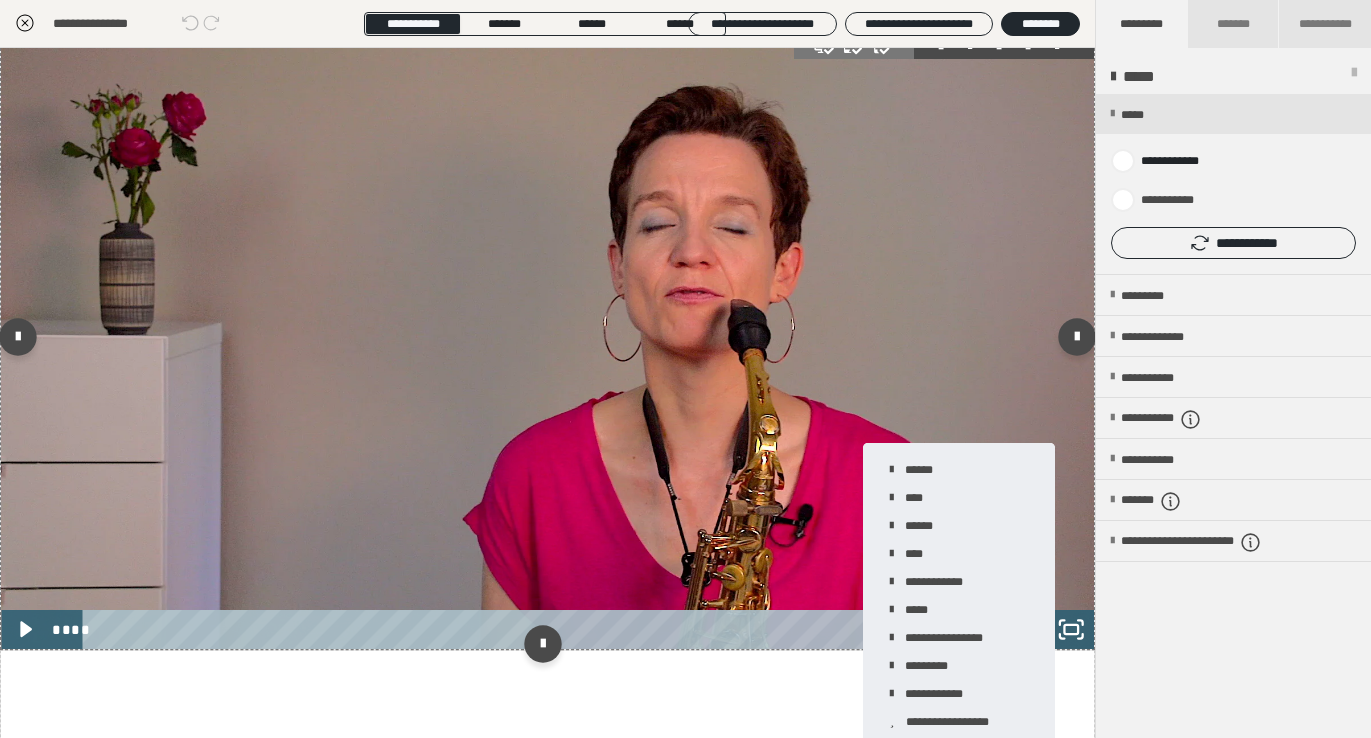 scroll, scrollTop: 1046, scrollLeft: 0, axis: vertical 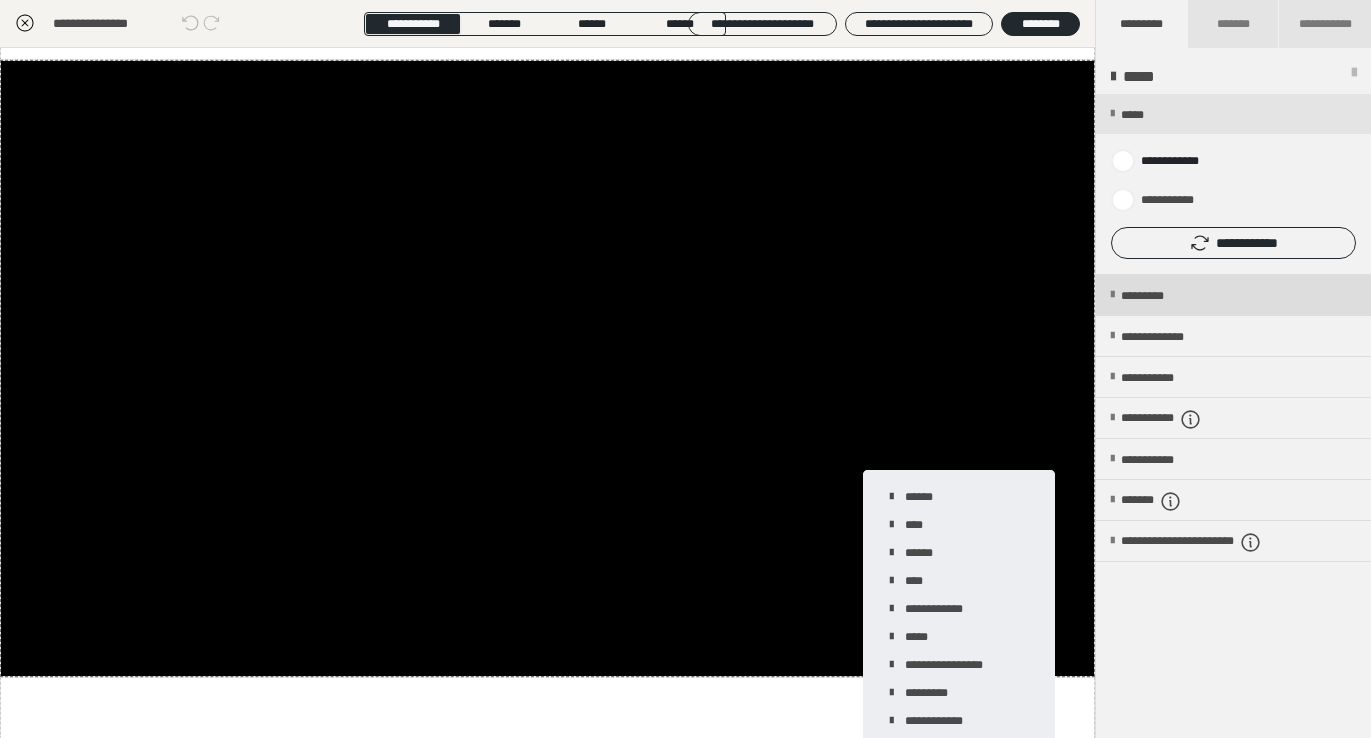 click on "*********" at bounding box center [1233, 295] 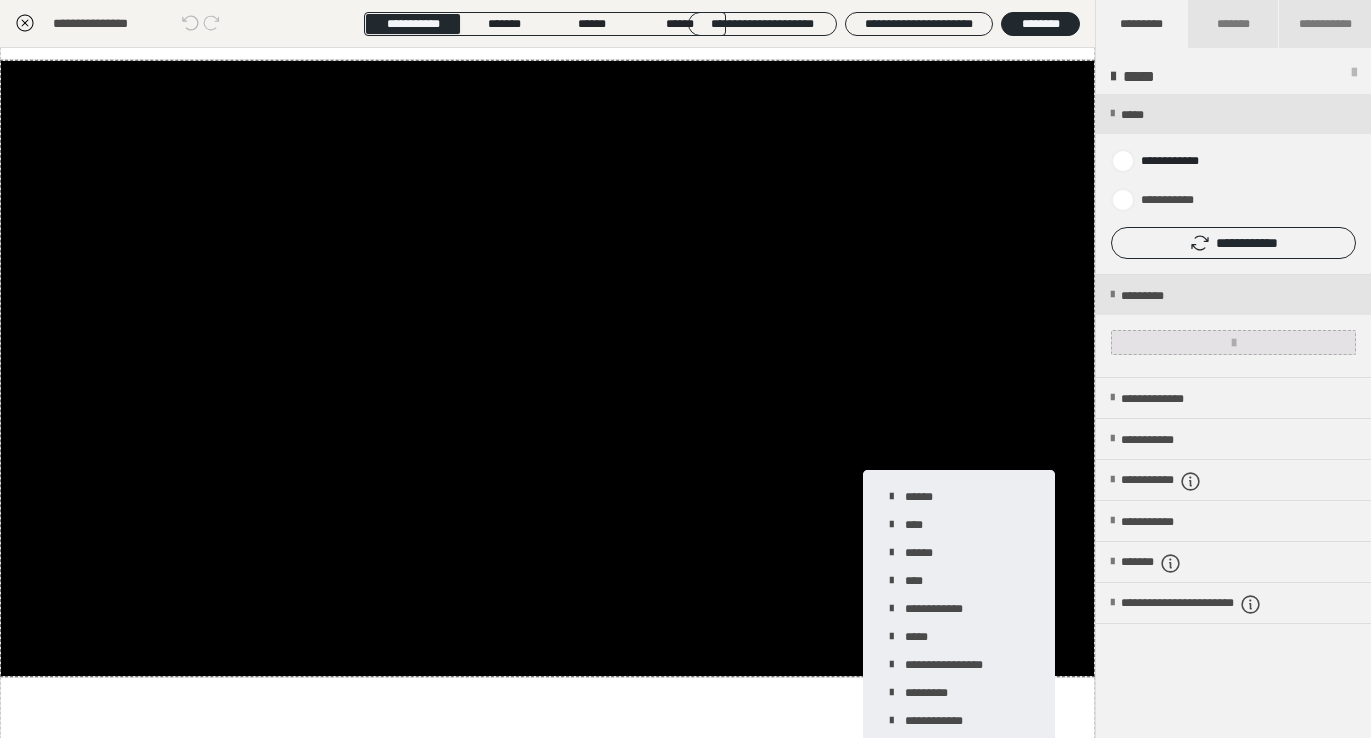 click at bounding box center [1233, 342] 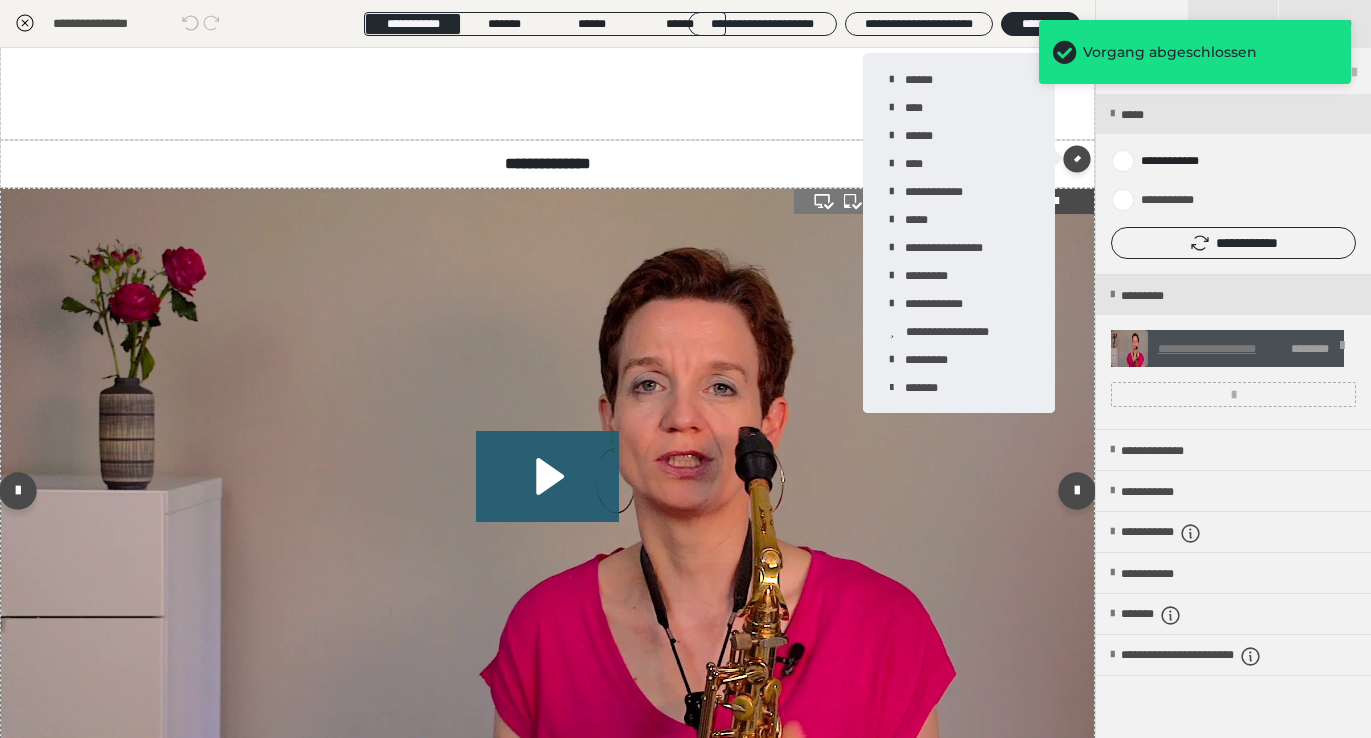 scroll, scrollTop: 1706, scrollLeft: 0, axis: vertical 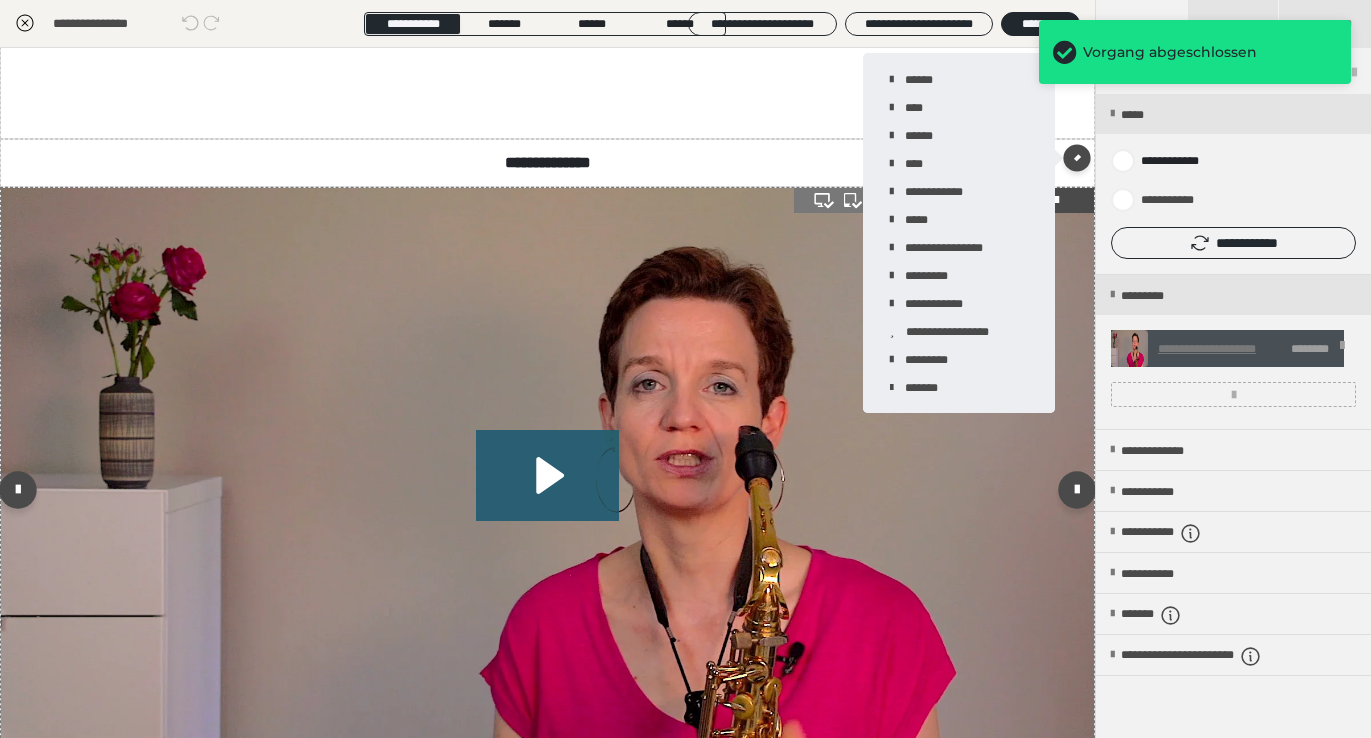 click at bounding box center (547, 495) 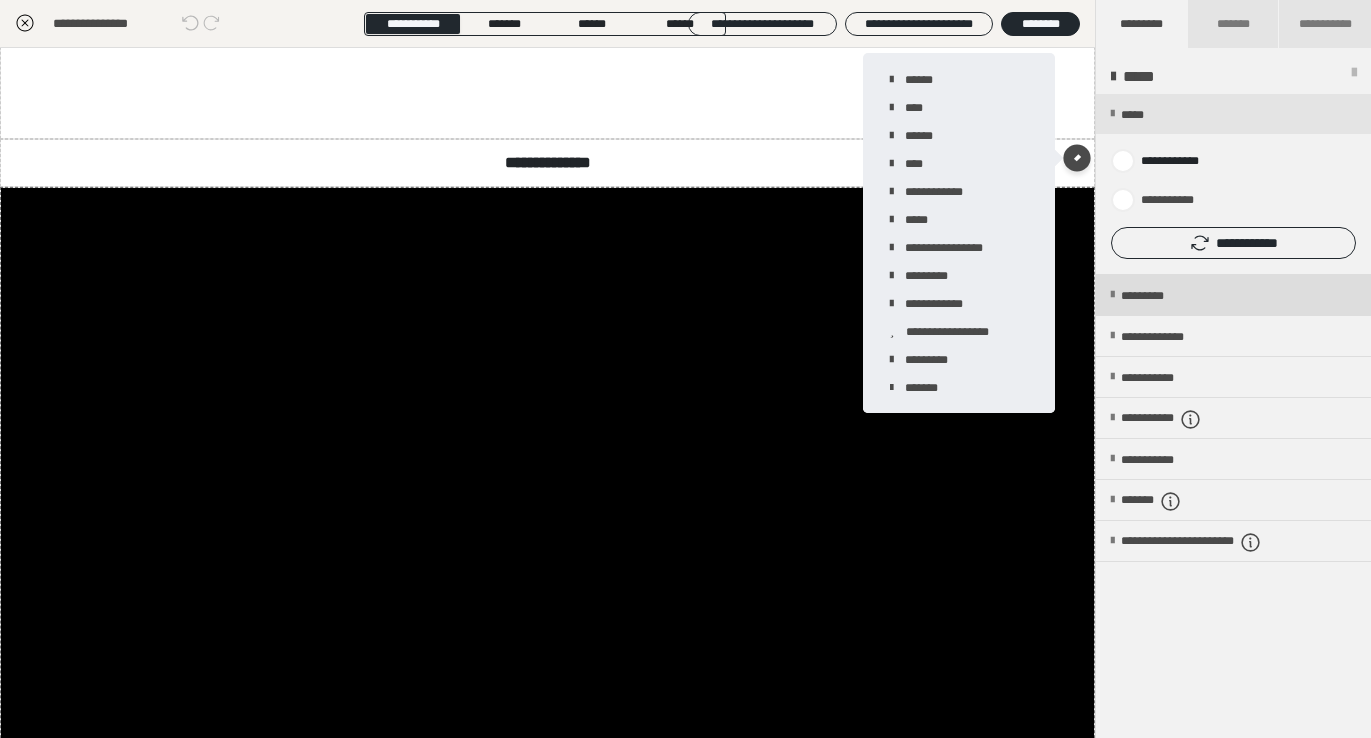 click on "*********" at bounding box center [1159, 296] 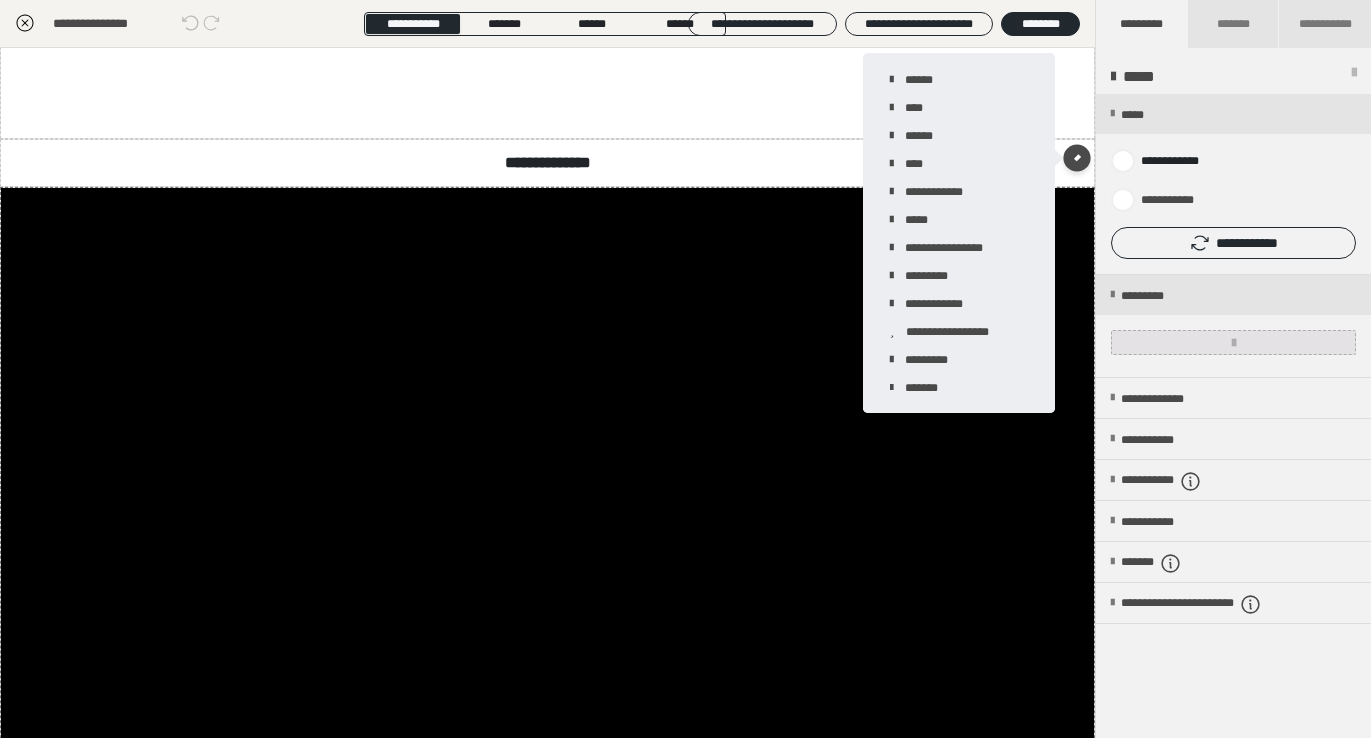 click at bounding box center [1233, 342] 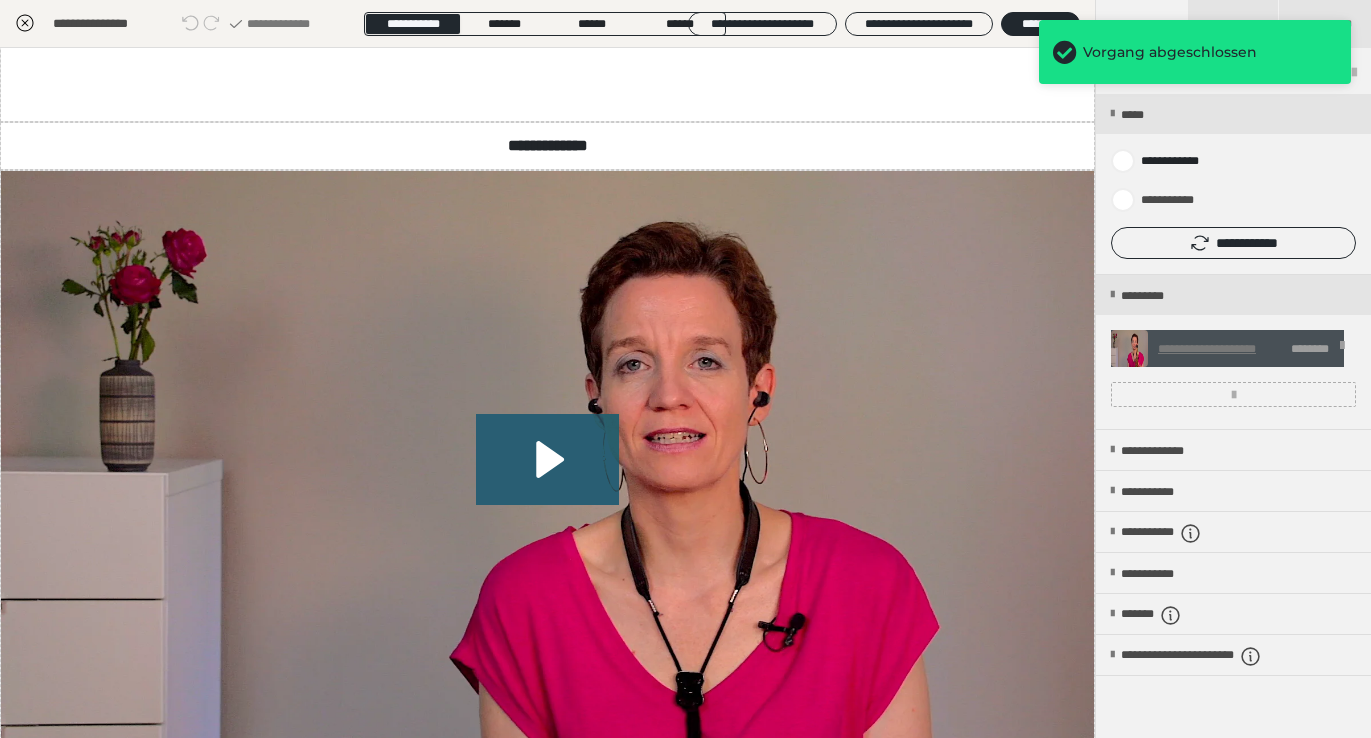 scroll, scrollTop: 2494, scrollLeft: 0, axis: vertical 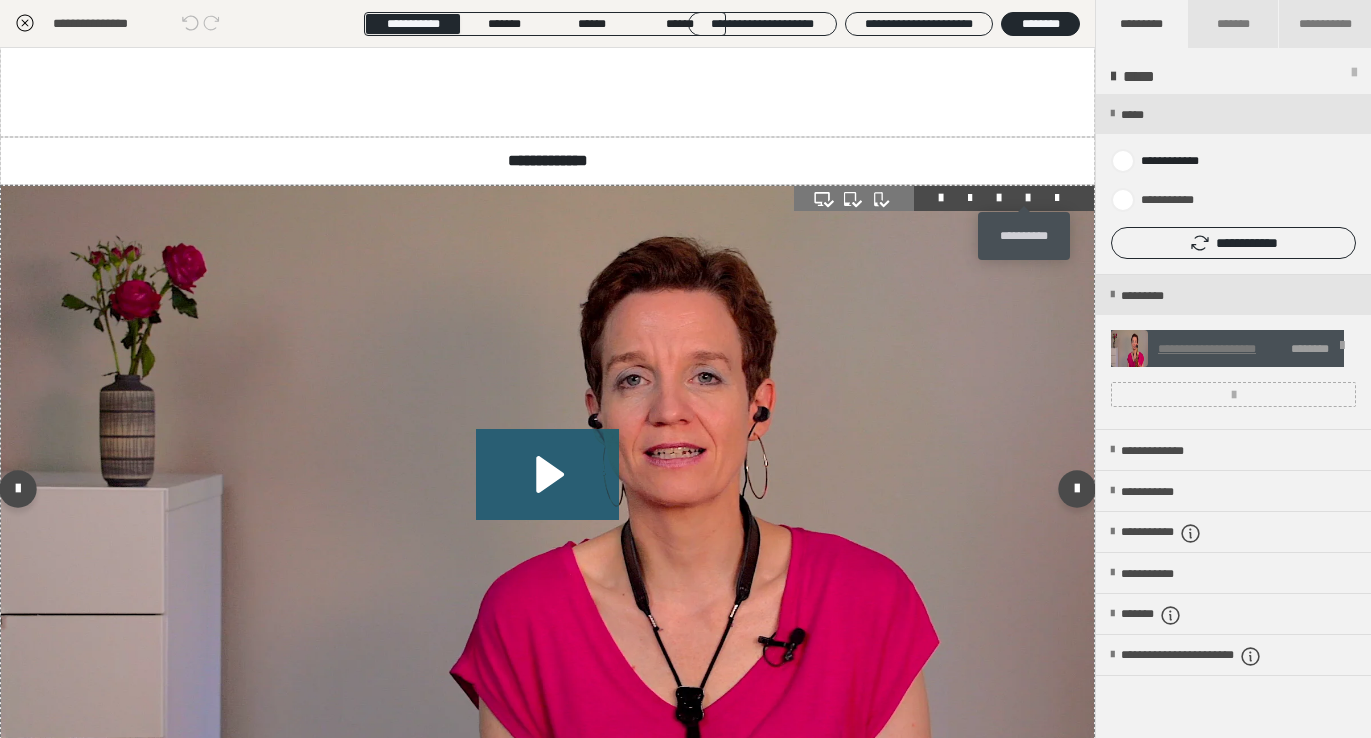 click at bounding box center [1028, 198] 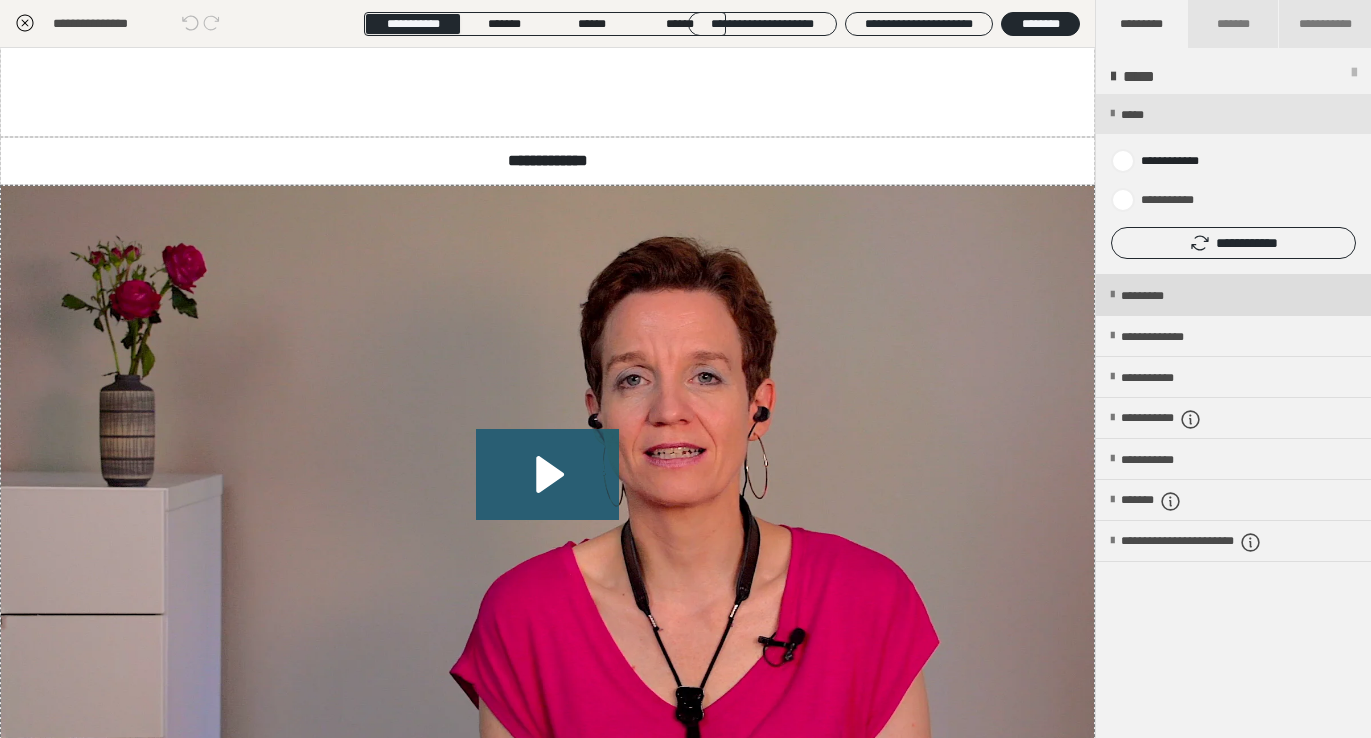 click on "*********" at bounding box center [1159, 296] 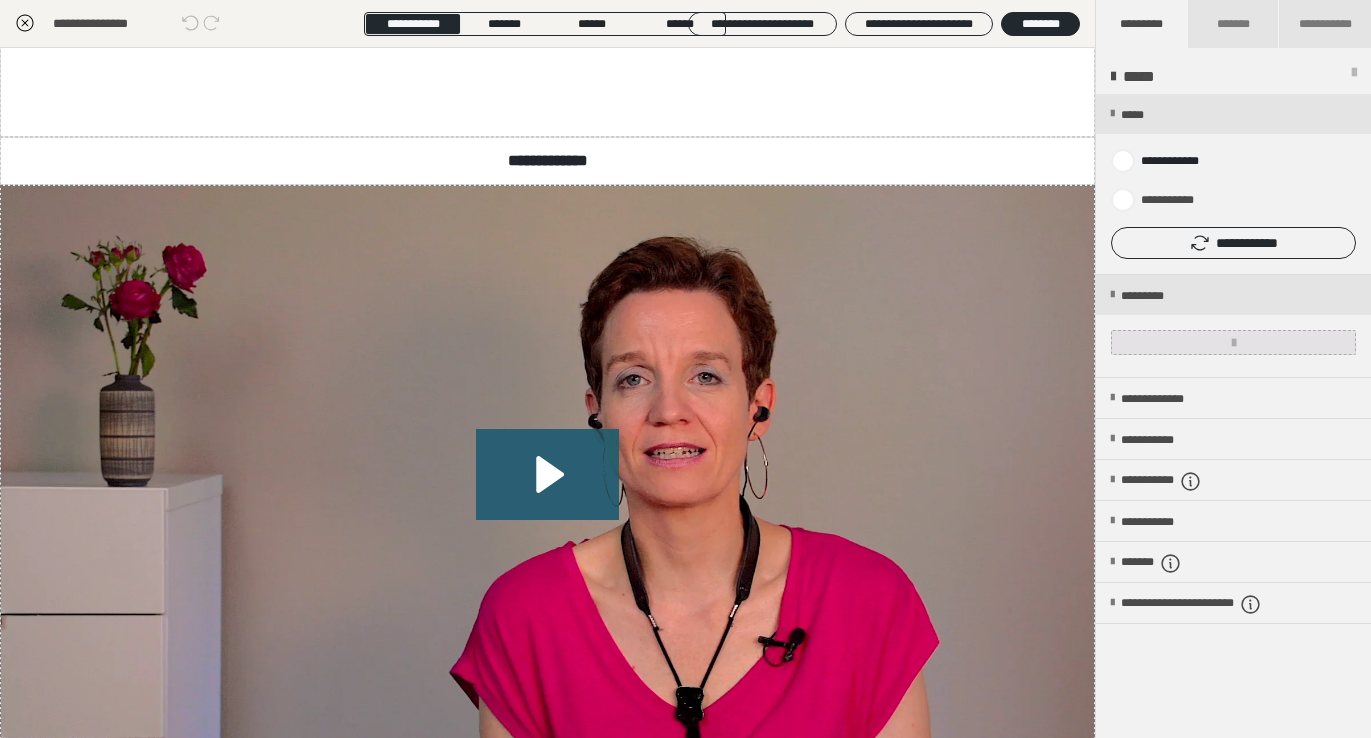 click at bounding box center [1233, 342] 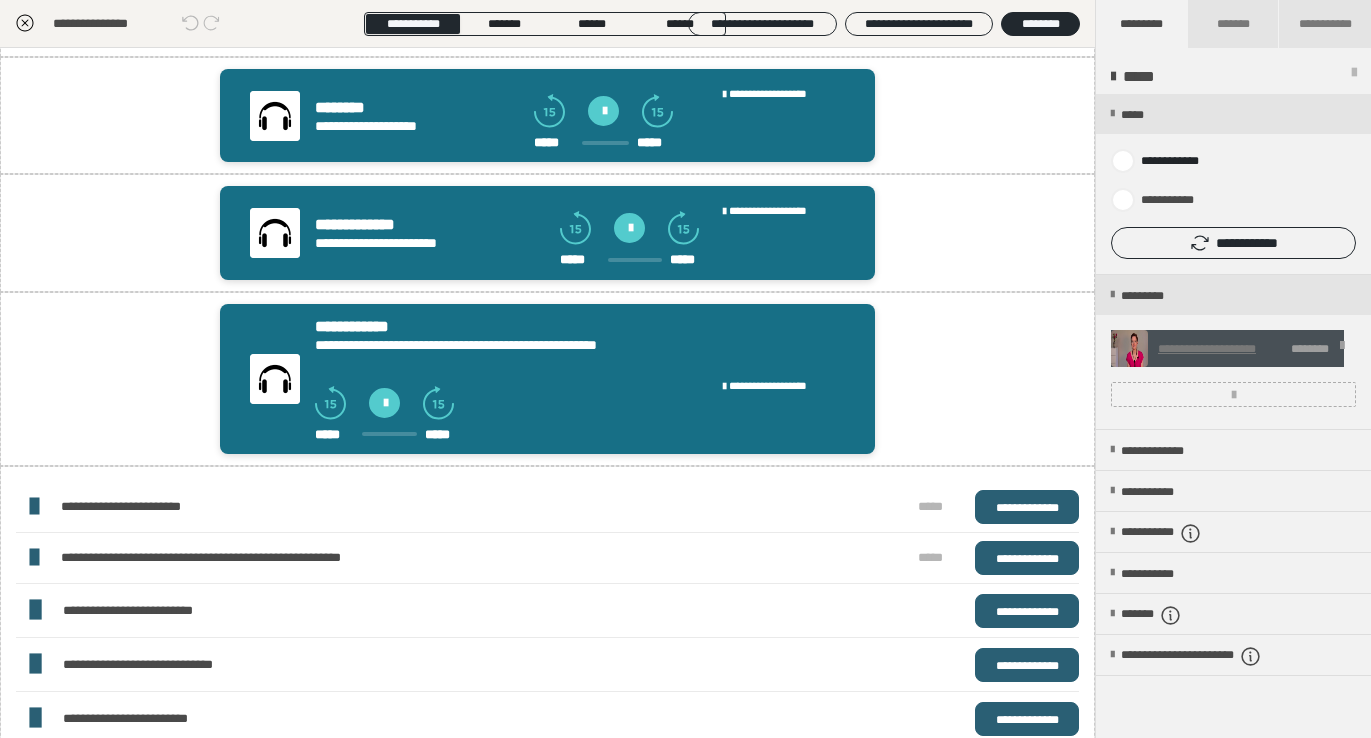 scroll, scrollTop: 0, scrollLeft: 0, axis: both 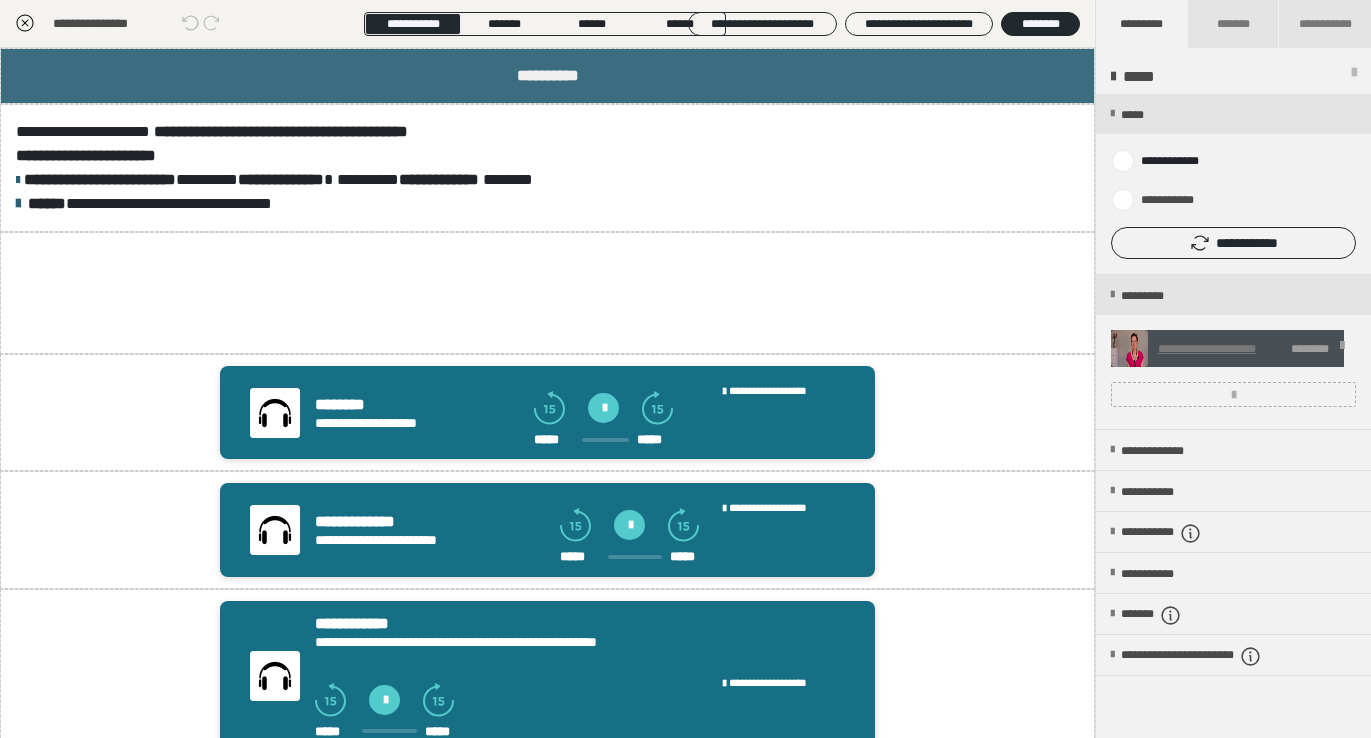 click 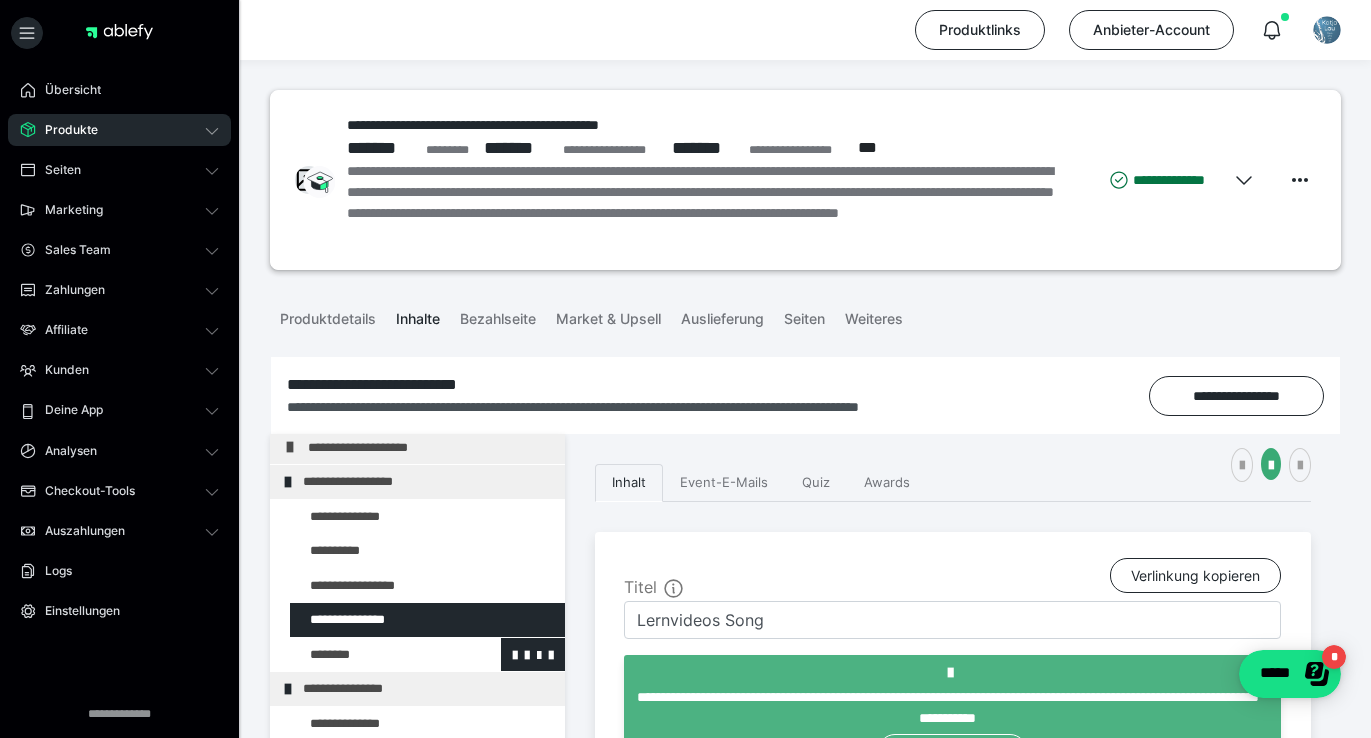 click at bounding box center (375, 655) 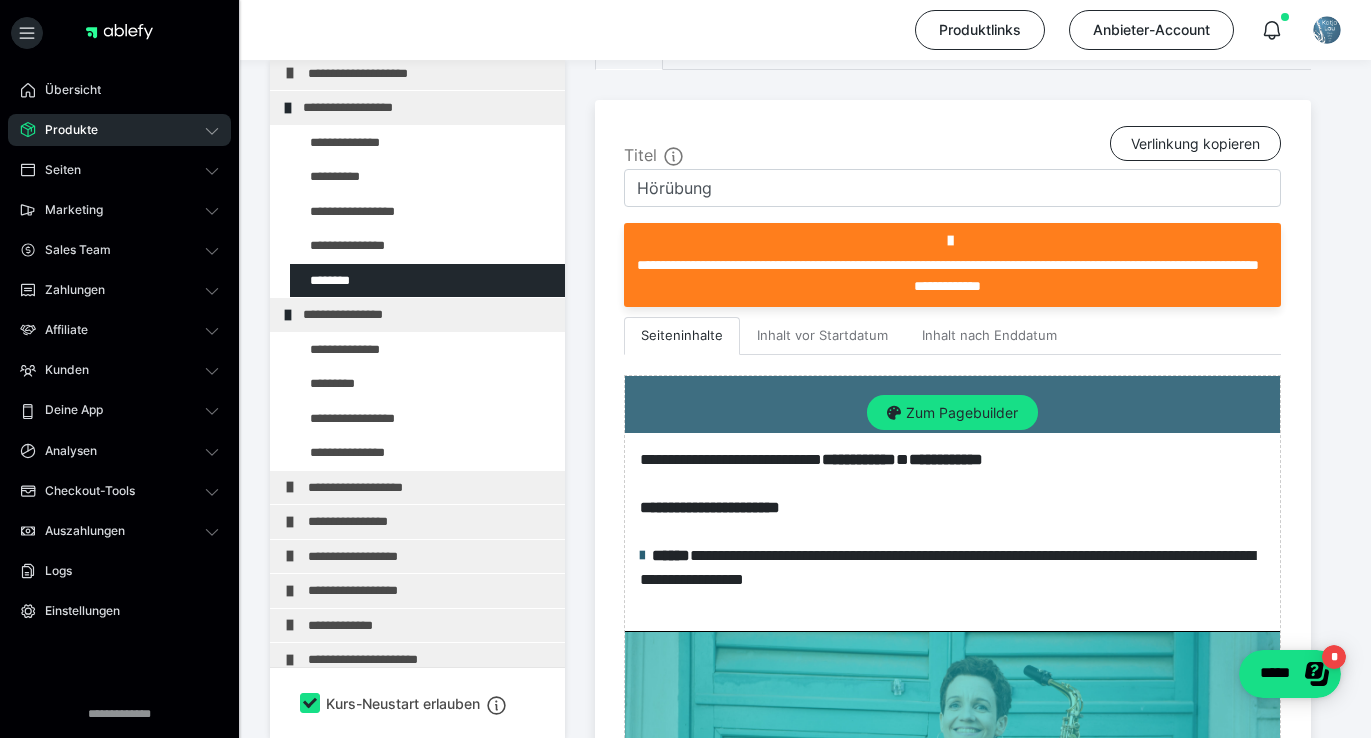 scroll, scrollTop: 419, scrollLeft: 0, axis: vertical 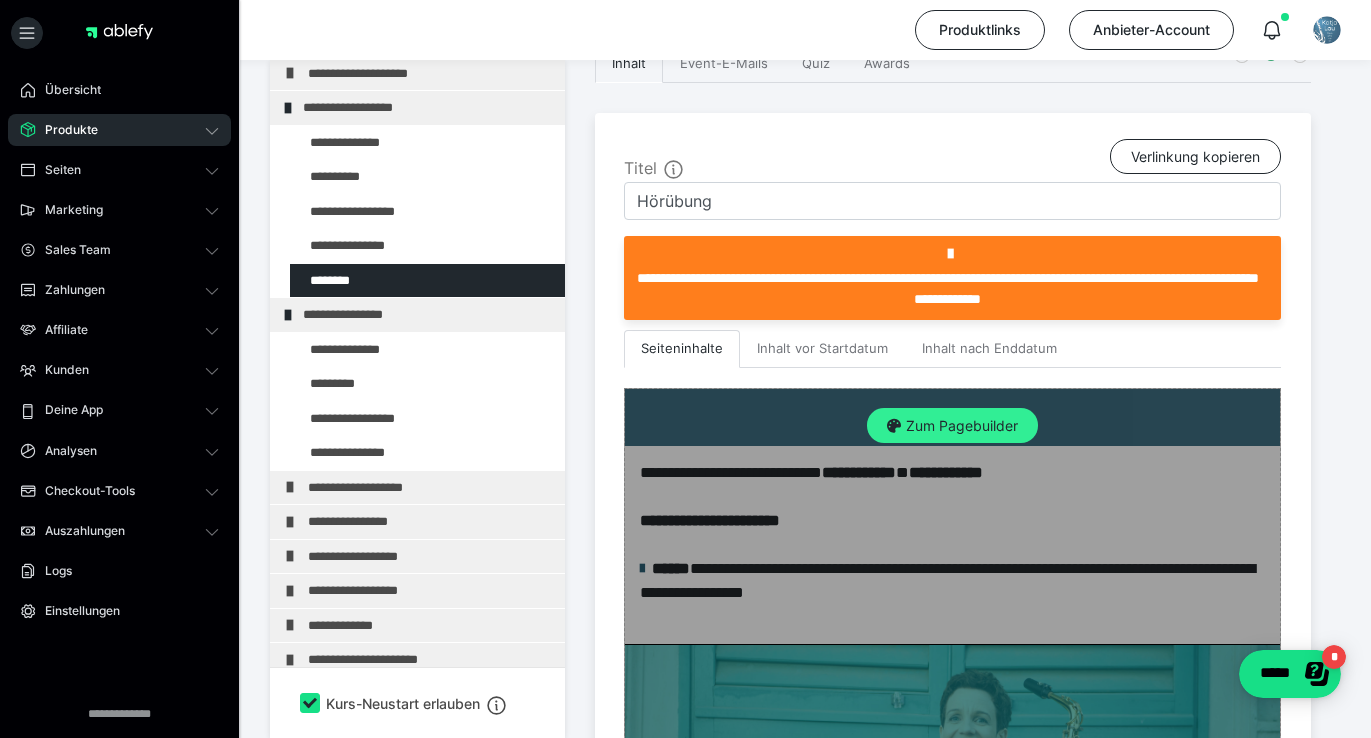 click on "Zum Pagebuilder" at bounding box center (952, 426) 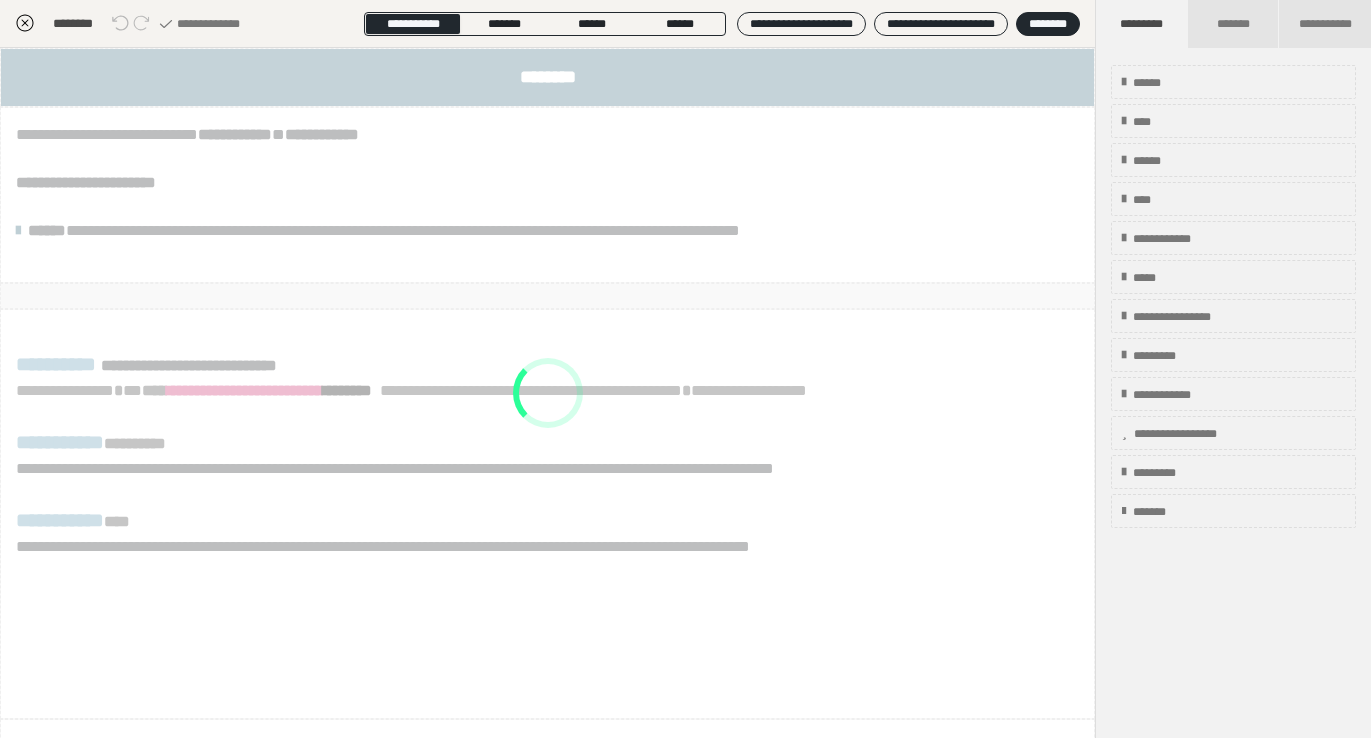 scroll, scrollTop: 374, scrollLeft: 0, axis: vertical 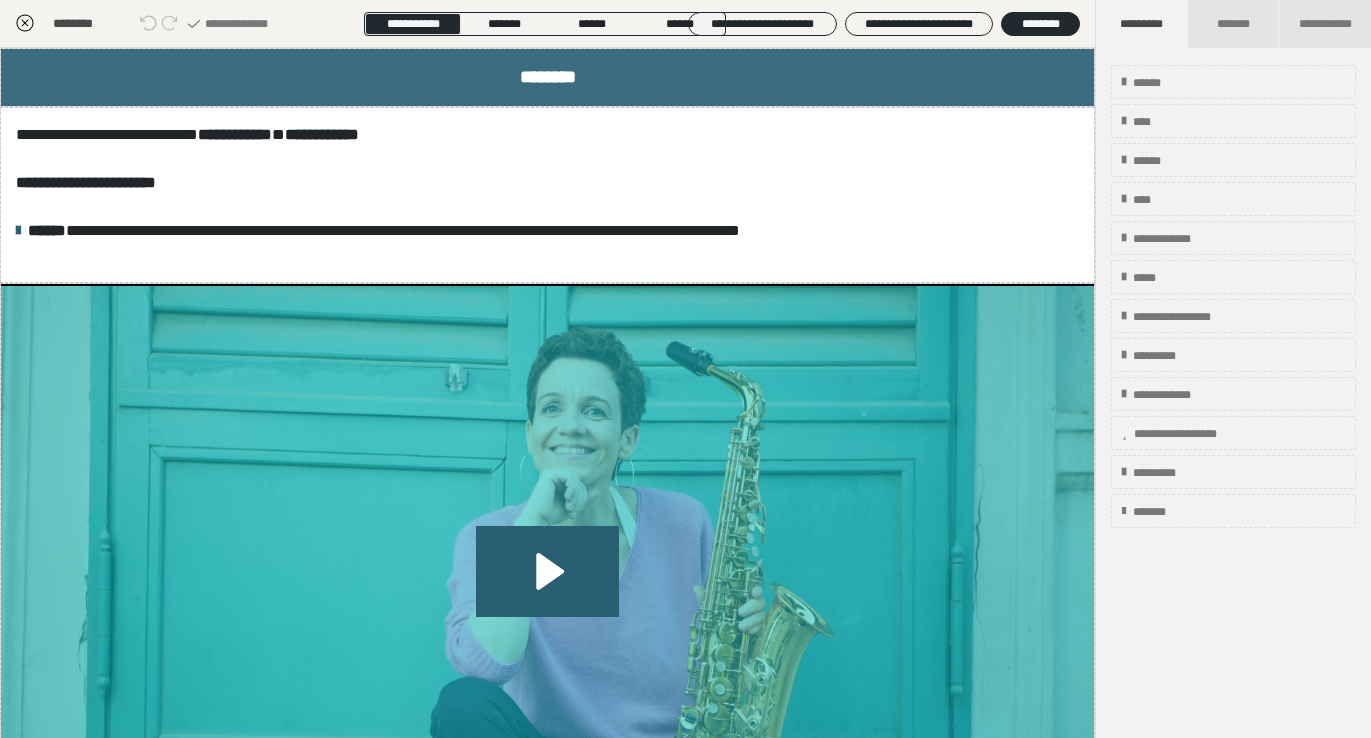 click at bounding box center (547, 591) 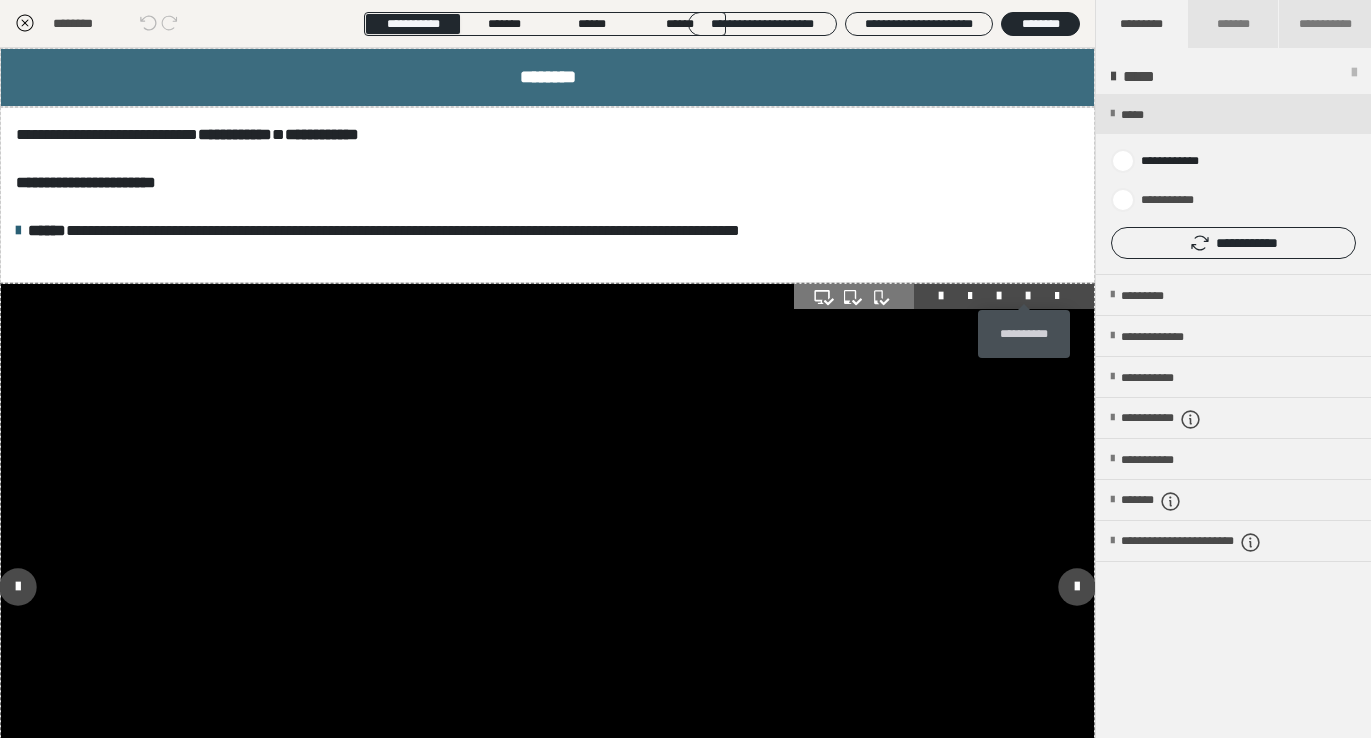 click at bounding box center [1028, 296] 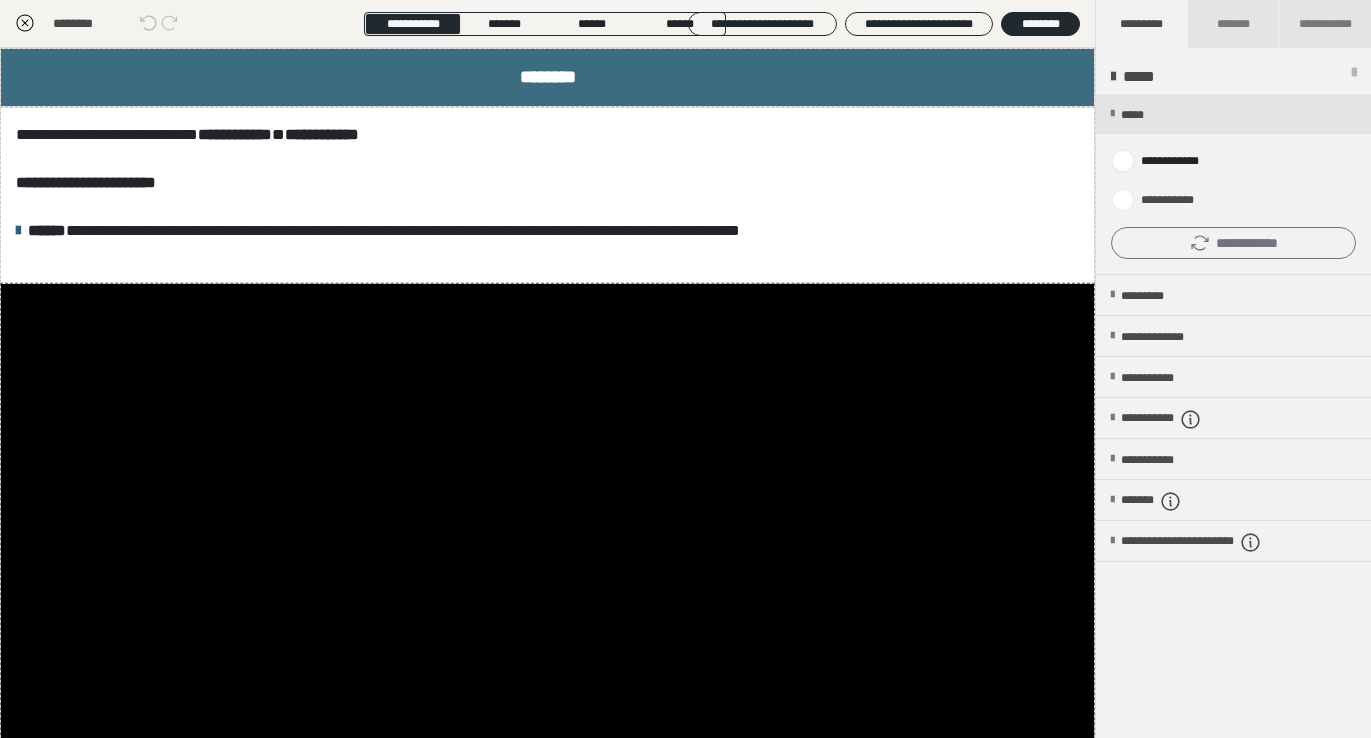 click 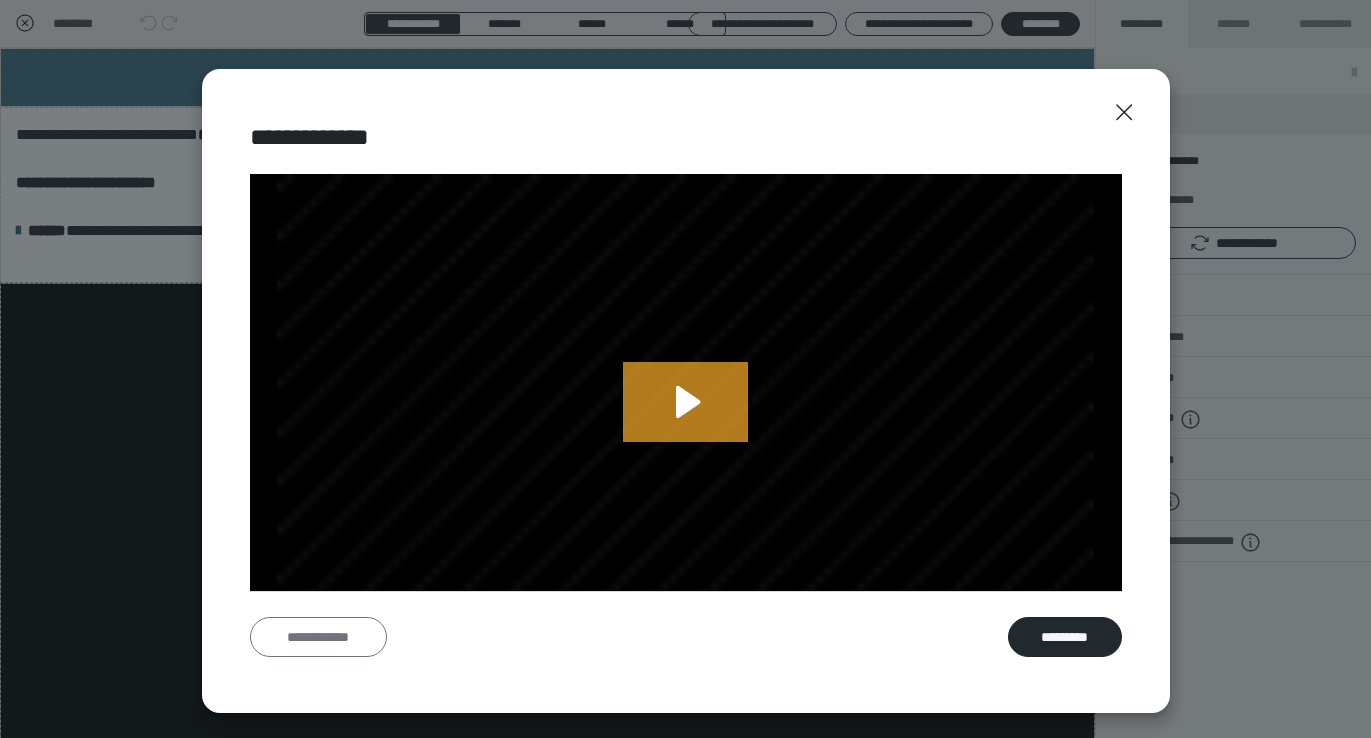 click on "**********" at bounding box center [318, 637] 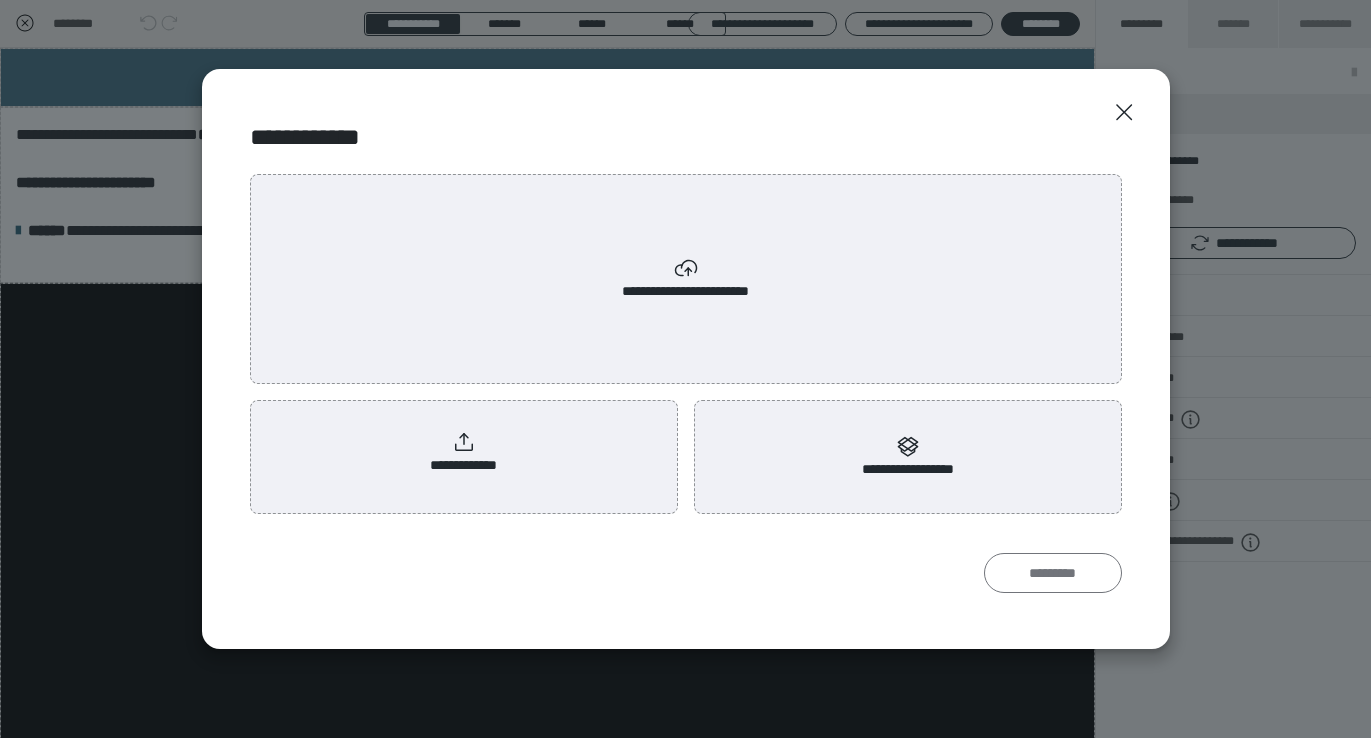 scroll, scrollTop: 0, scrollLeft: 0, axis: both 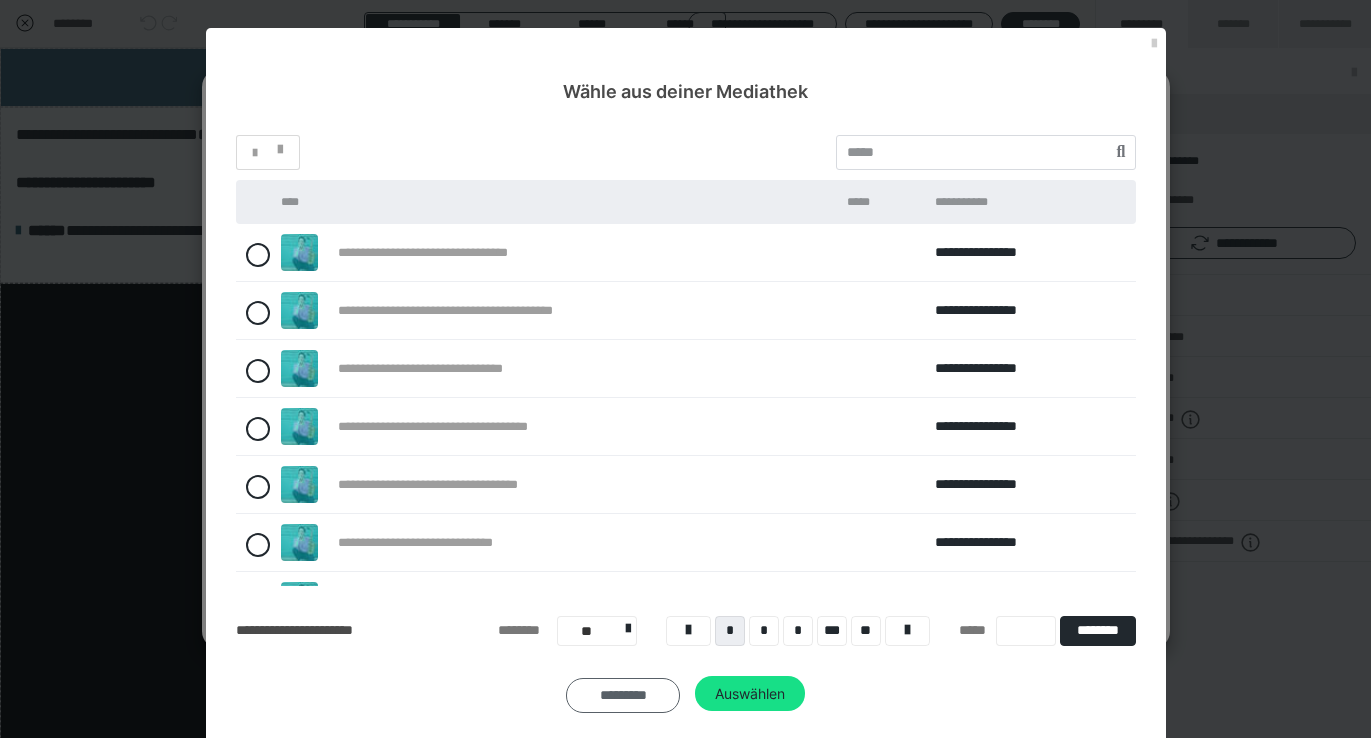 click on "*********" at bounding box center [623, 696] 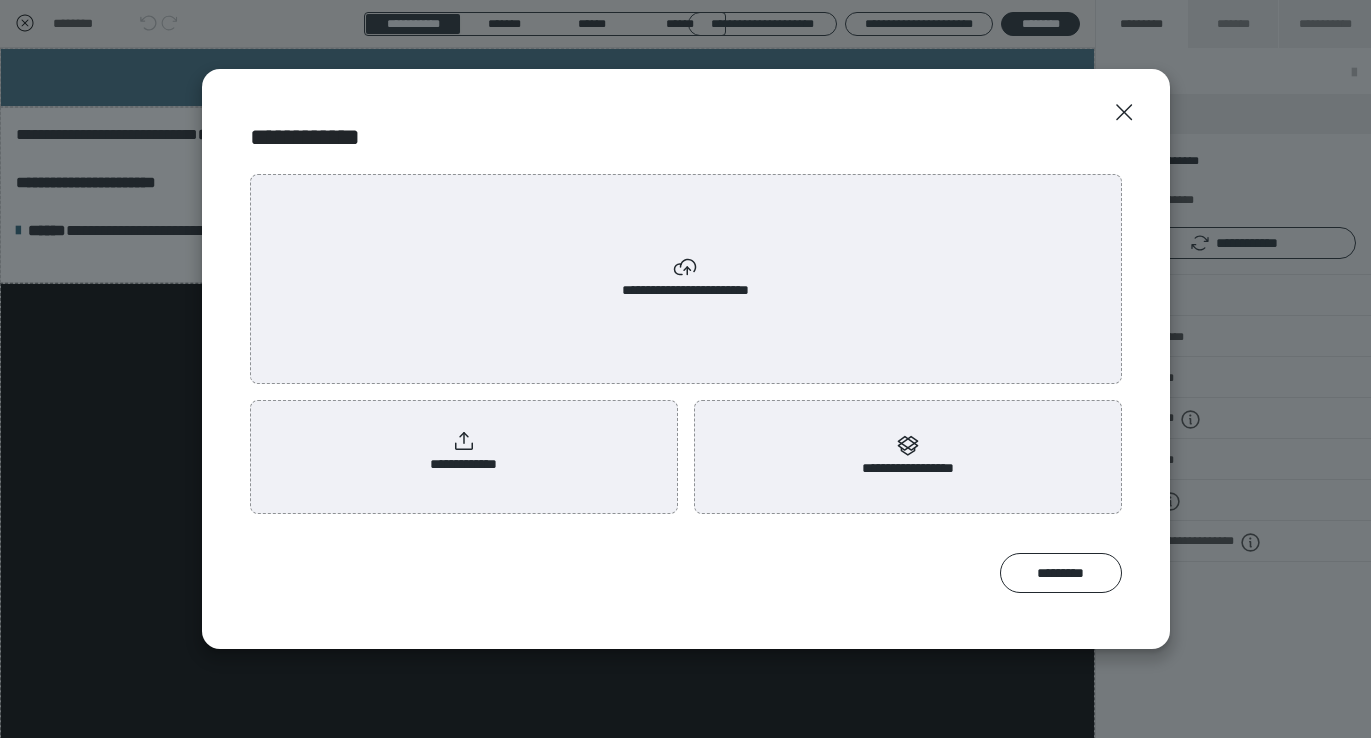 click 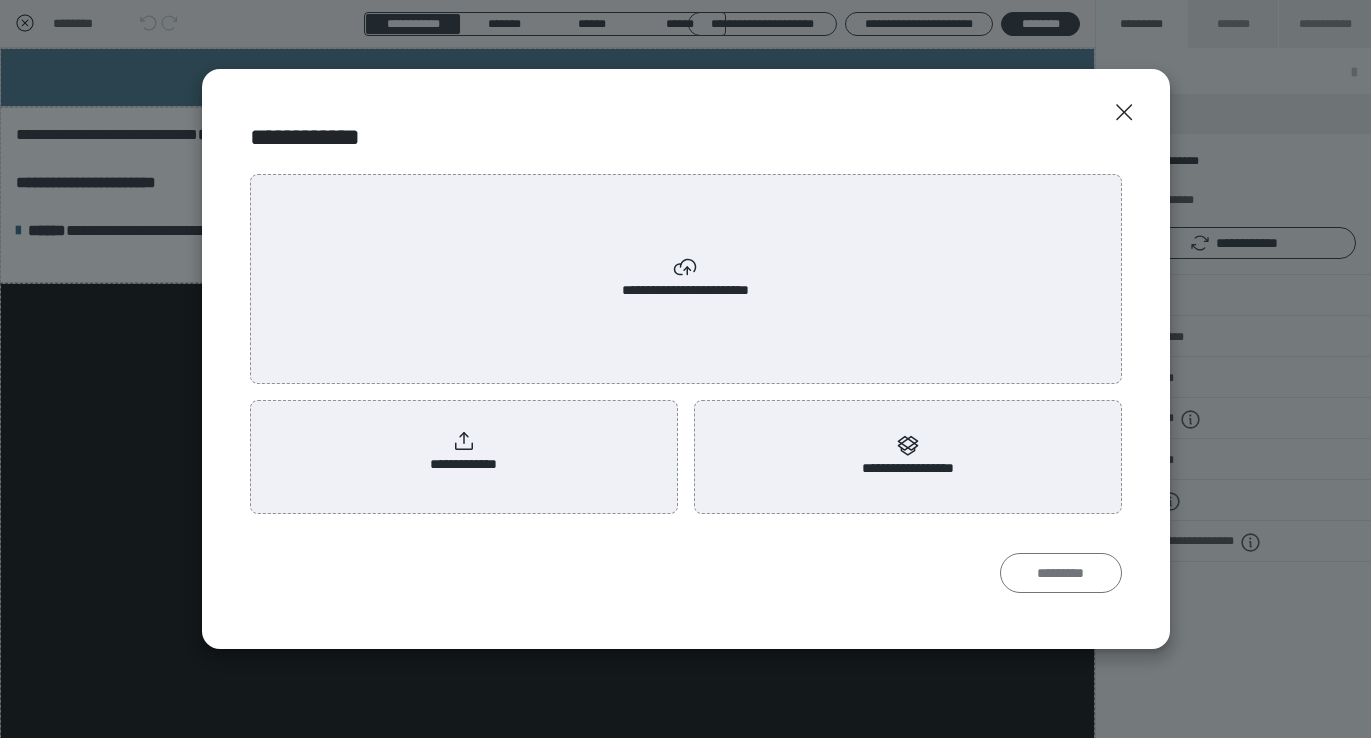 click on "*********" at bounding box center (1061, 573) 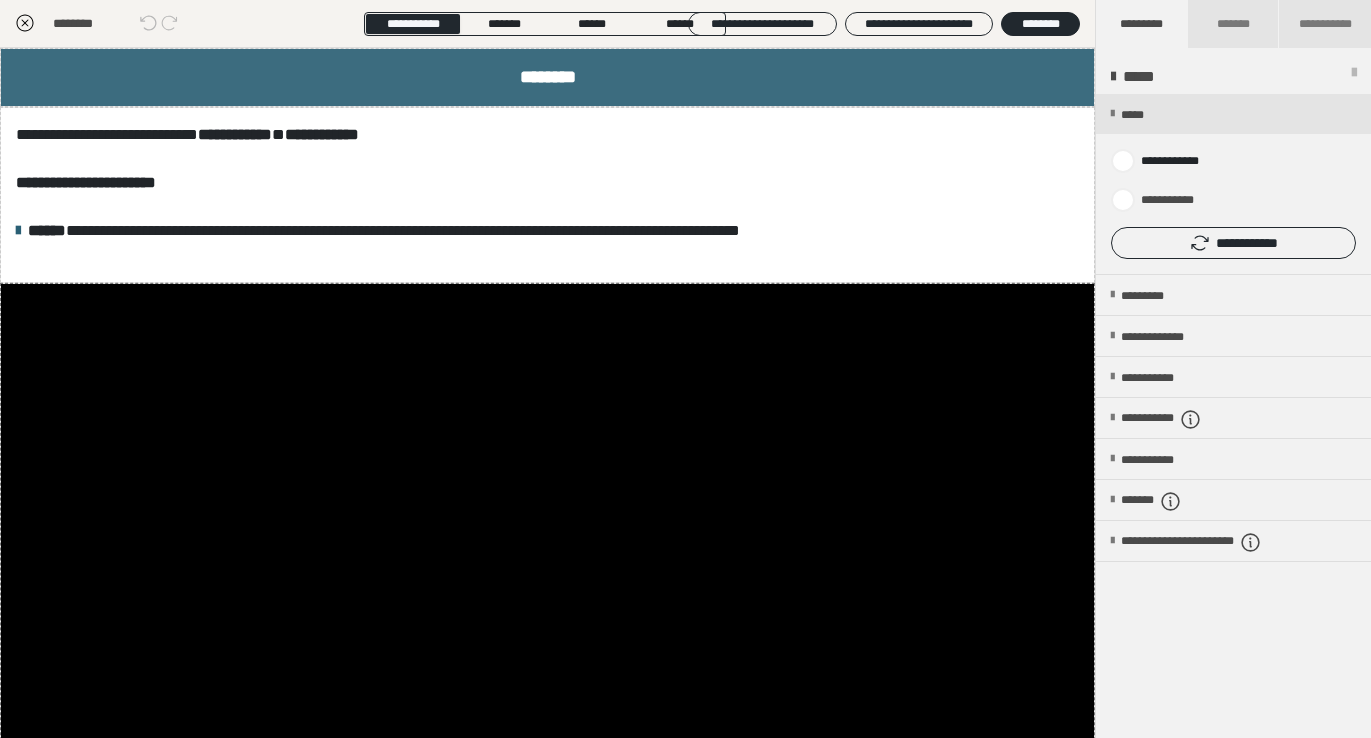 click at bounding box center (547, 591) 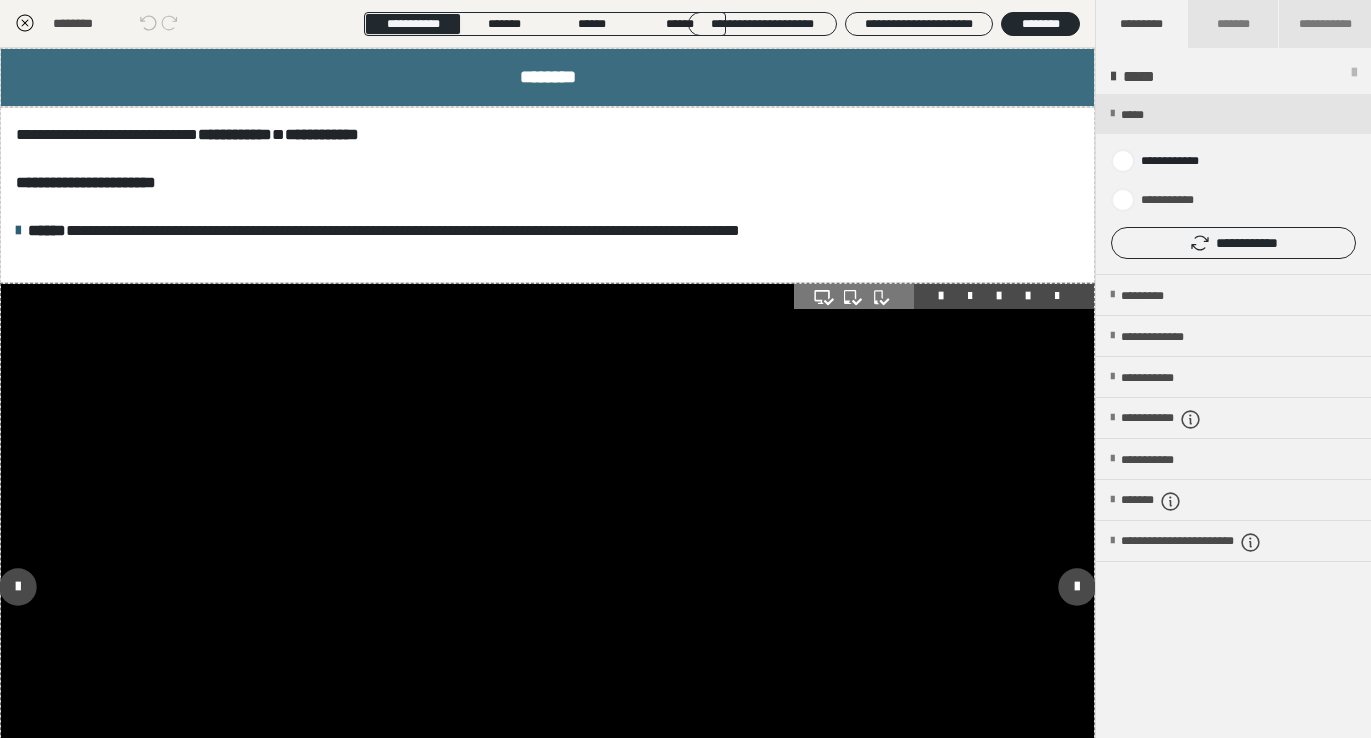 click at bounding box center [547, 591] 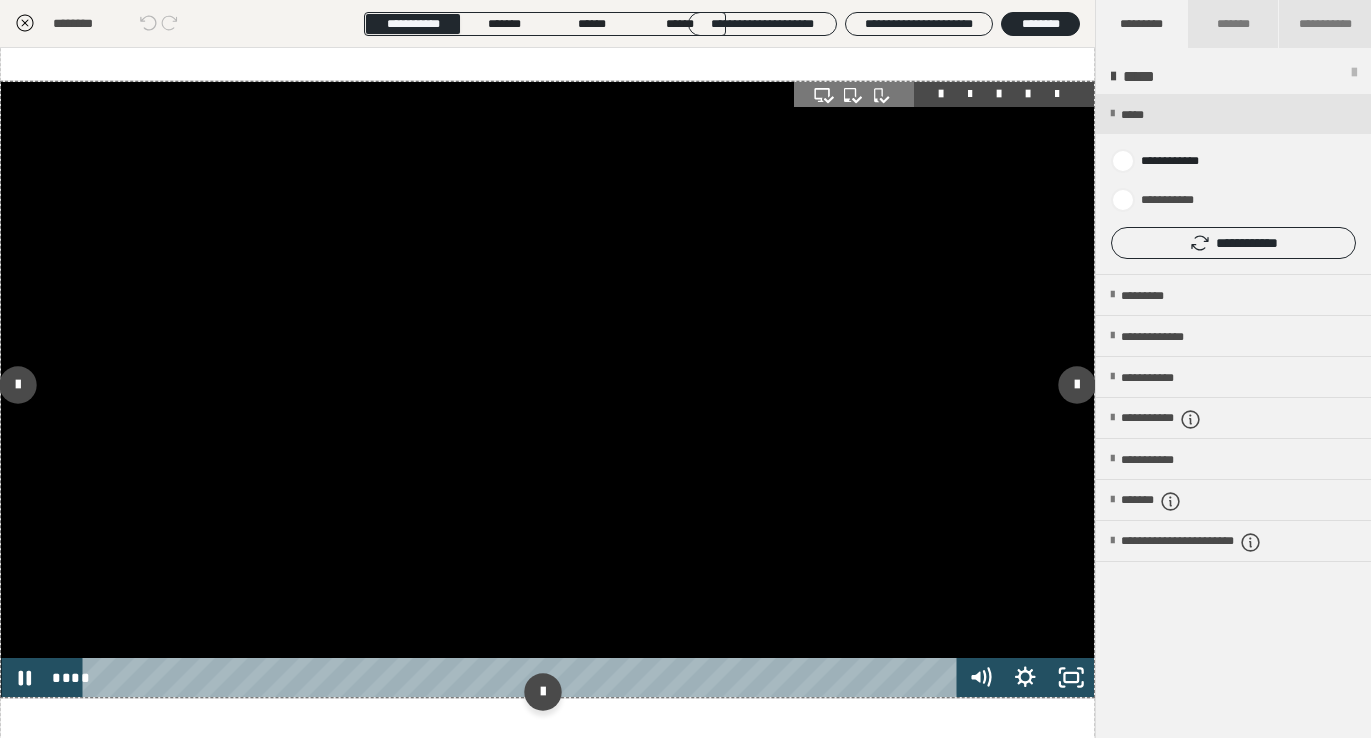 scroll, scrollTop: 203, scrollLeft: 0, axis: vertical 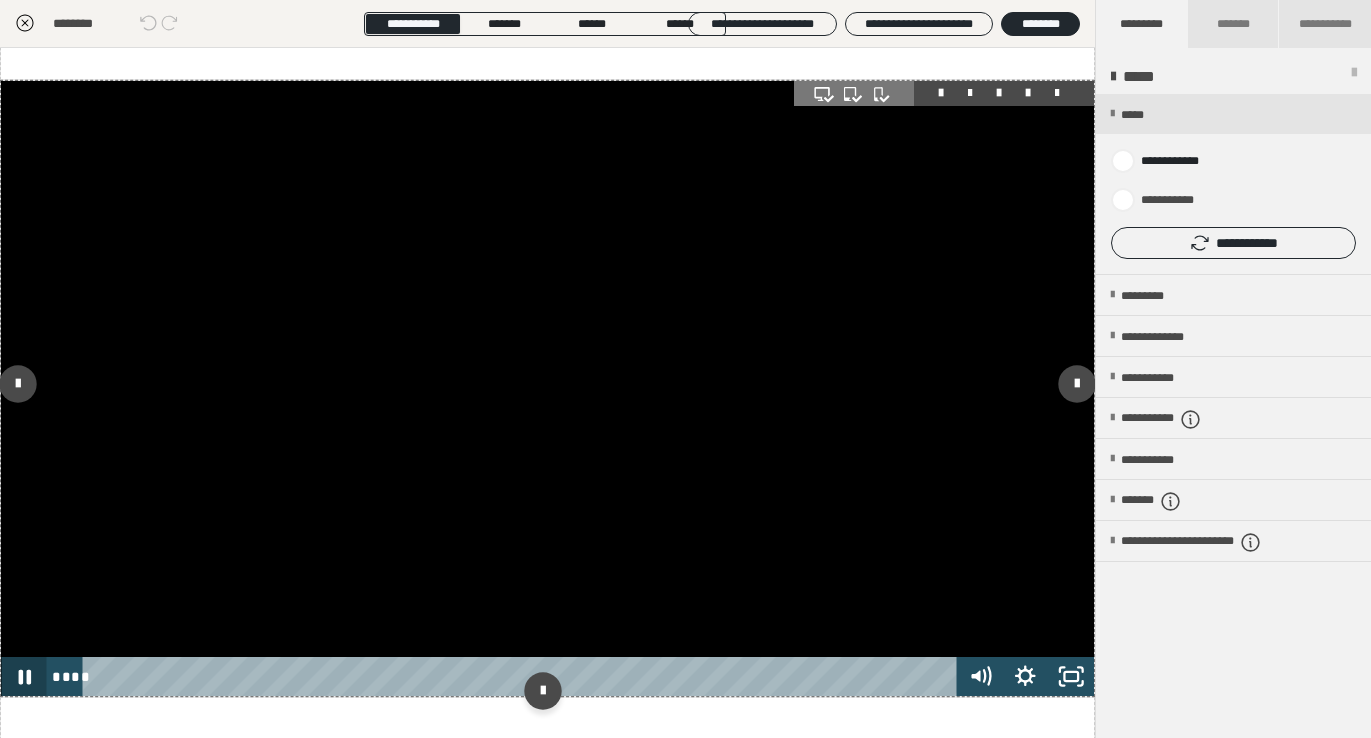 click 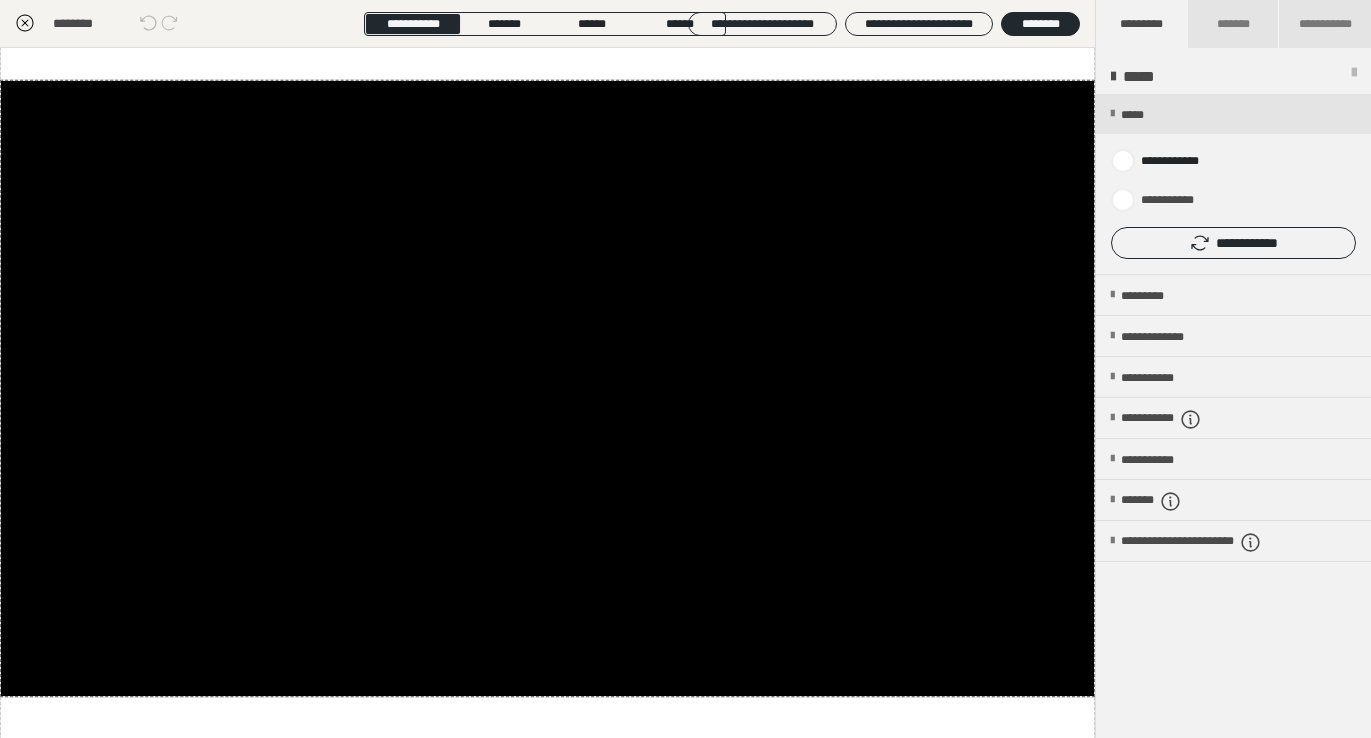 click 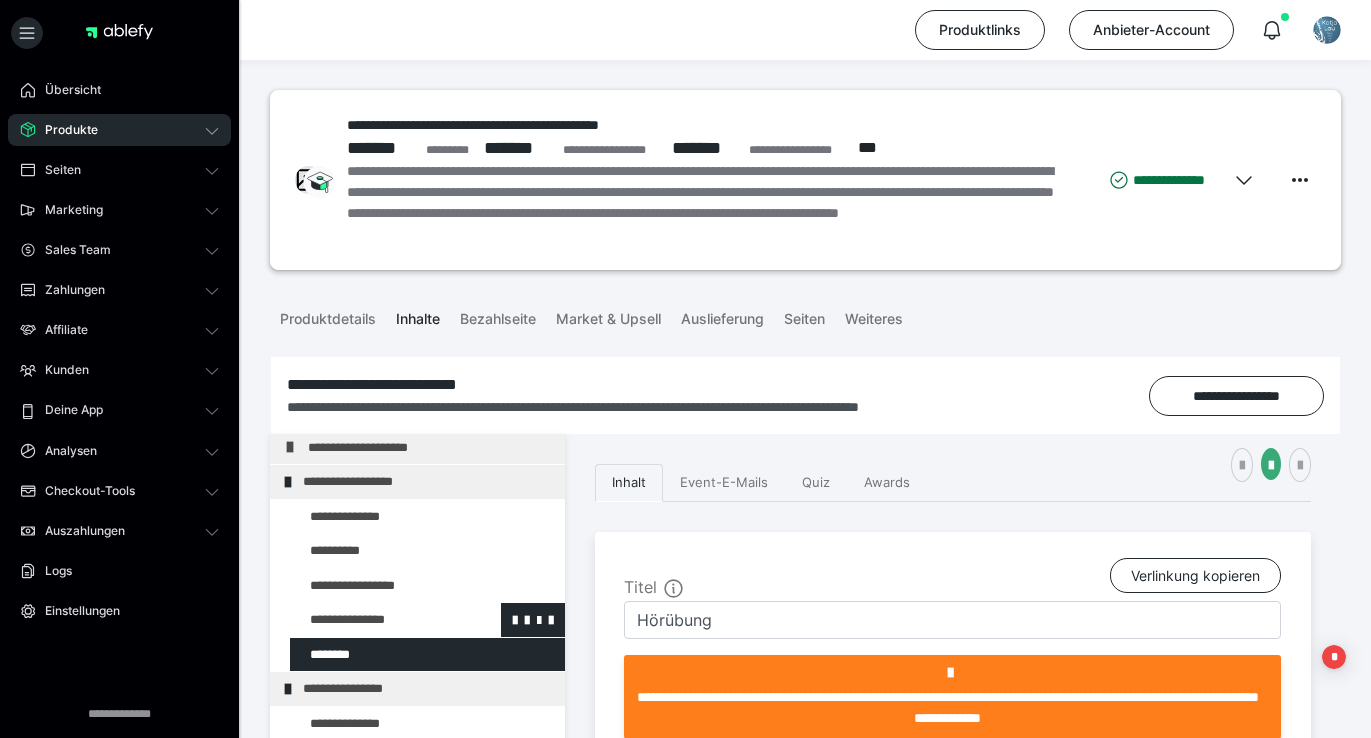 click at bounding box center (375, 620) 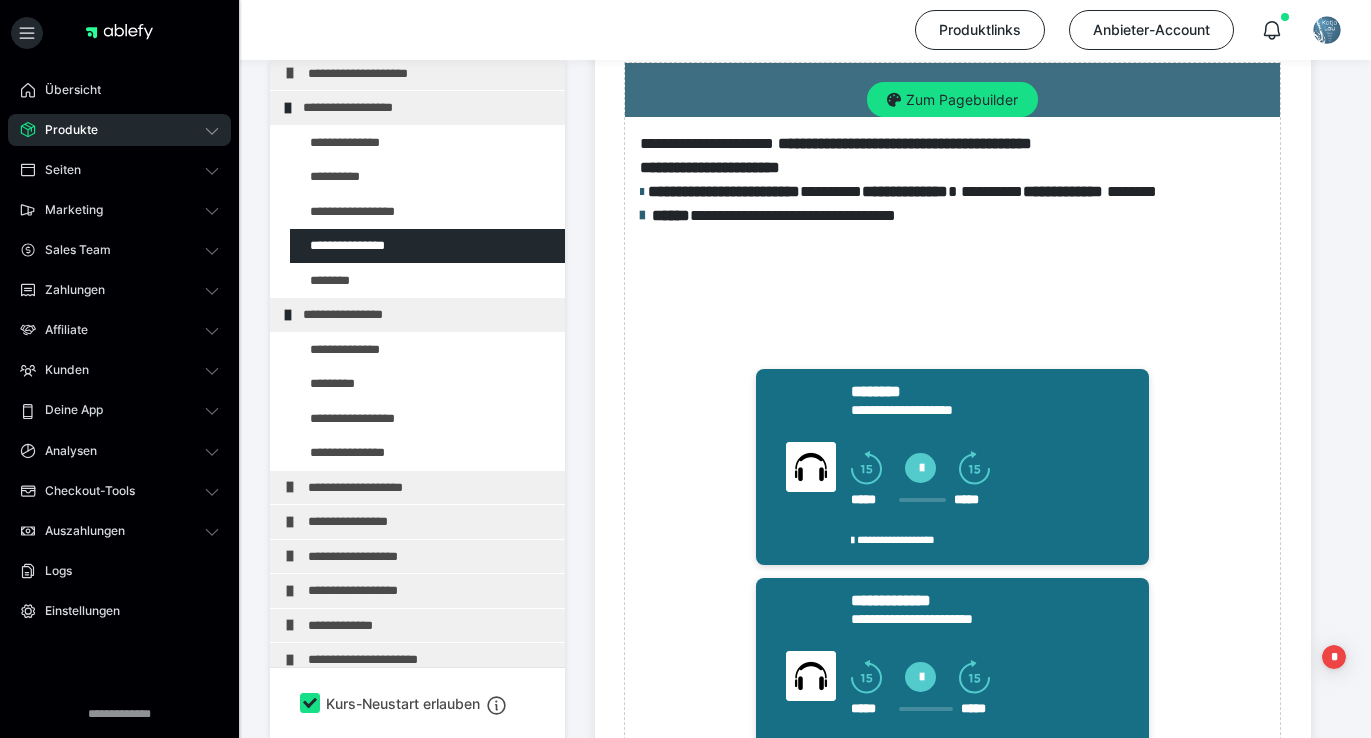 scroll, scrollTop: 736, scrollLeft: 0, axis: vertical 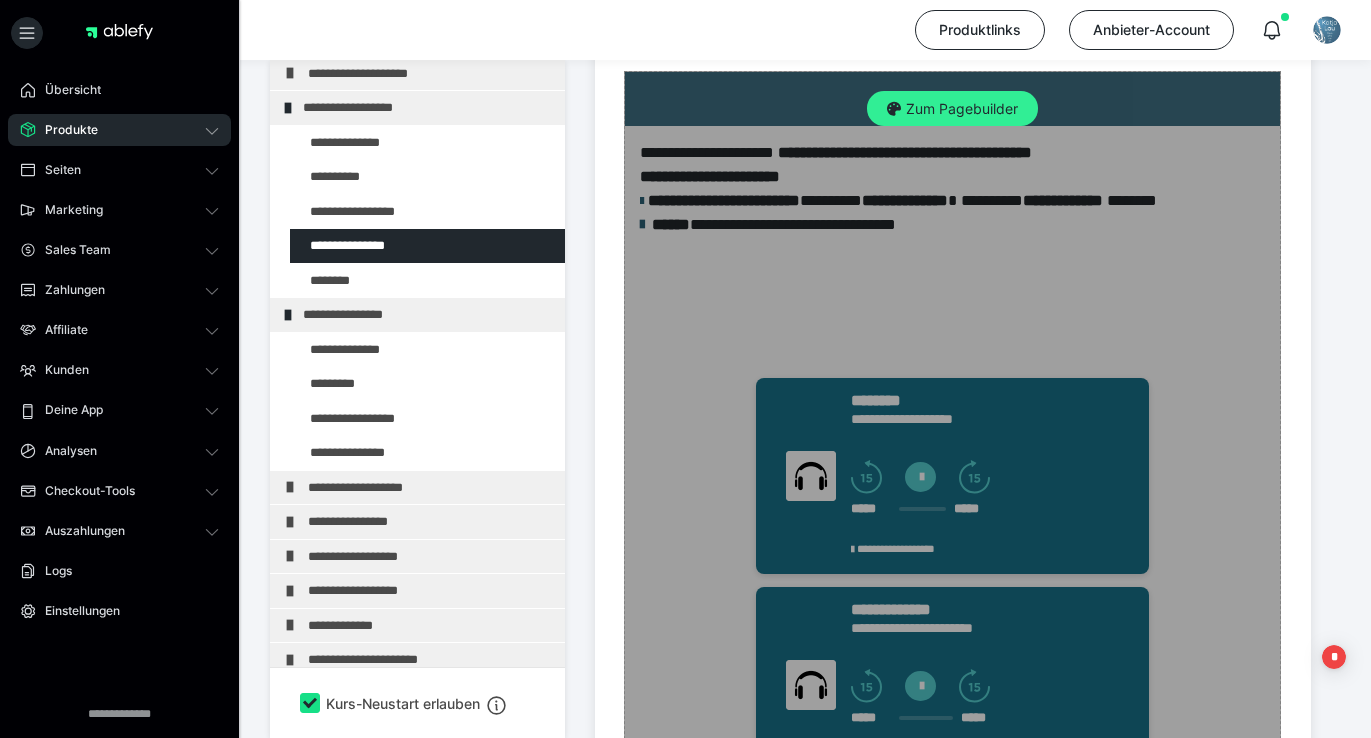 click on "Zum Pagebuilder" at bounding box center (952, 109) 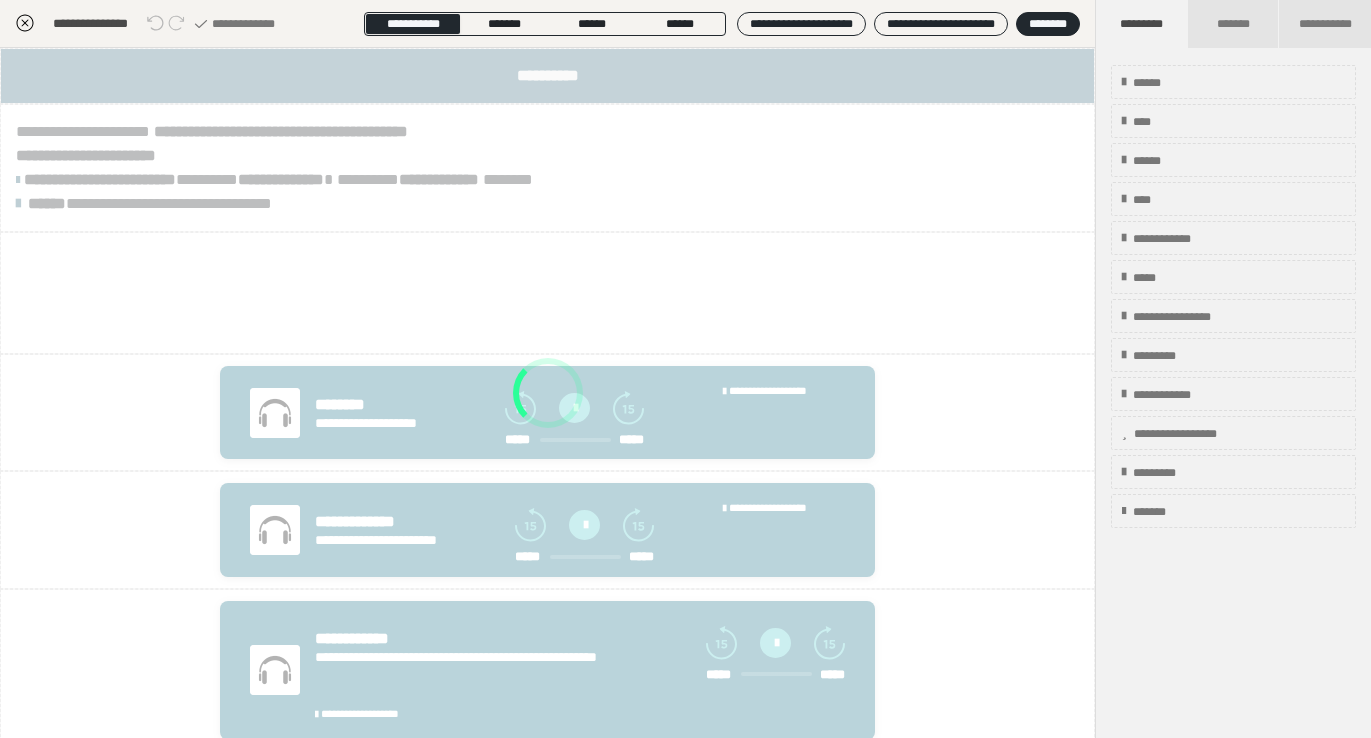 scroll, scrollTop: 374, scrollLeft: 0, axis: vertical 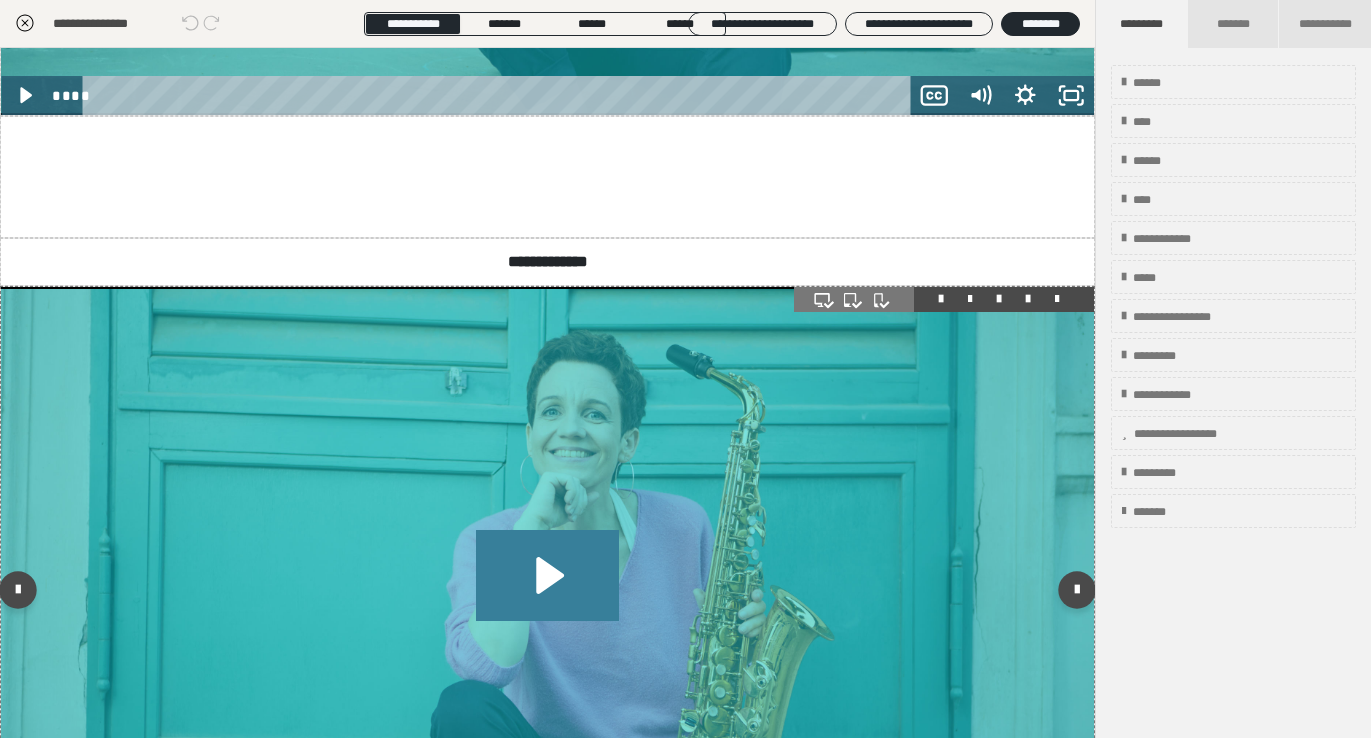 click 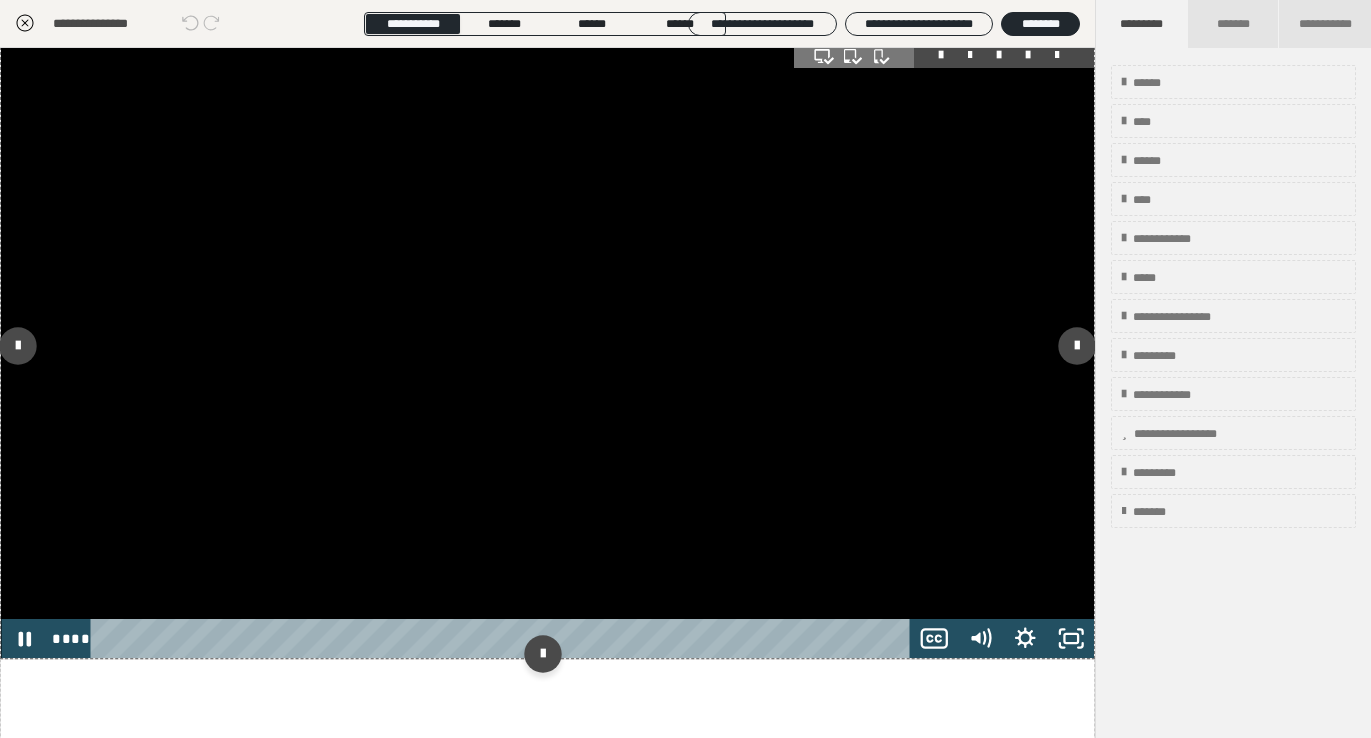 scroll, scrollTop: 2575, scrollLeft: 0, axis: vertical 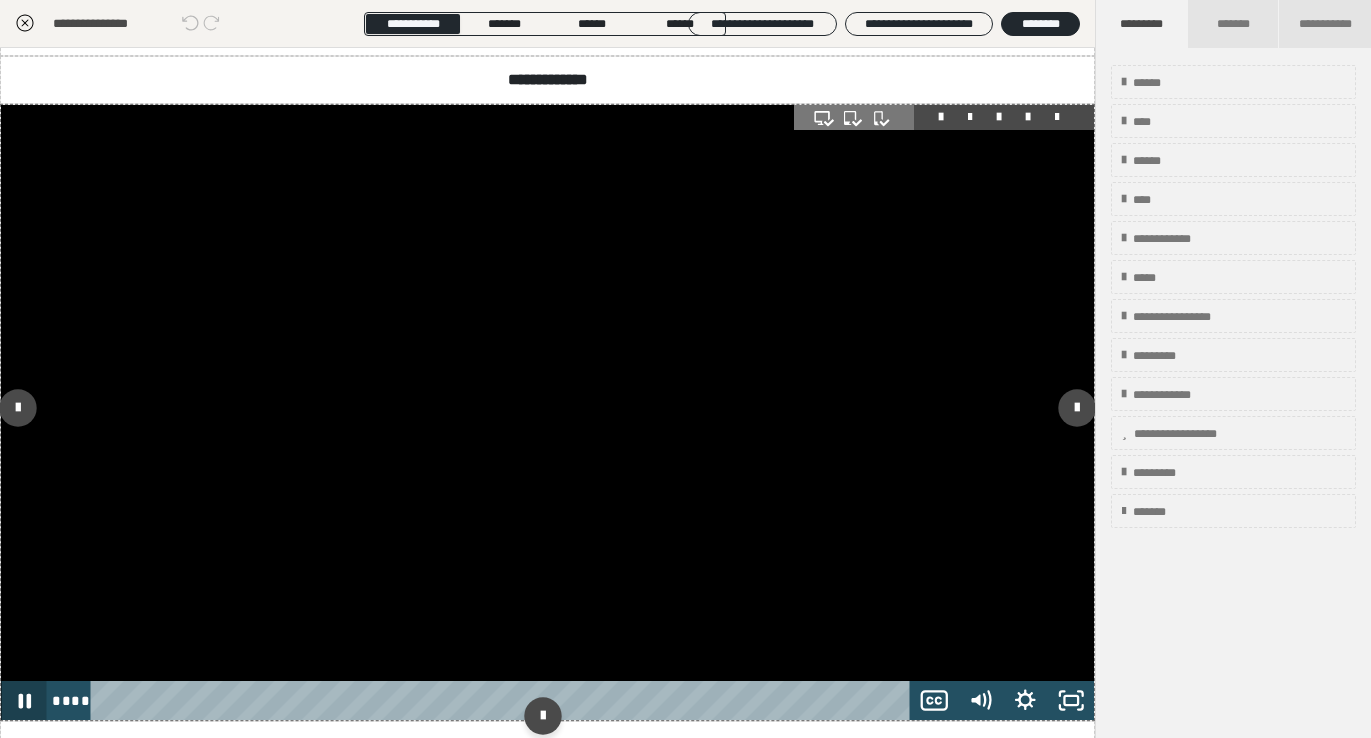click 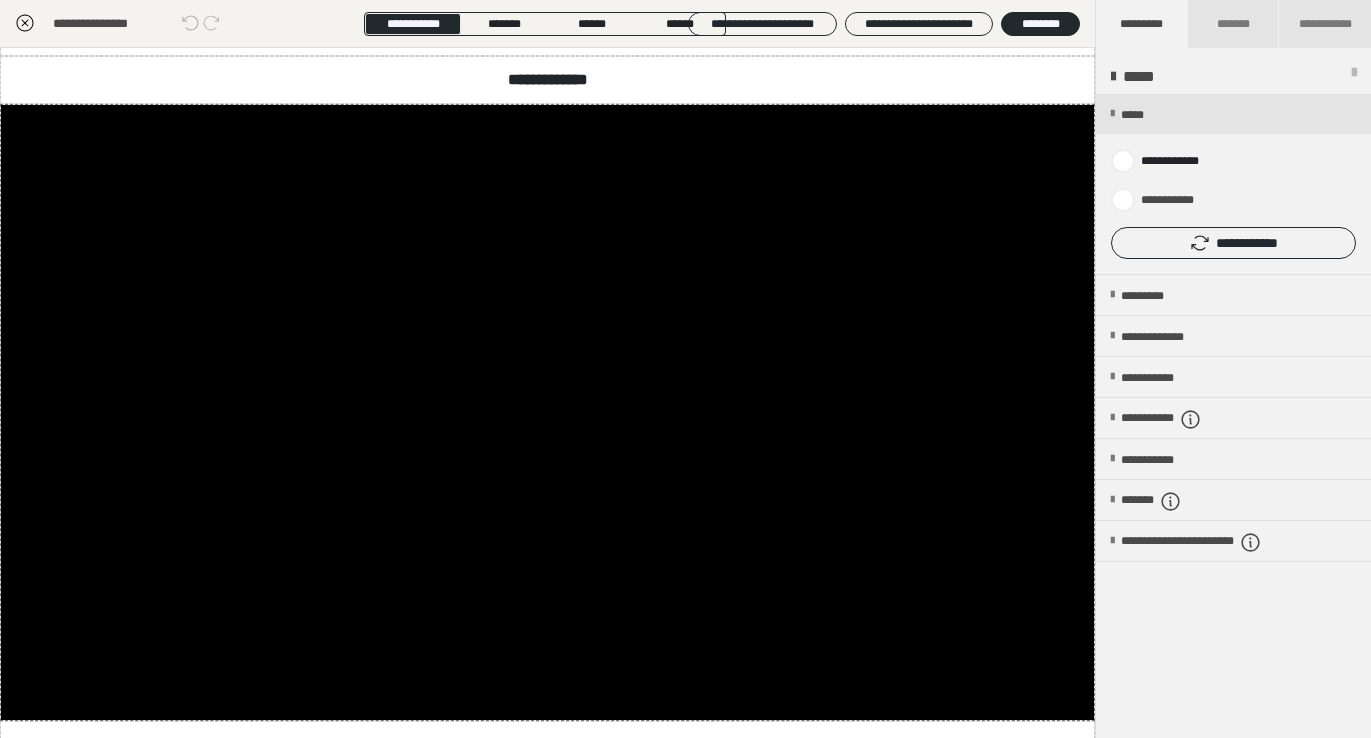 click 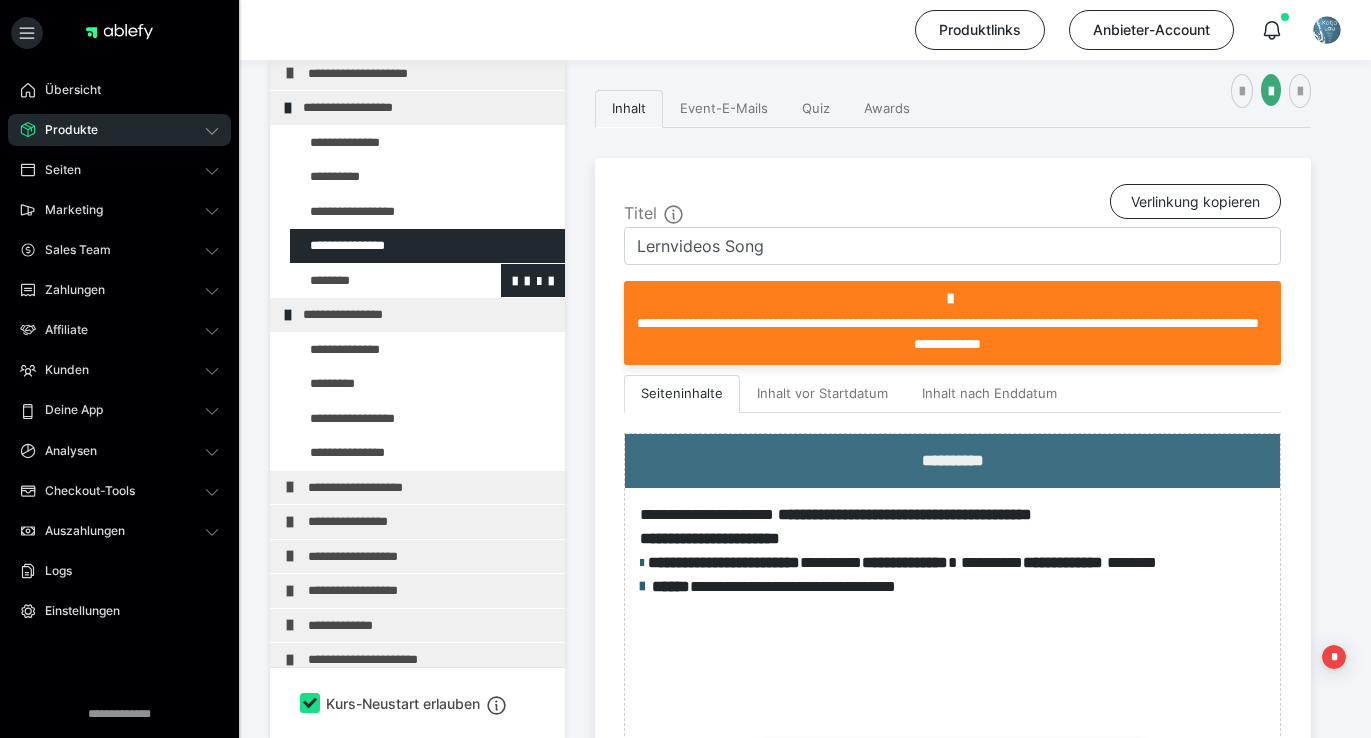 click at bounding box center [375, 281] 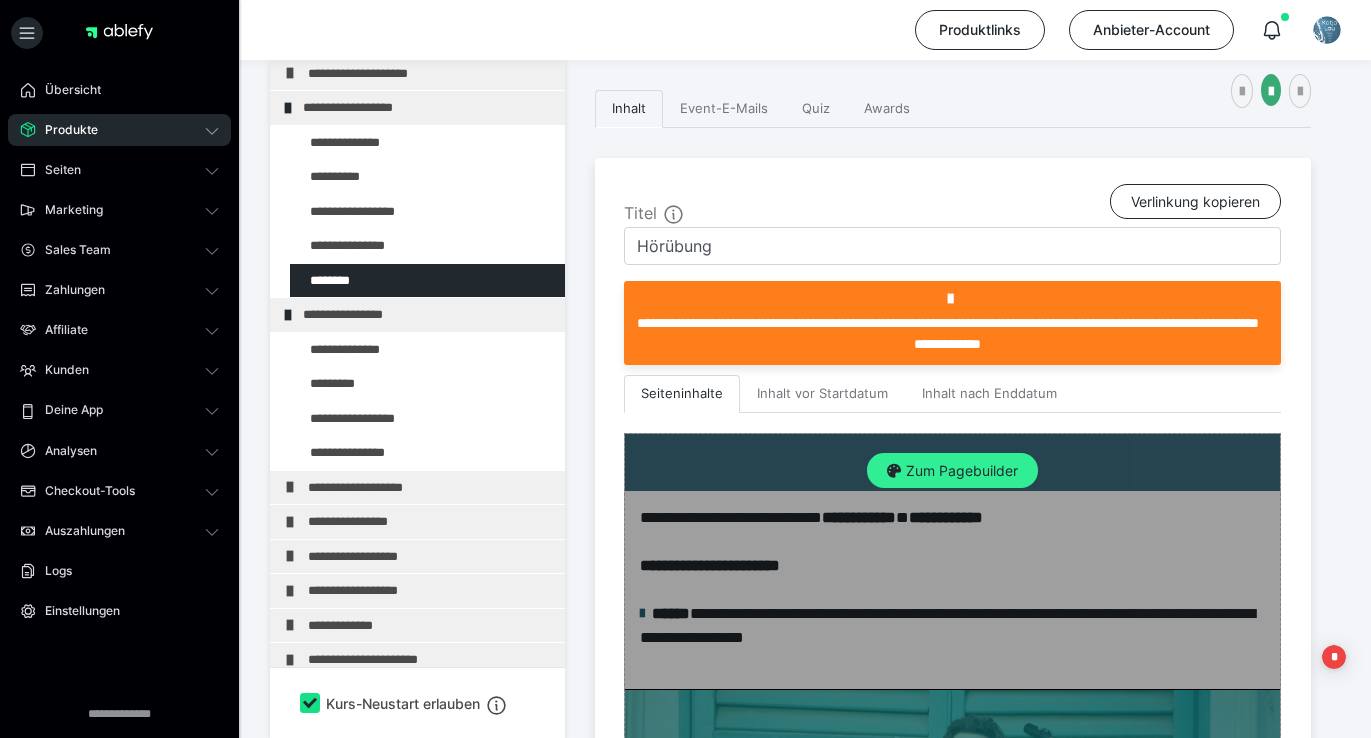 click on "Zum Pagebuilder" at bounding box center (952, 471) 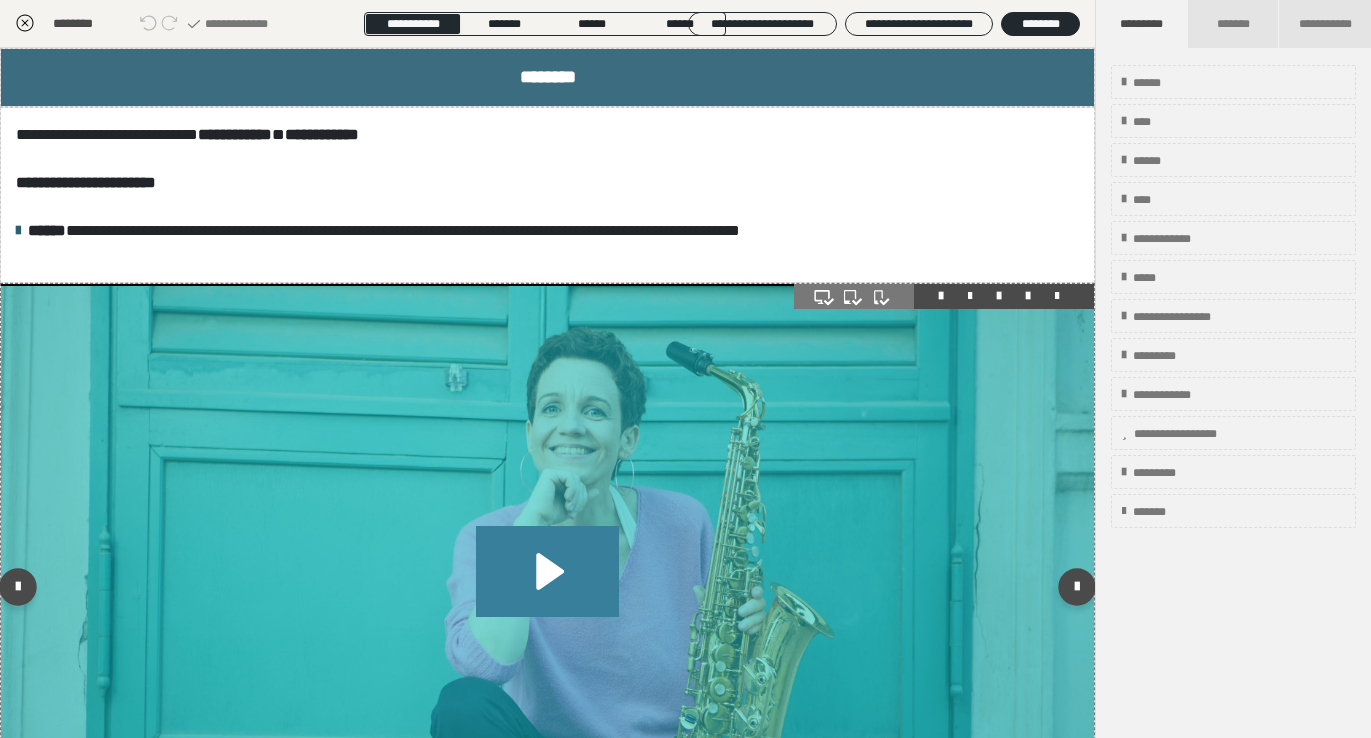click 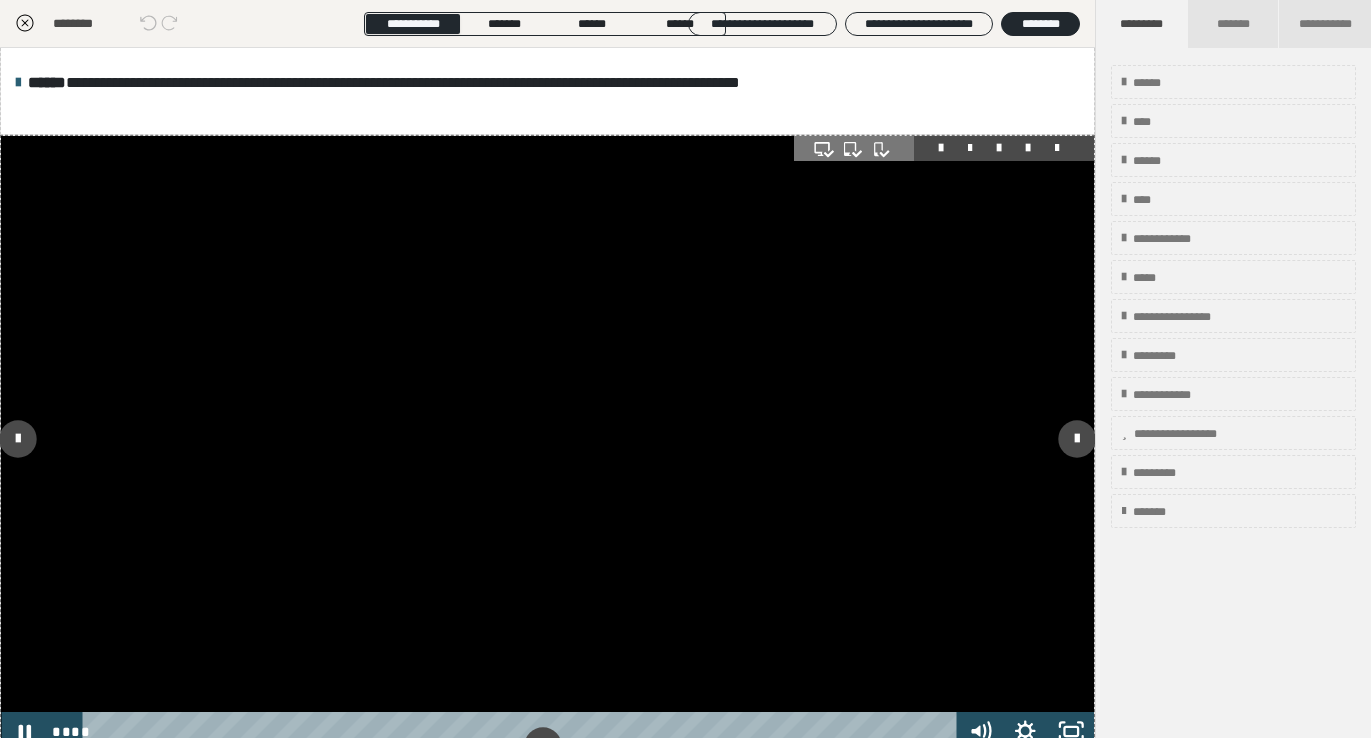 scroll, scrollTop: 209, scrollLeft: 0, axis: vertical 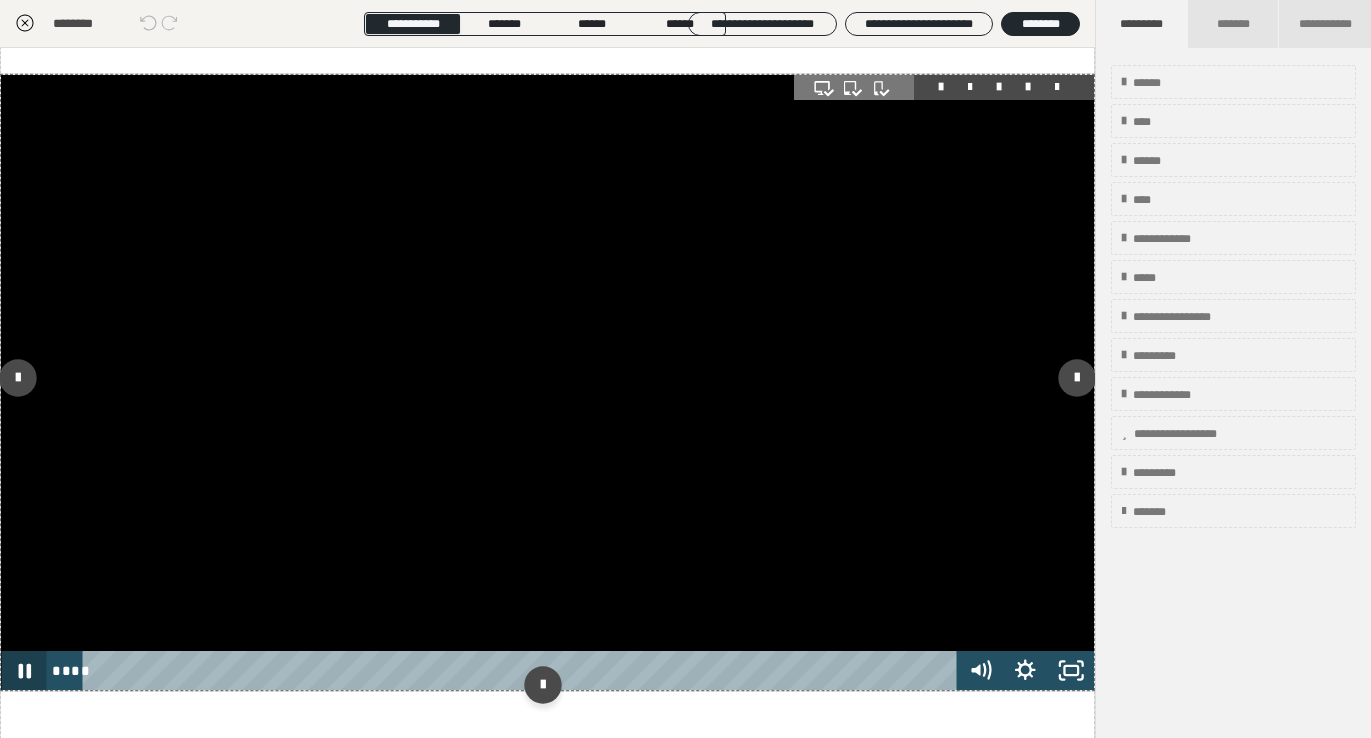 click 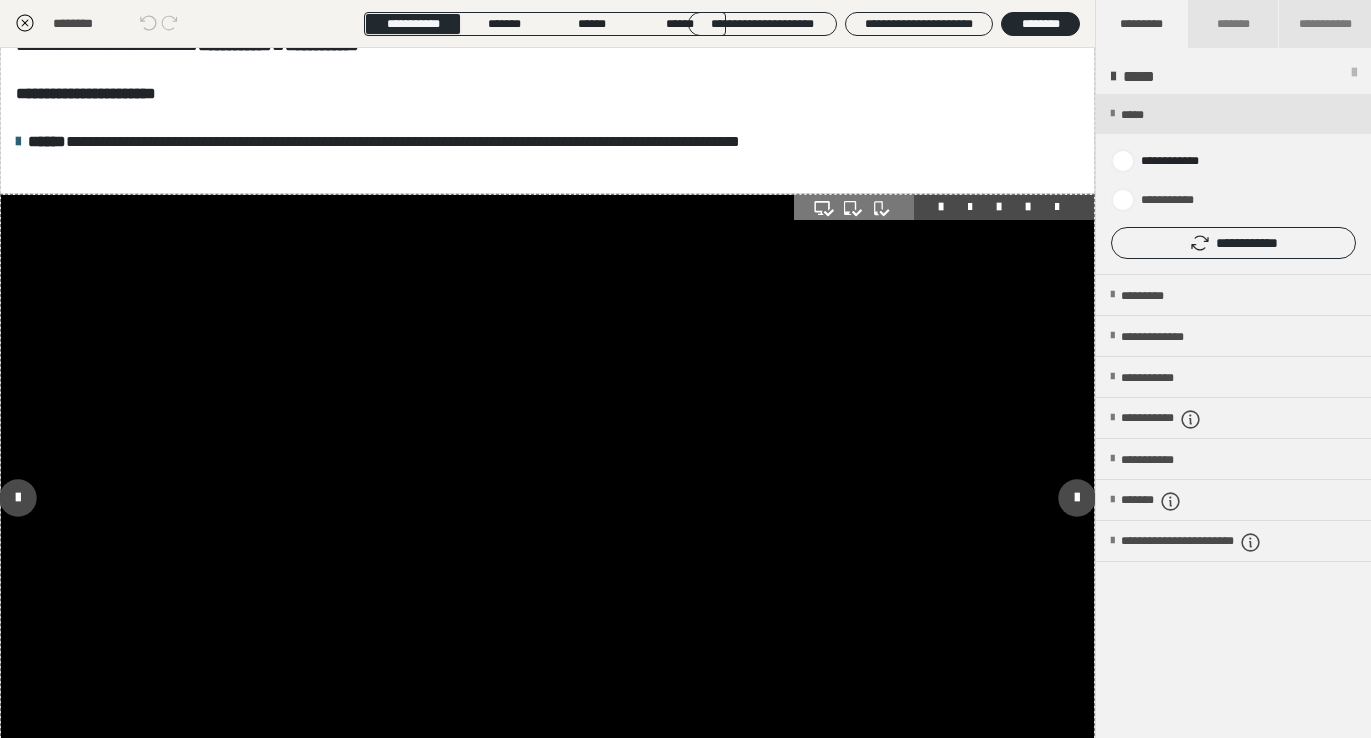scroll, scrollTop: 0, scrollLeft: 0, axis: both 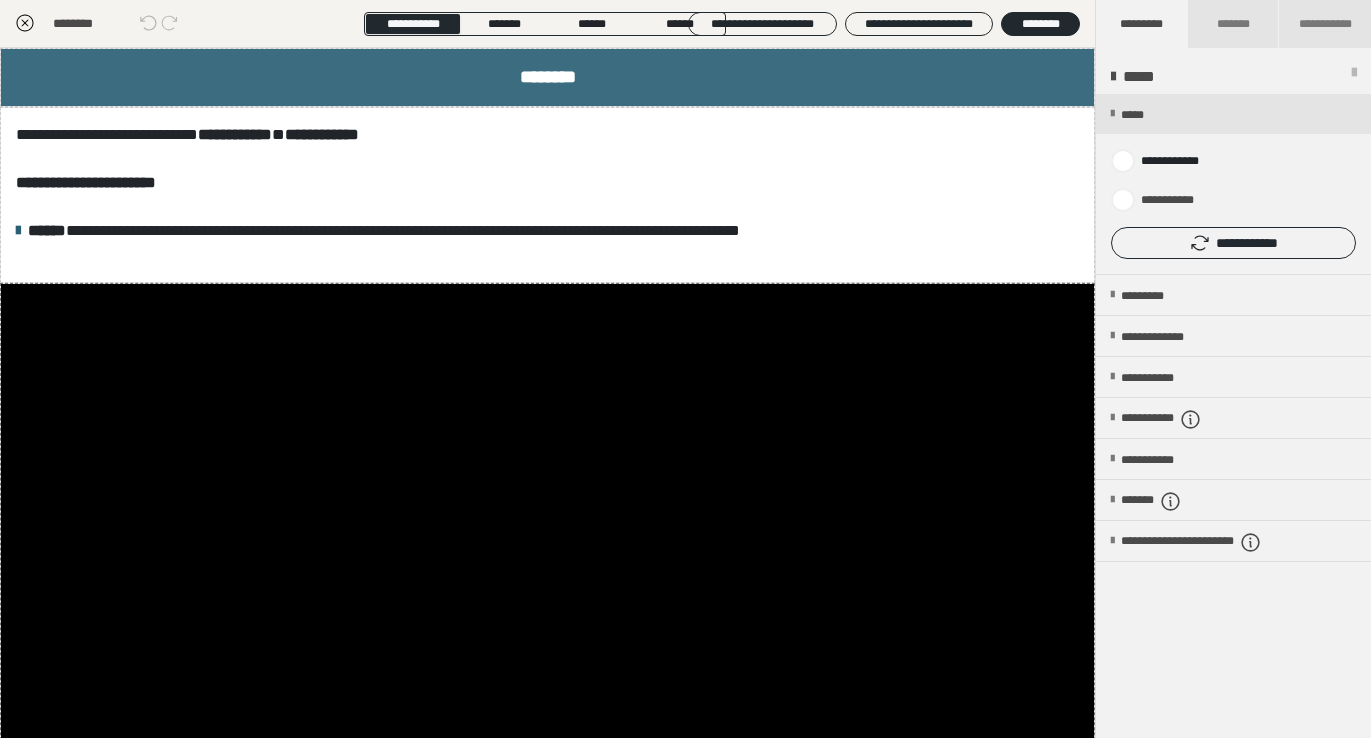 click 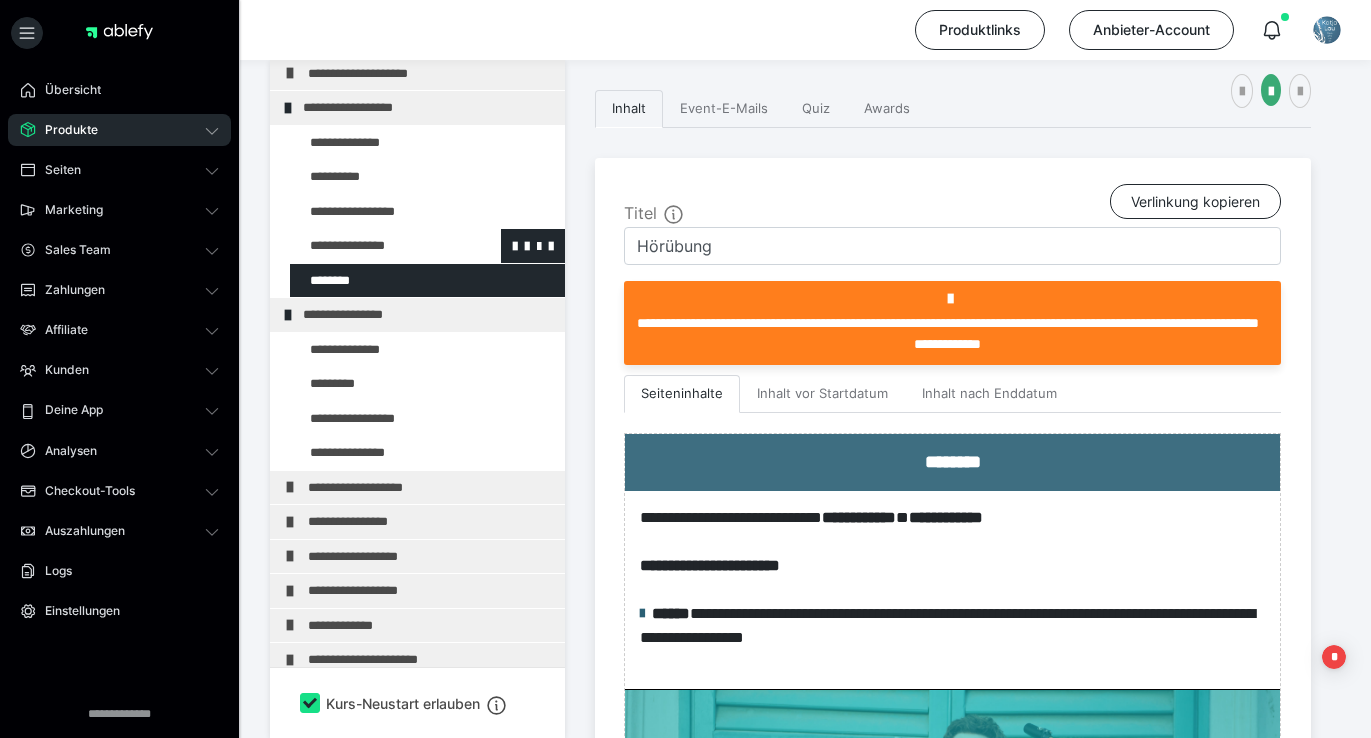 click at bounding box center [375, 246] 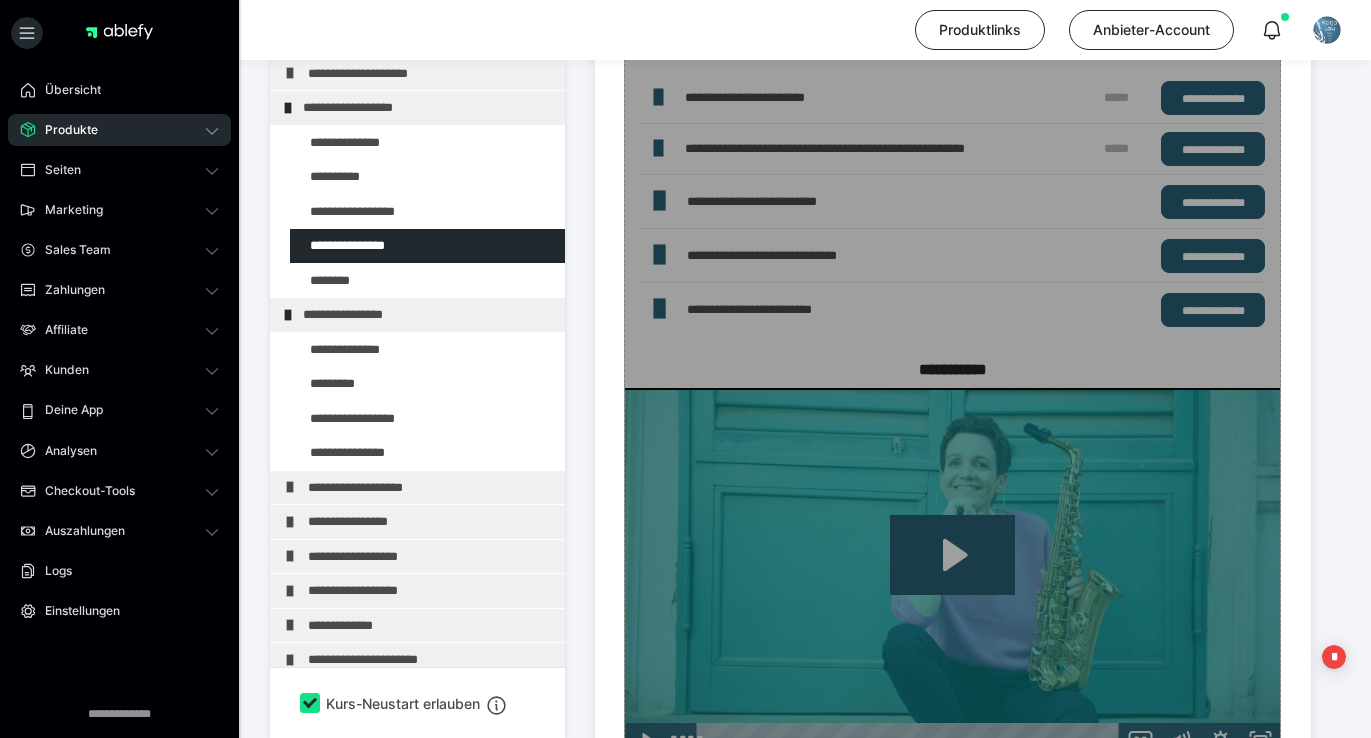 scroll, scrollTop: 1691, scrollLeft: 0, axis: vertical 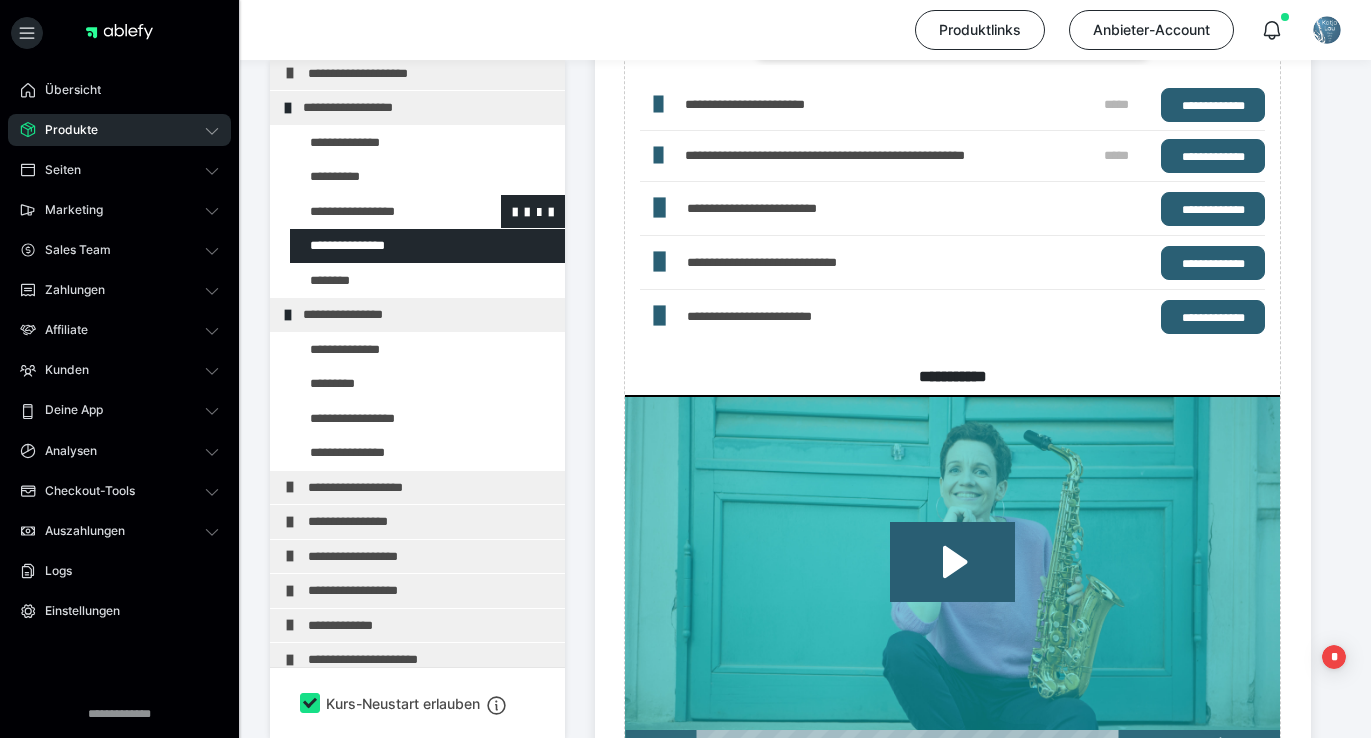 click at bounding box center (375, 212) 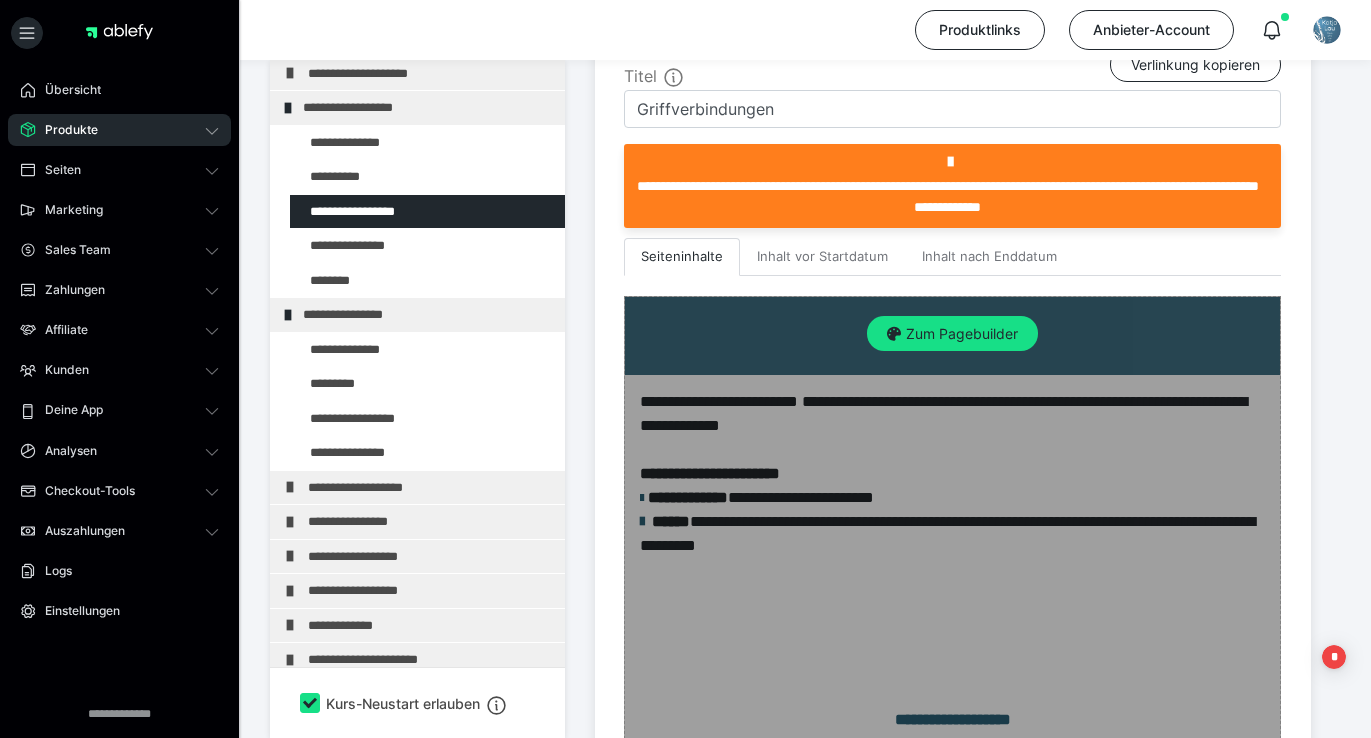 scroll, scrollTop: 529, scrollLeft: 0, axis: vertical 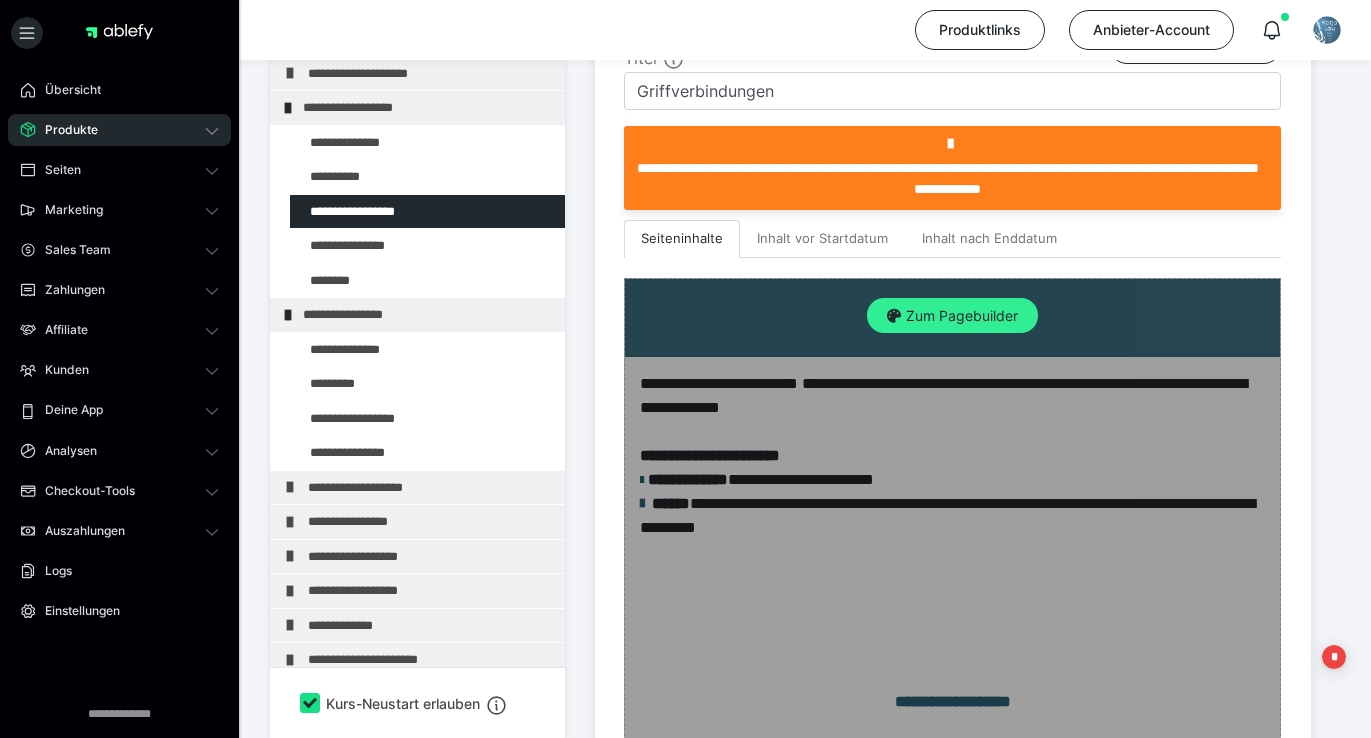 click on "Zum Pagebuilder" at bounding box center (952, 316) 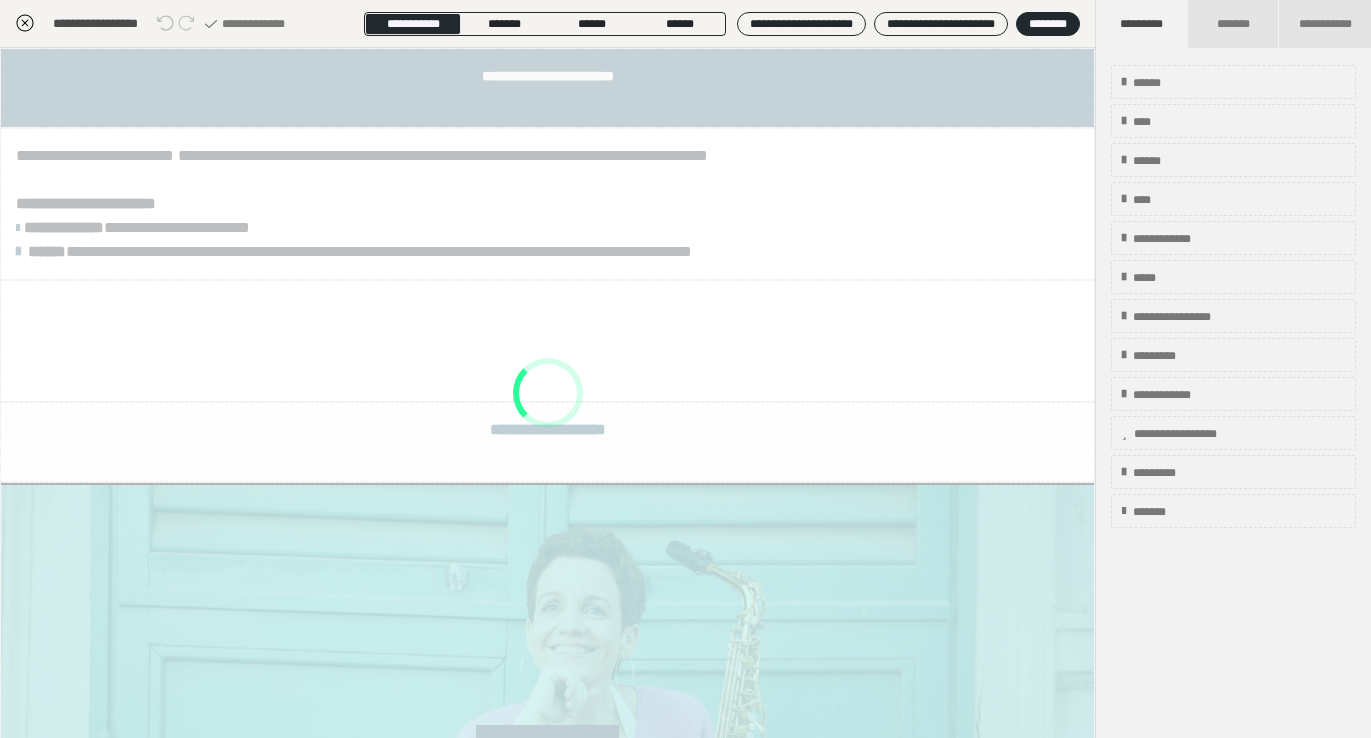scroll, scrollTop: 374, scrollLeft: 0, axis: vertical 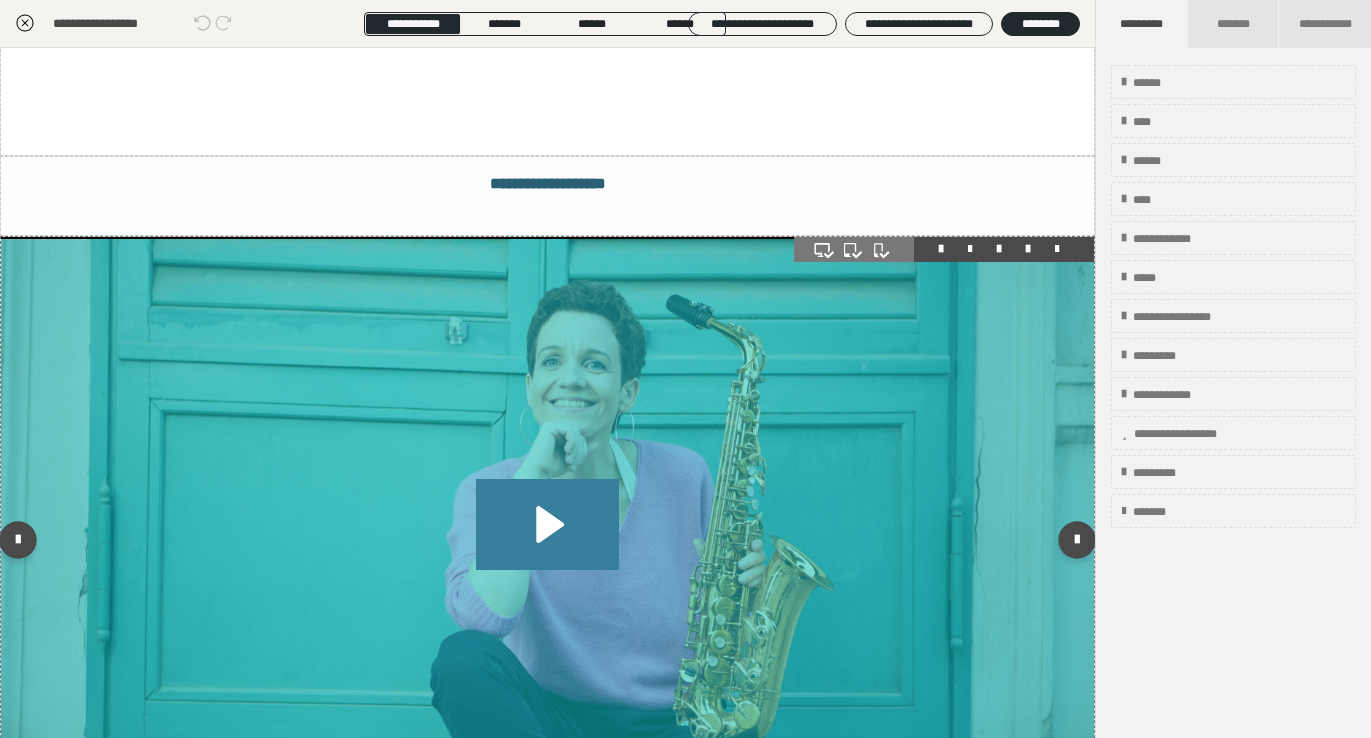 click 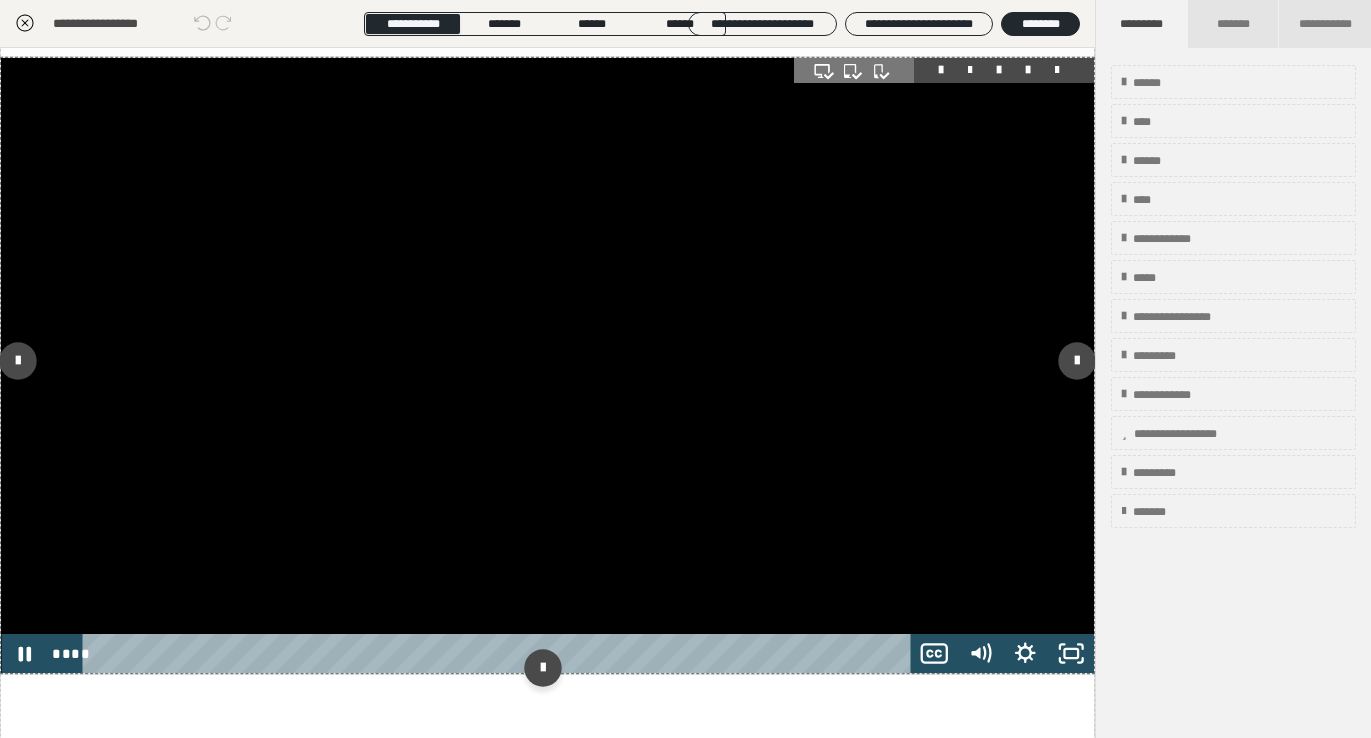 scroll, scrollTop: 426, scrollLeft: 0, axis: vertical 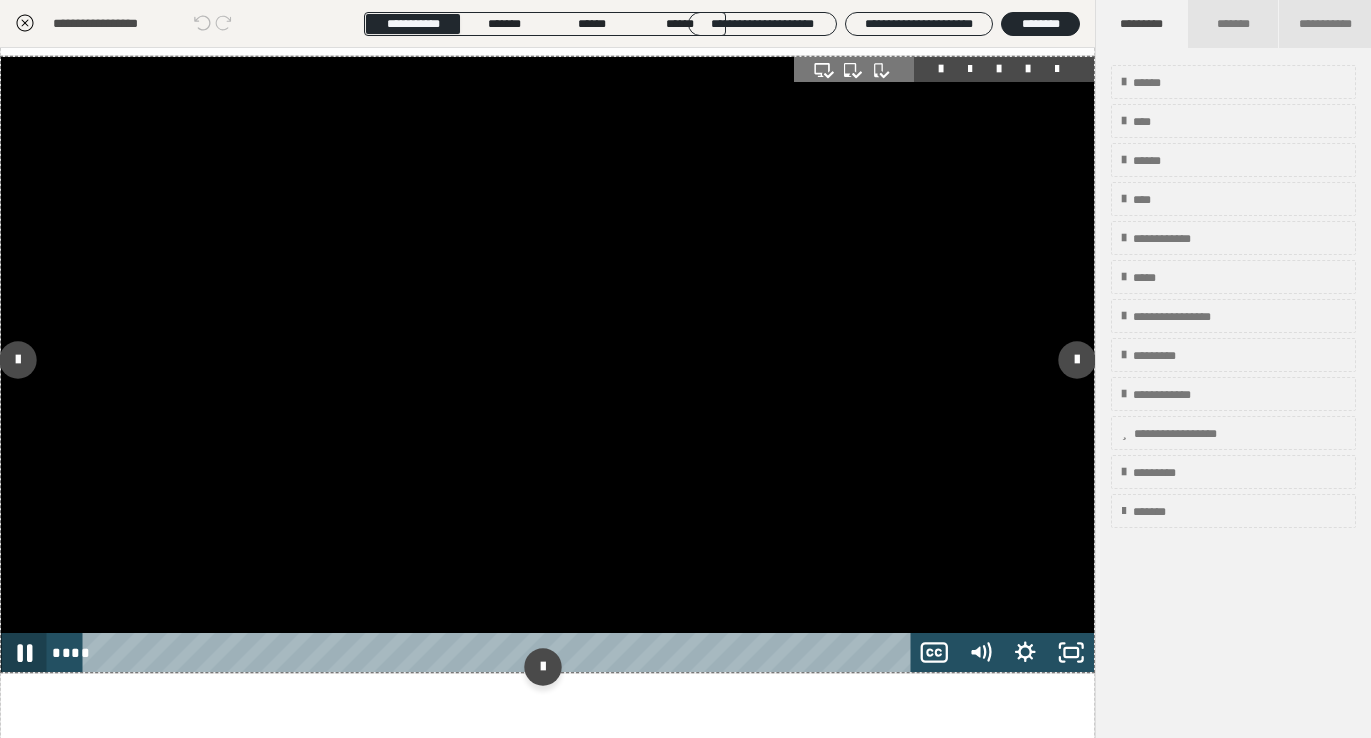 click 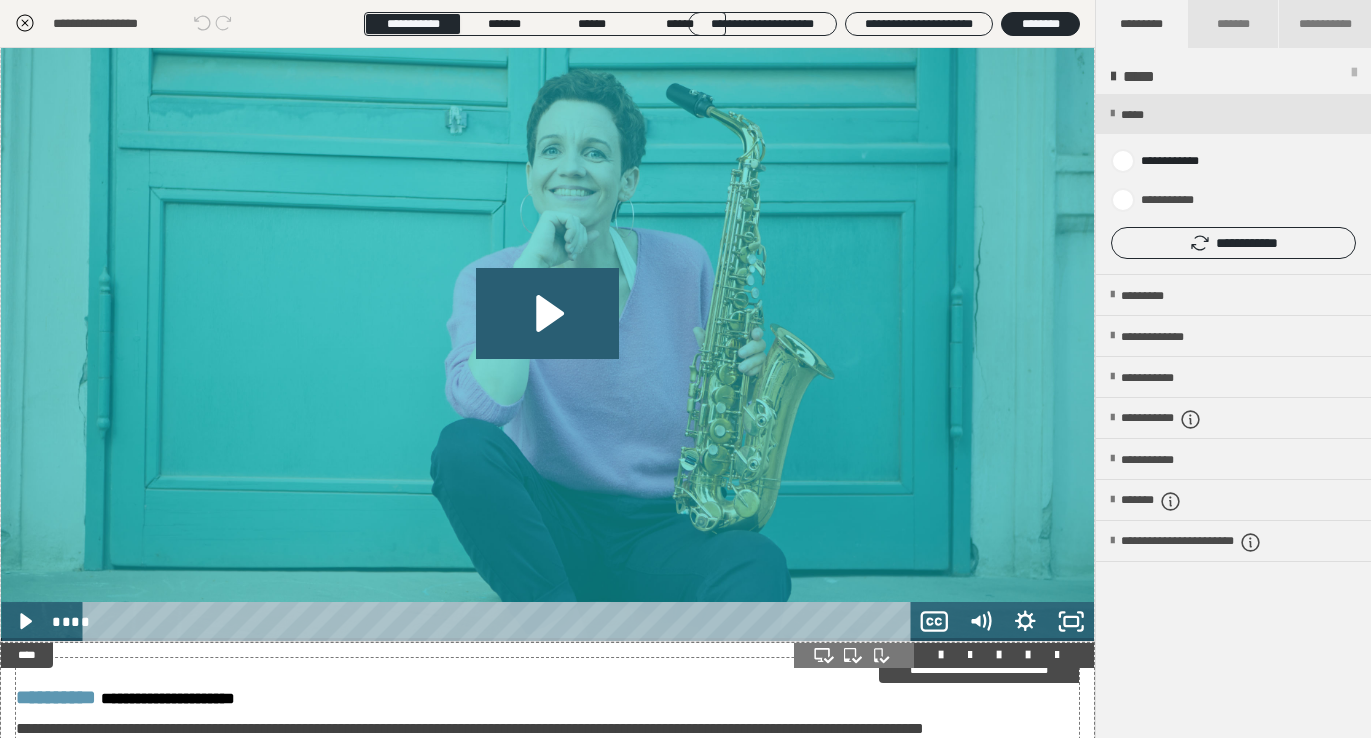 scroll, scrollTop: 1273, scrollLeft: 0, axis: vertical 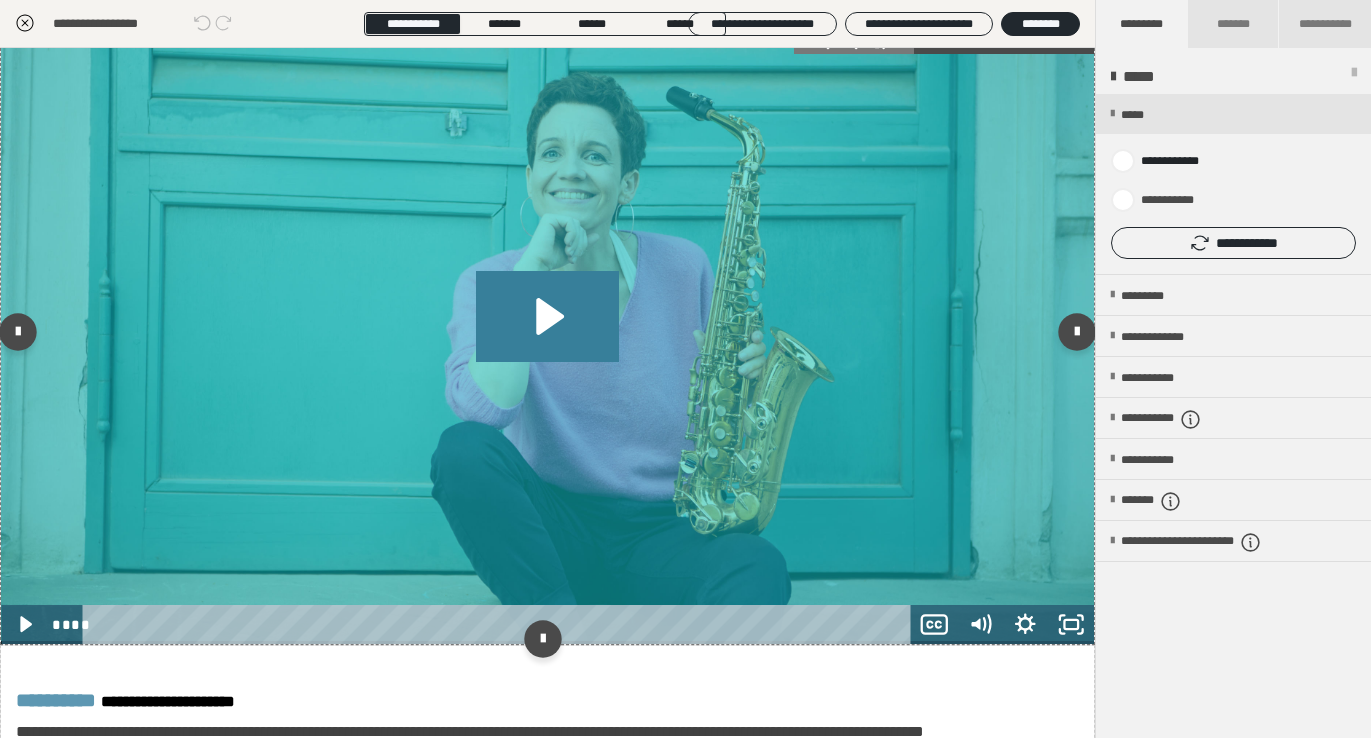click 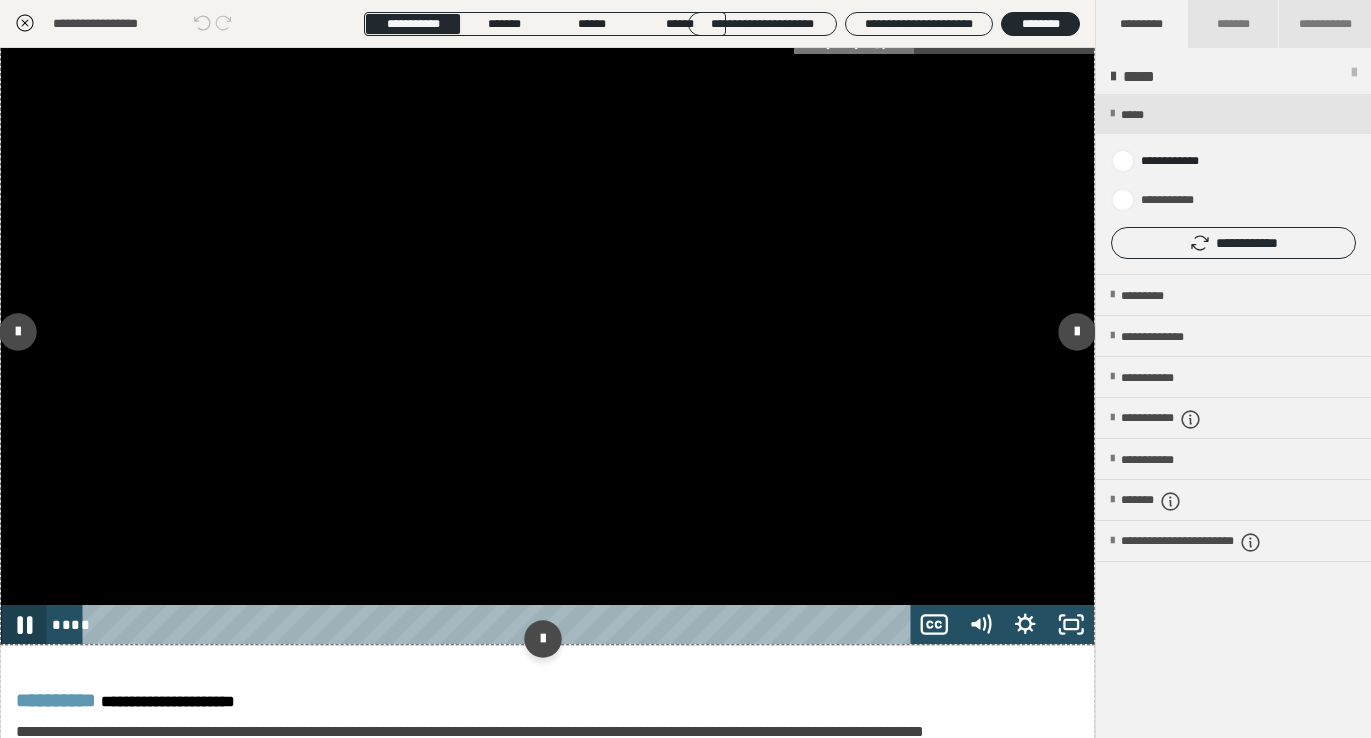 click 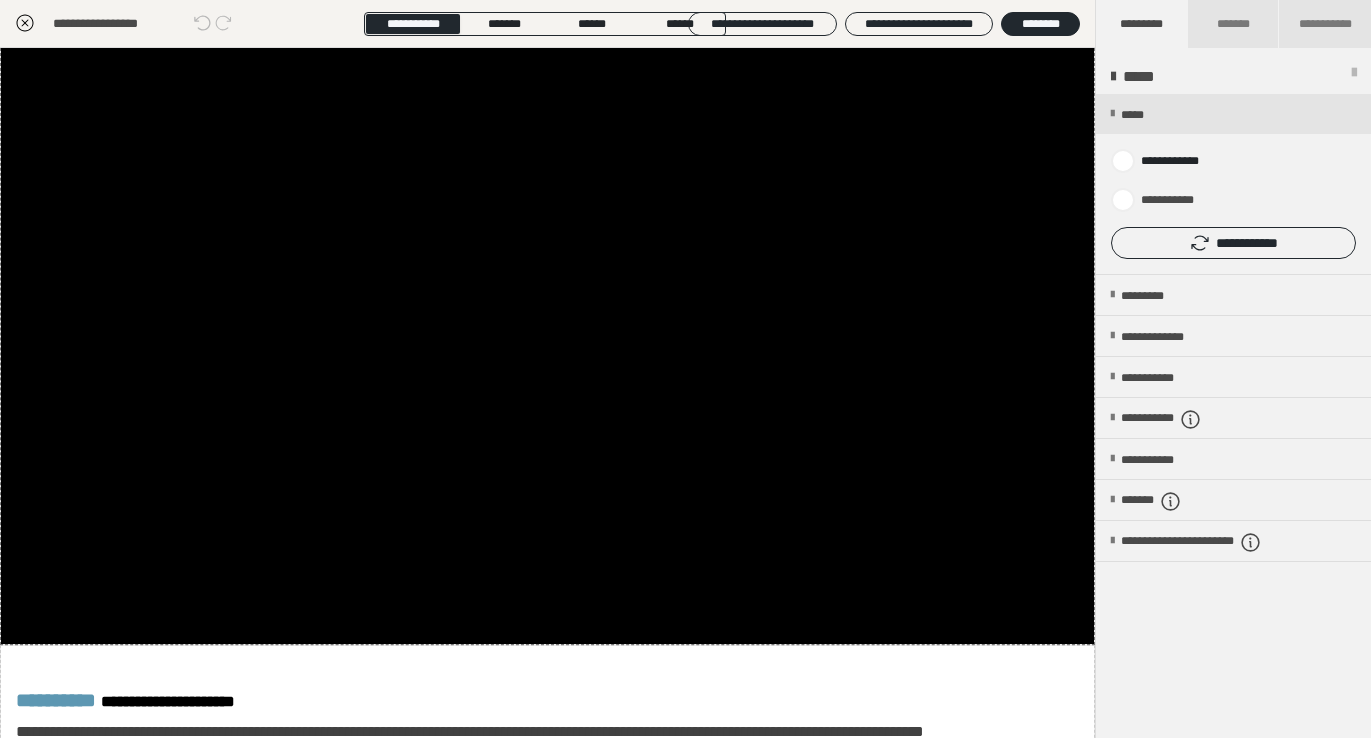 scroll, scrollTop: 0, scrollLeft: 0, axis: both 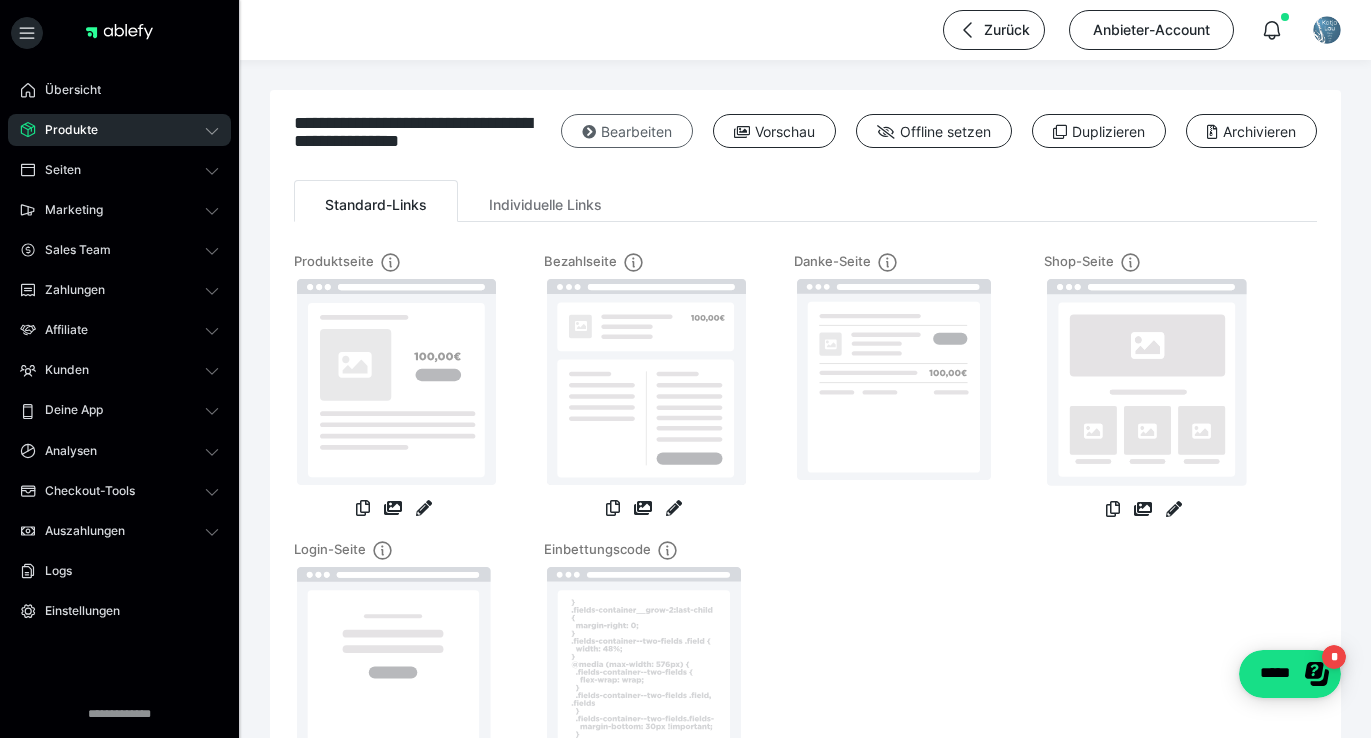 click at bounding box center (589, 132) 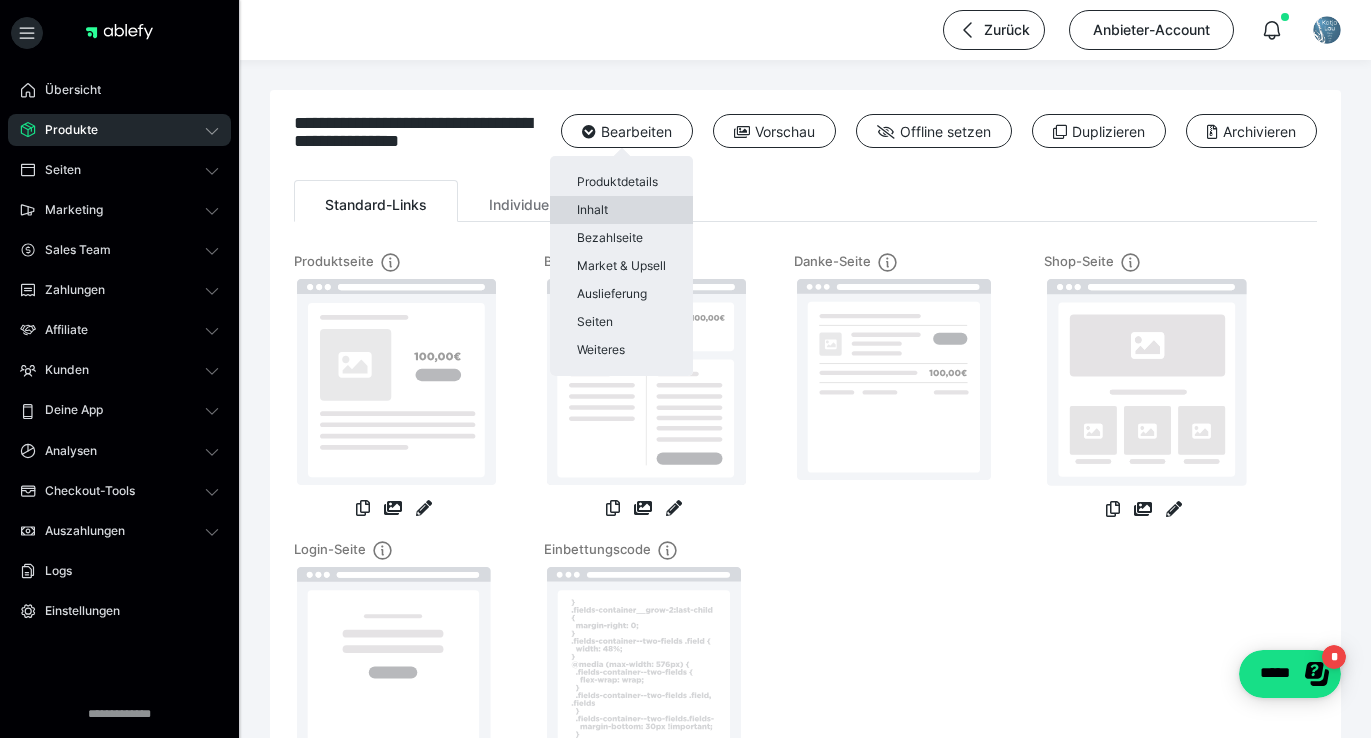 click on "Inhalt" at bounding box center [621, 210] 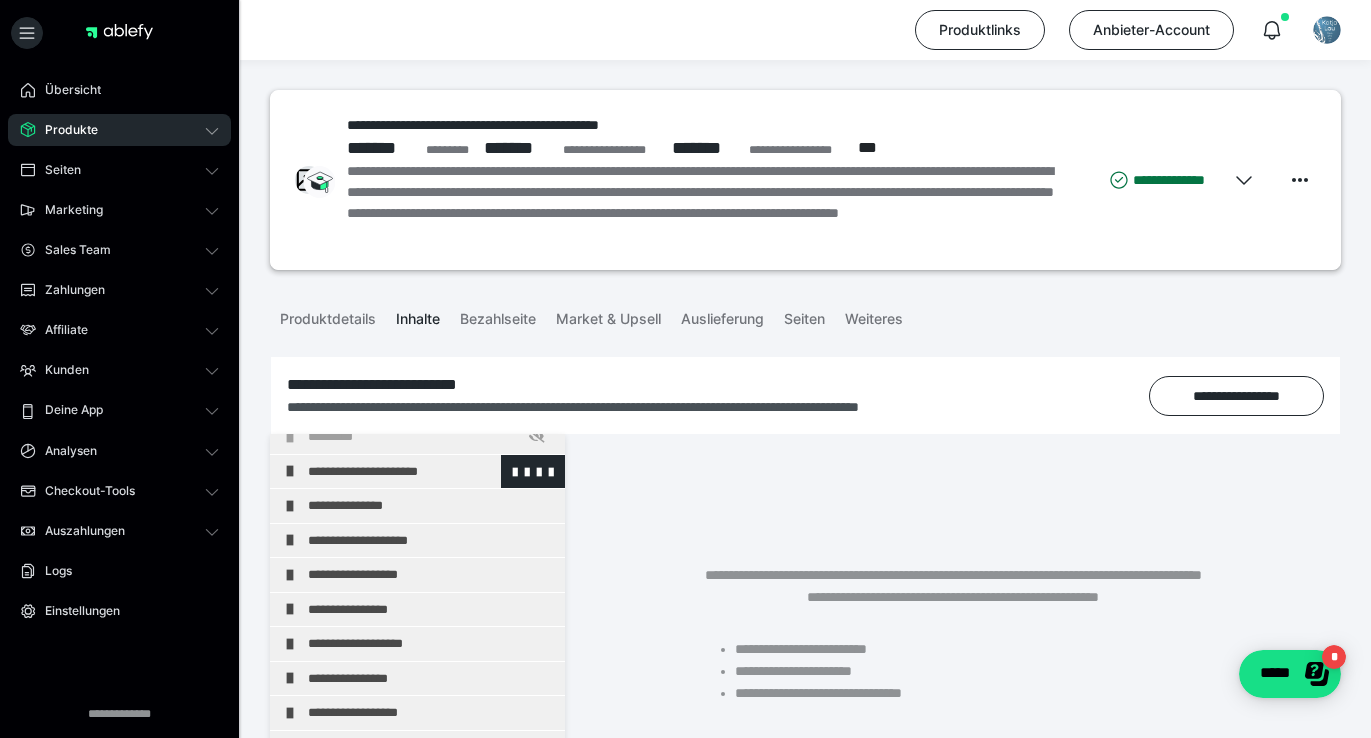 scroll, scrollTop: 153, scrollLeft: 0, axis: vertical 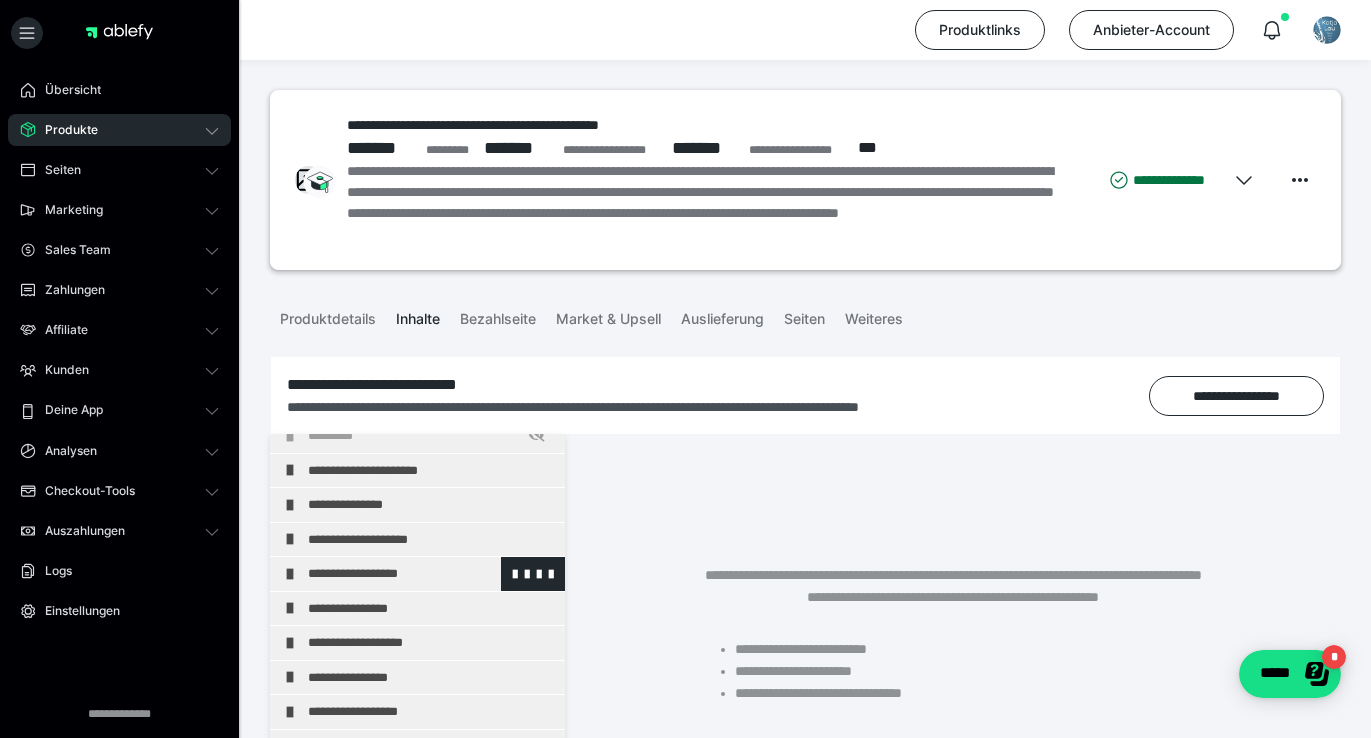 click on "**********" at bounding box center (431, 574) 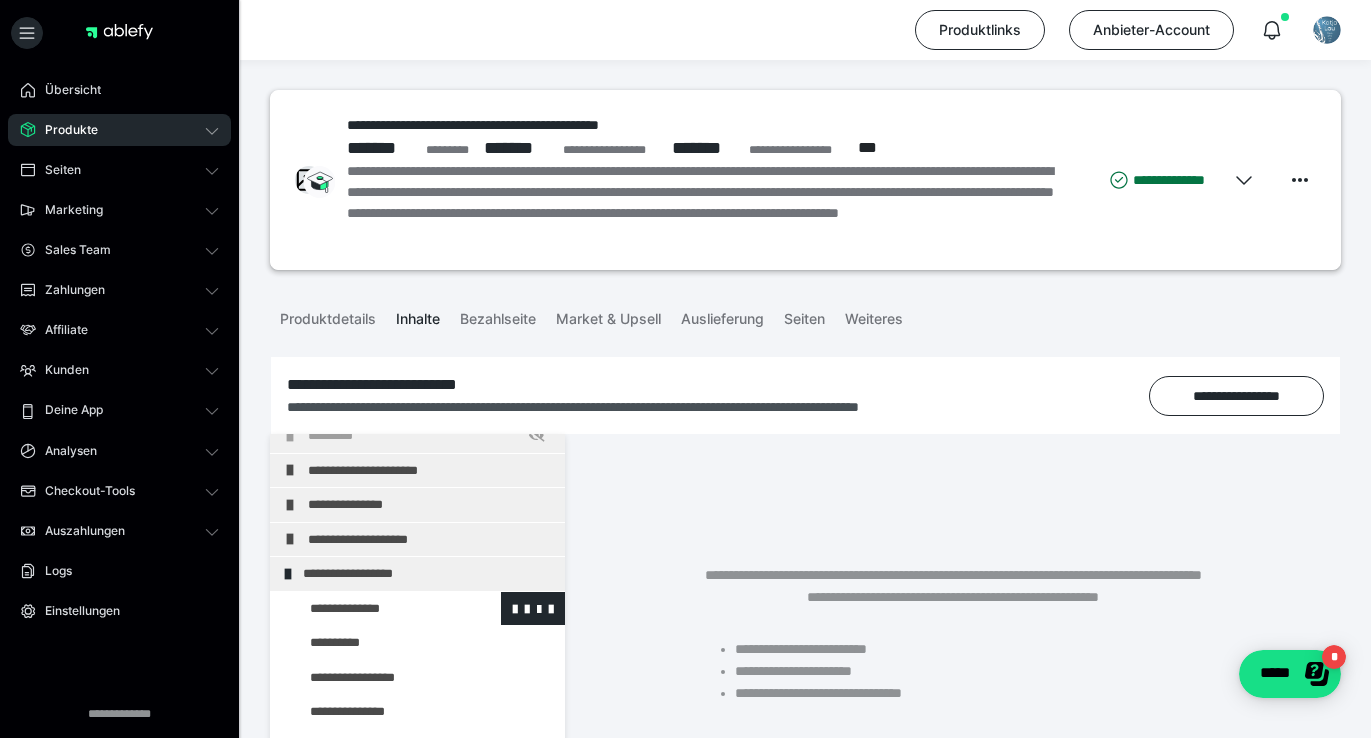 scroll, scrollTop: 274, scrollLeft: 0, axis: vertical 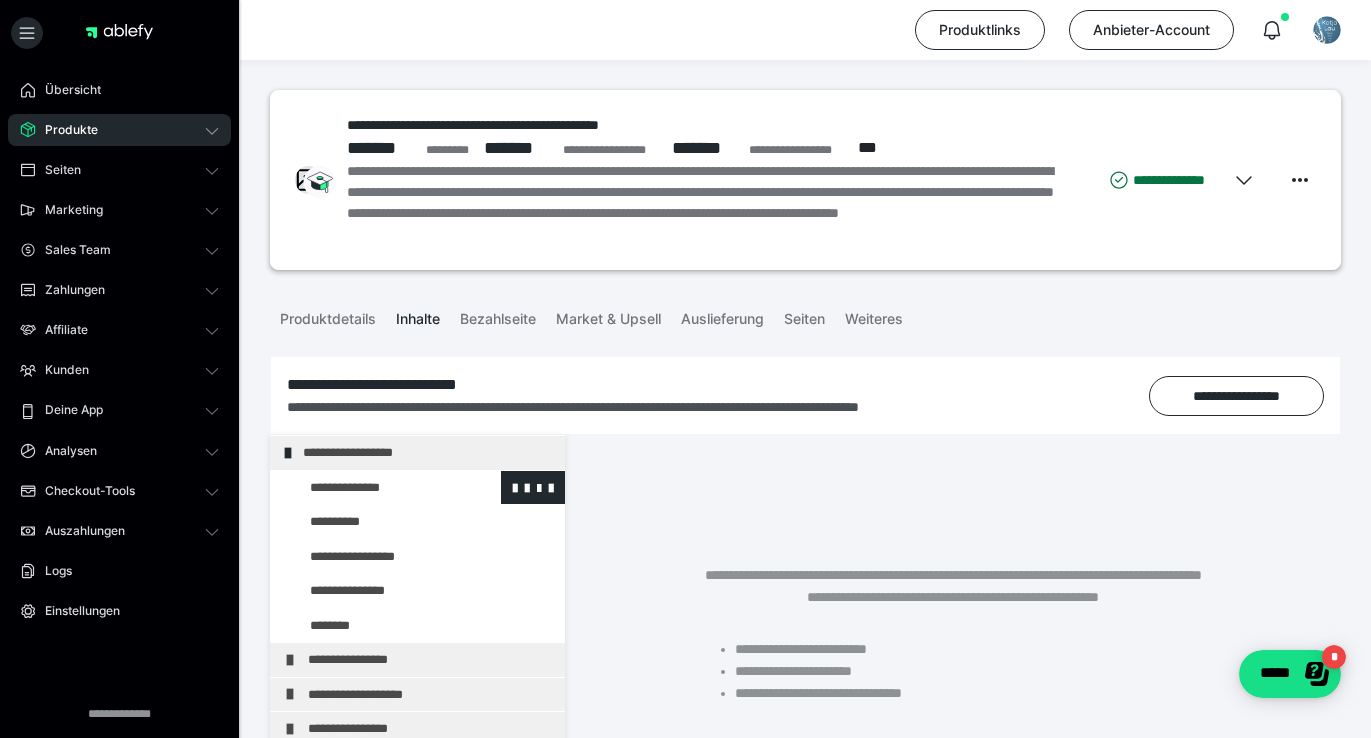 click at bounding box center (375, 626) 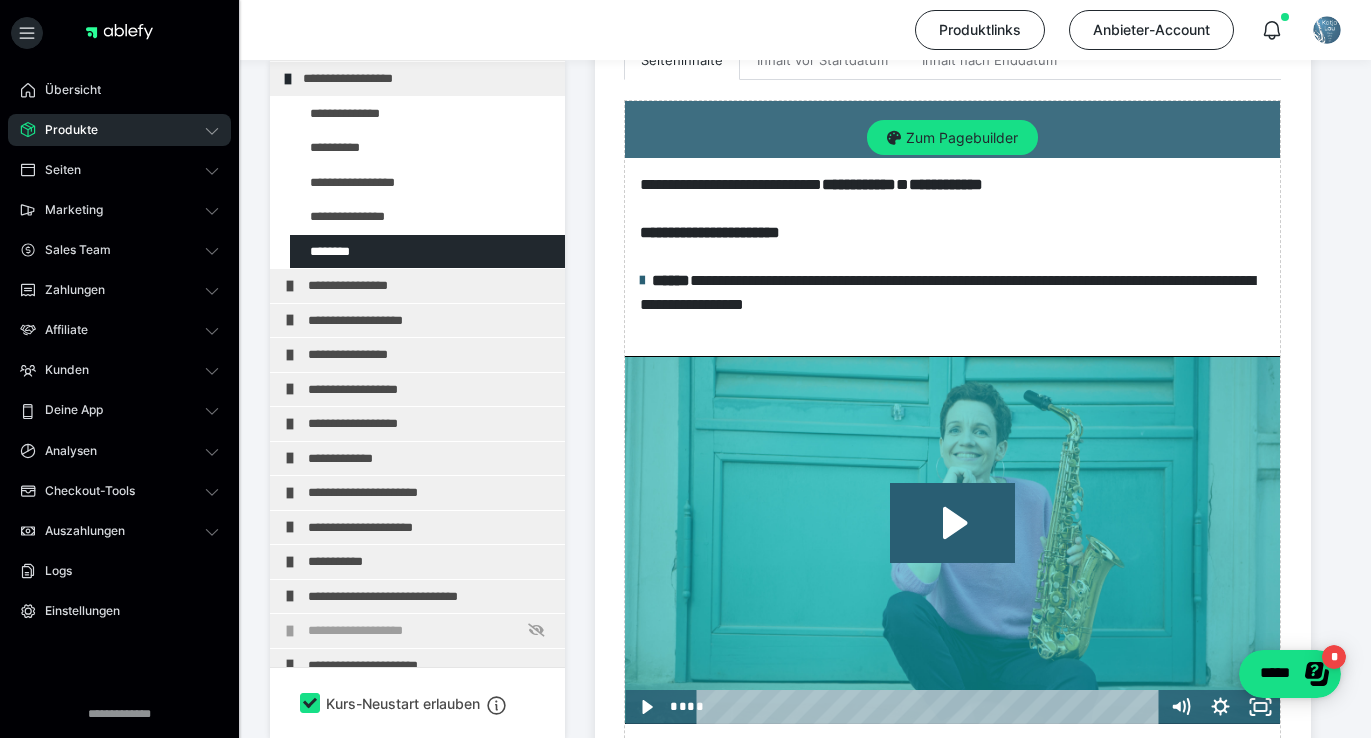 scroll, scrollTop: 730, scrollLeft: 0, axis: vertical 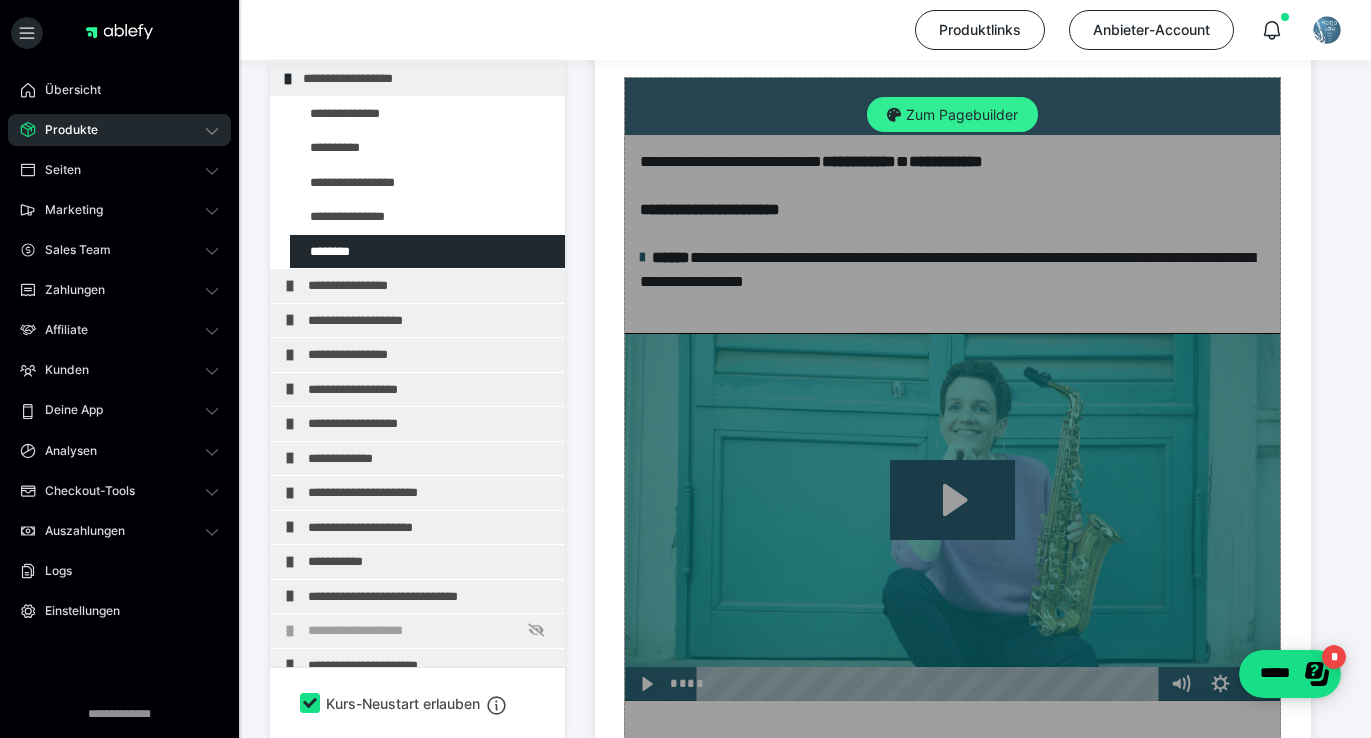 click on "Zum Pagebuilder" at bounding box center [952, 115] 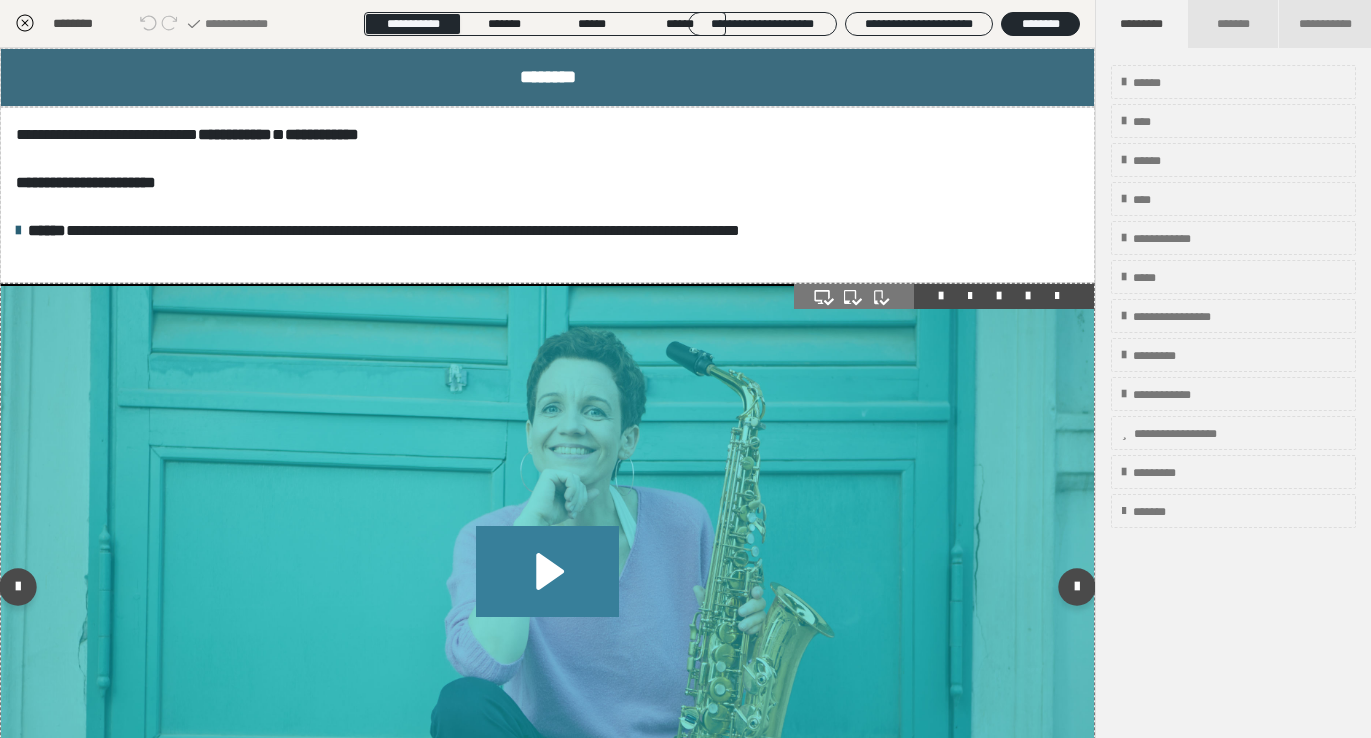 click 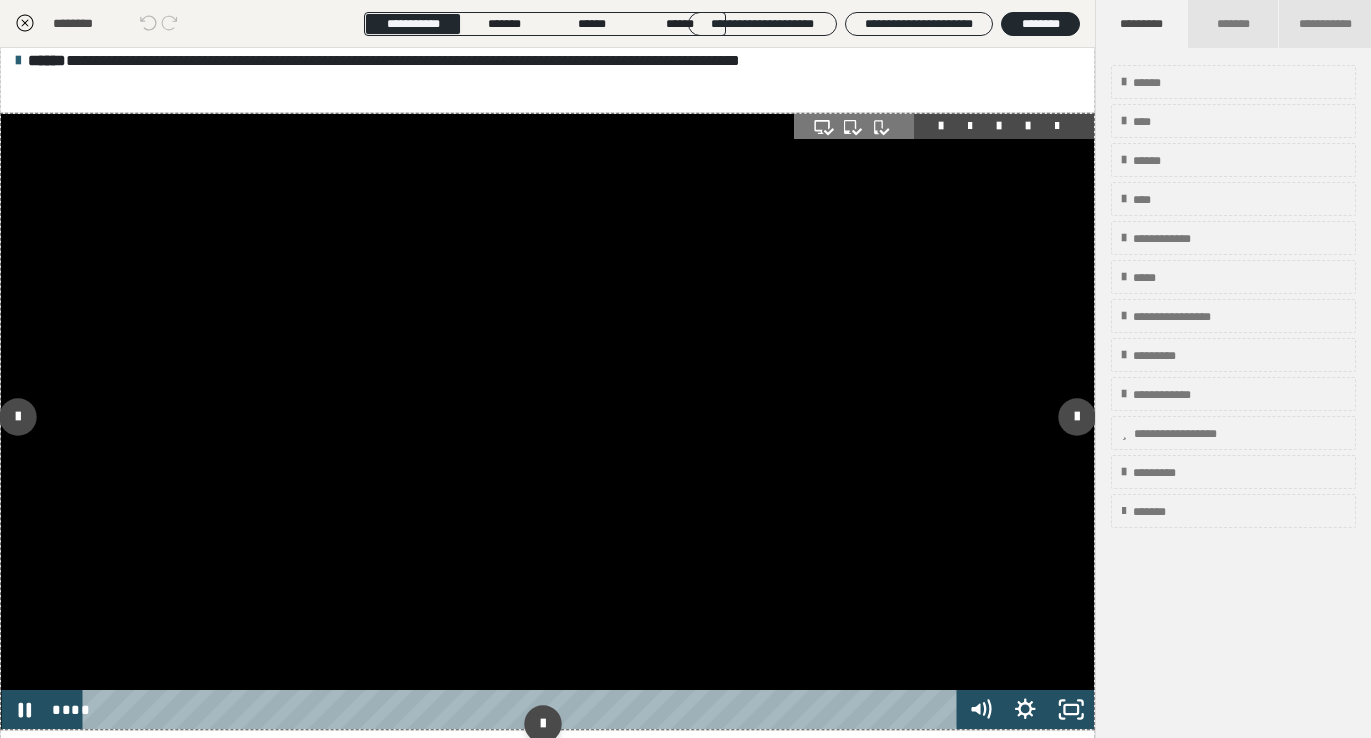 scroll, scrollTop: 169, scrollLeft: 0, axis: vertical 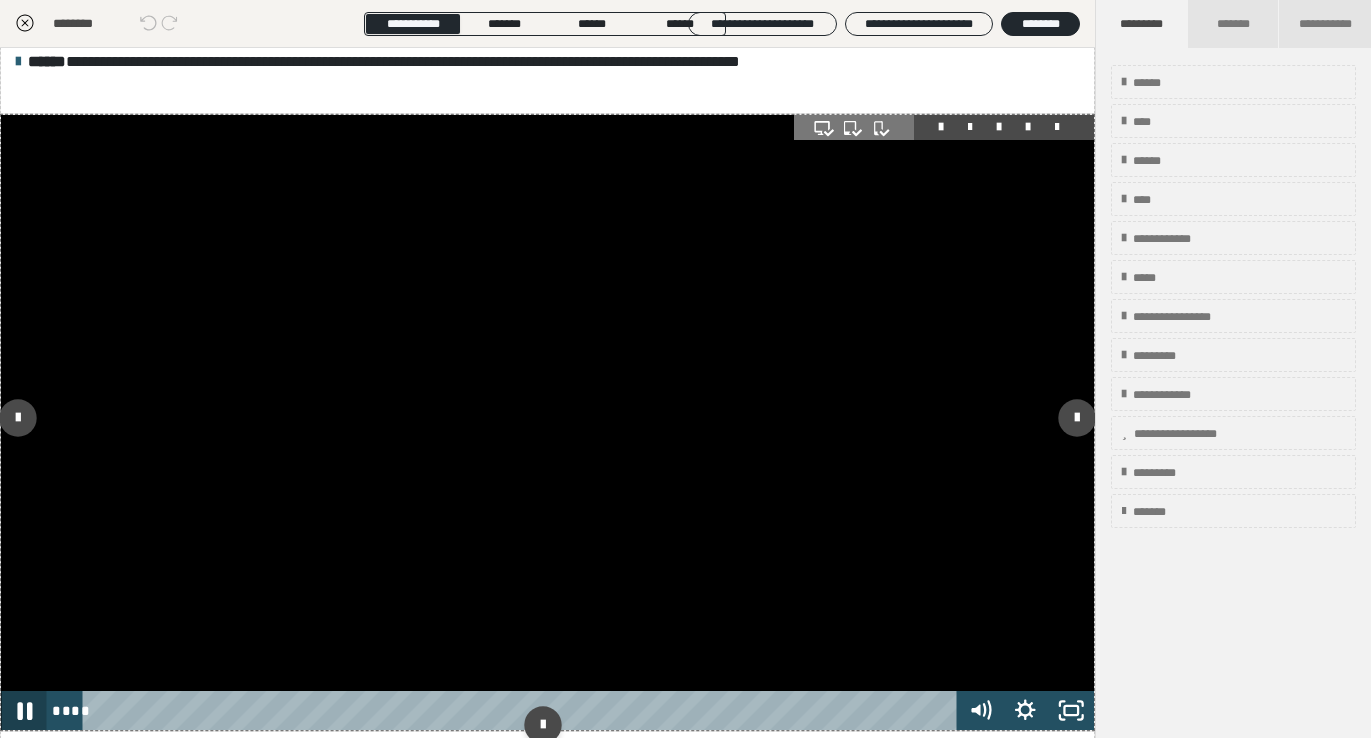 click 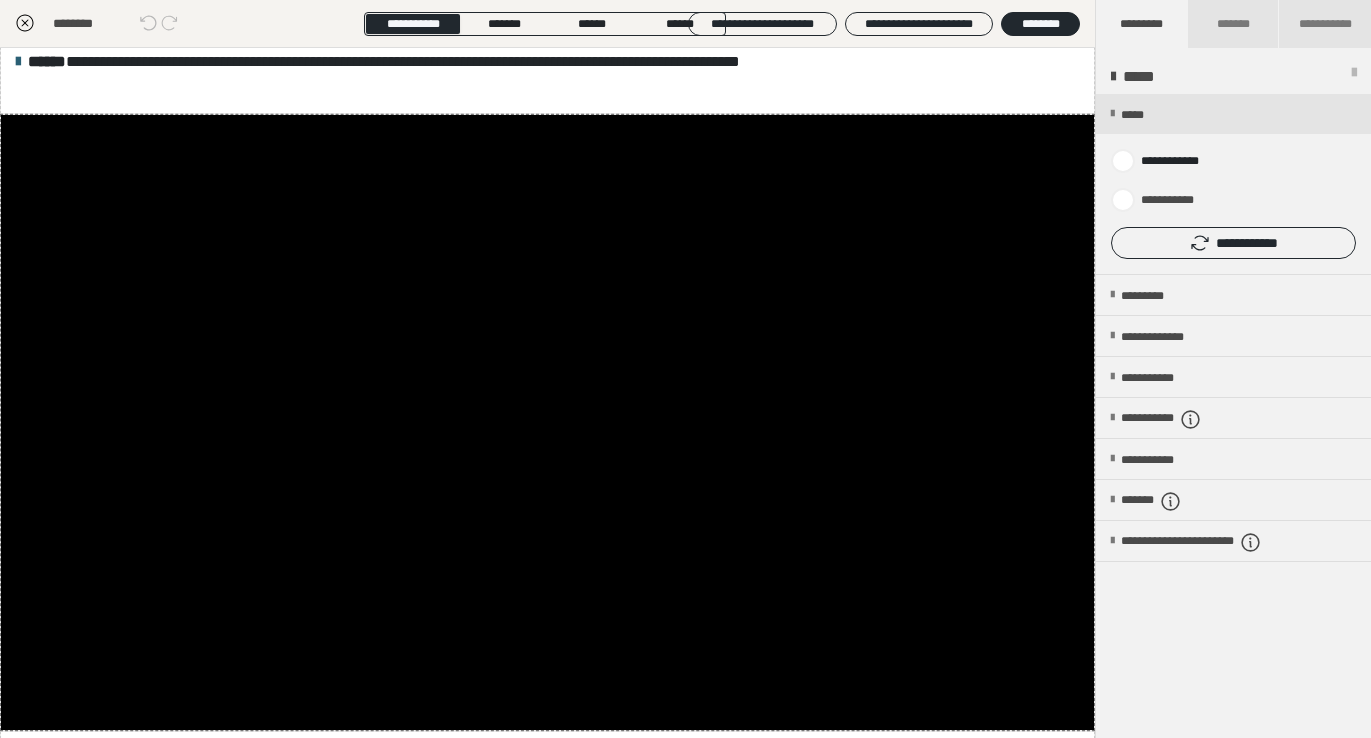 click 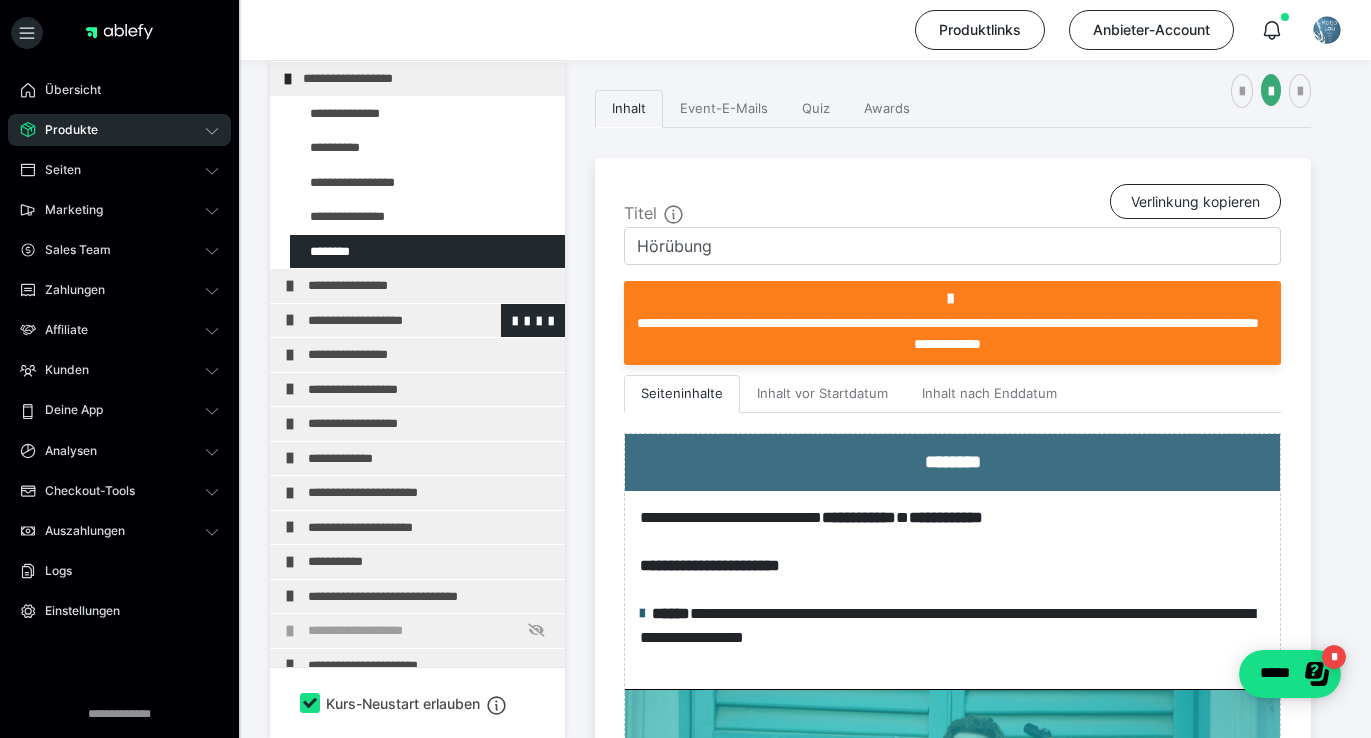 click on "**********" at bounding box center (431, 321) 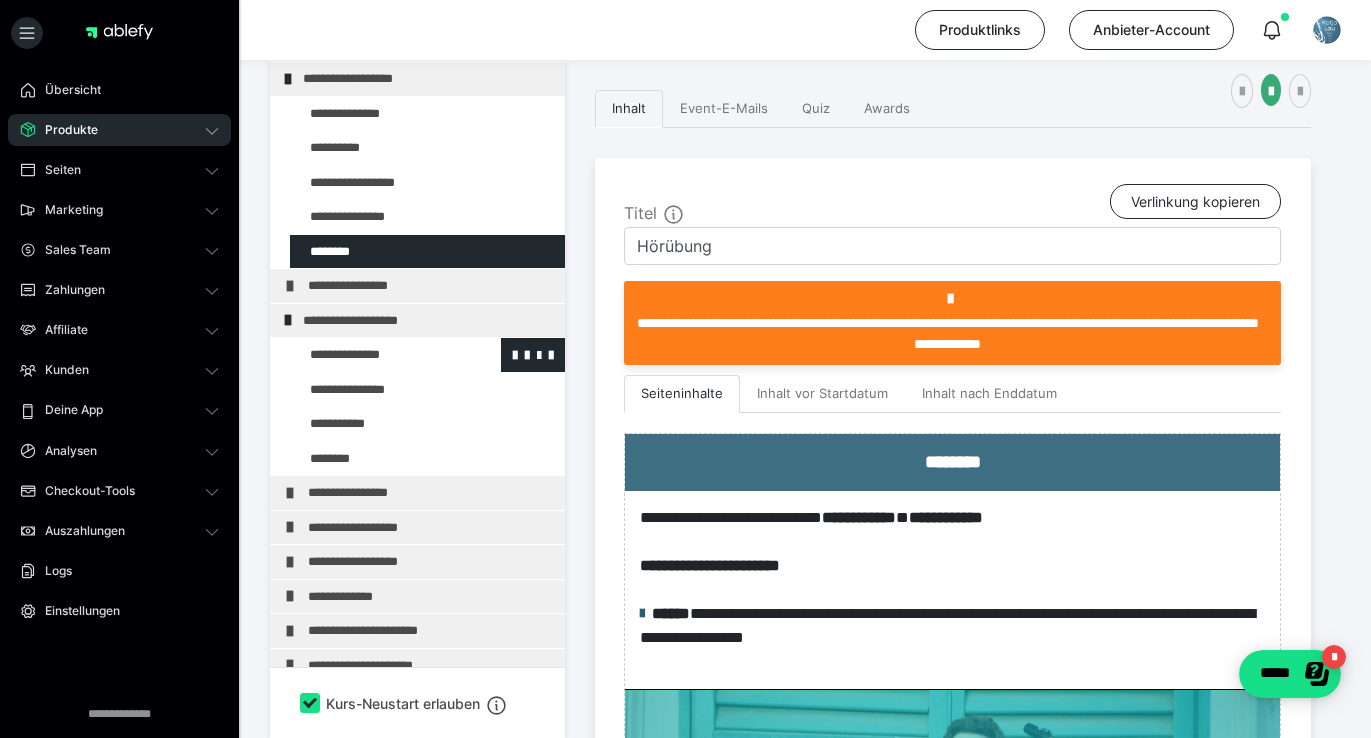 click at bounding box center [375, 355] 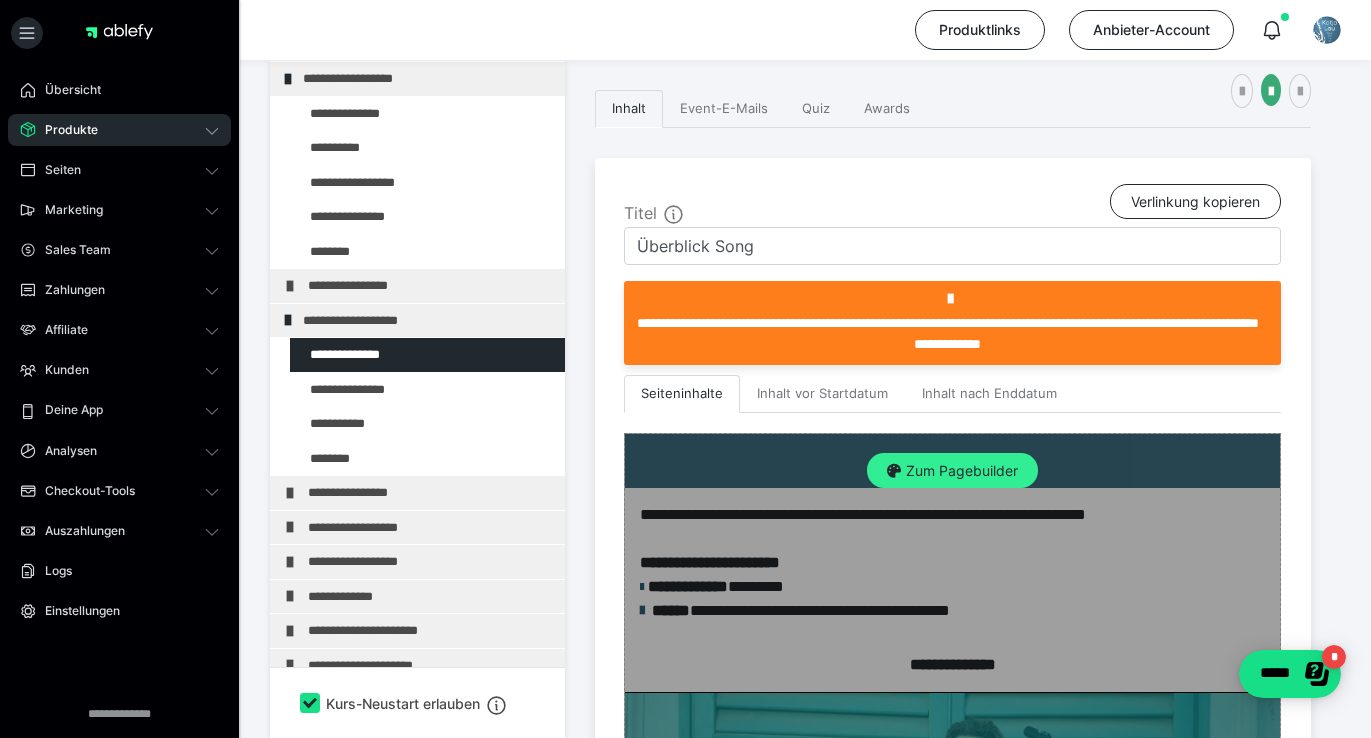 click on "Zum Pagebuilder" at bounding box center [952, 471] 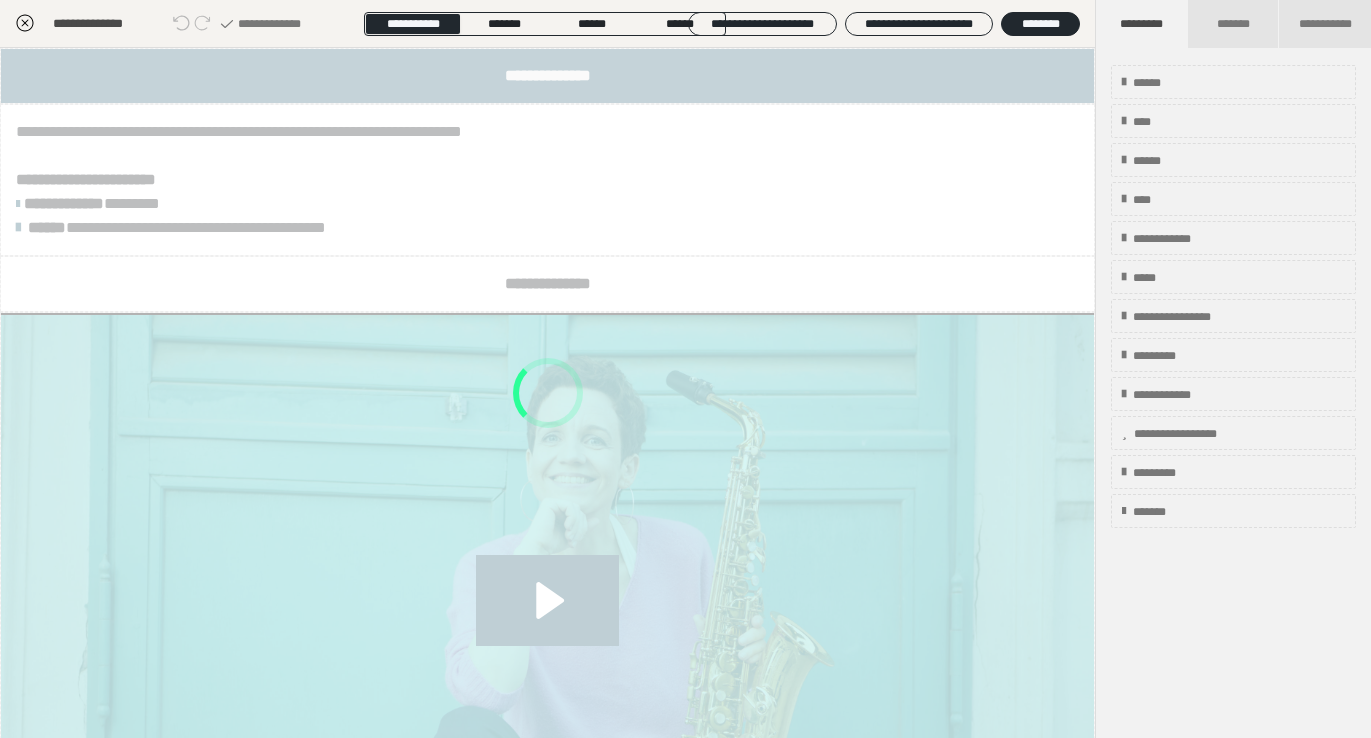 scroll, scrollTop: 101, scrollLeft: 0, axis: vertical 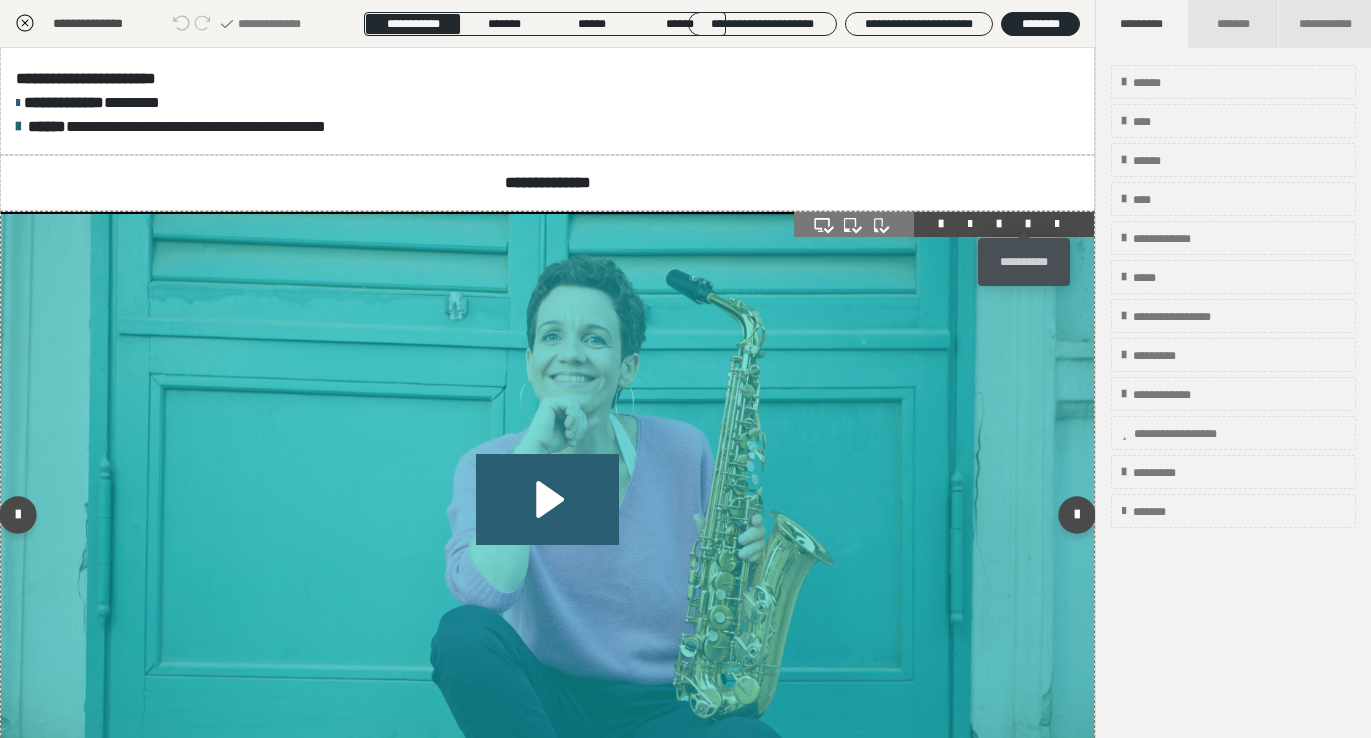 click at bounding box center [1028, 224] 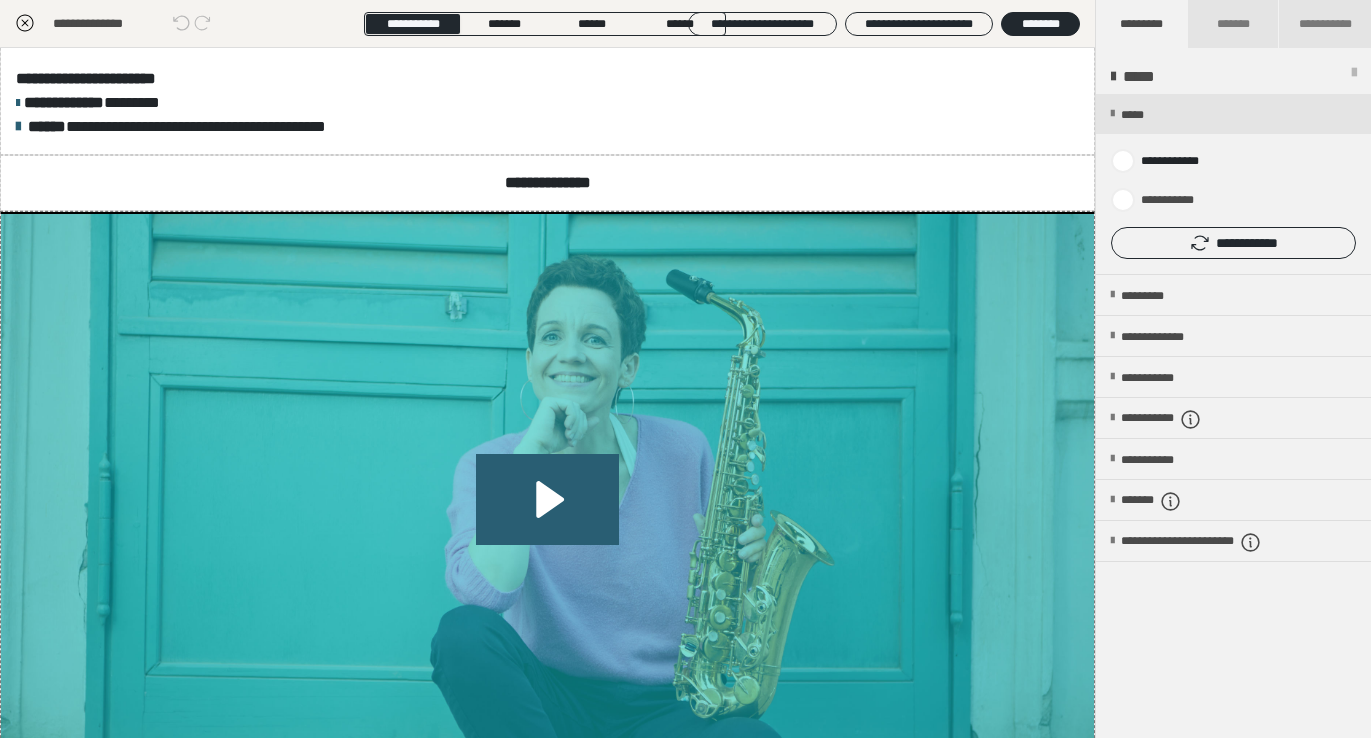 click on "**********" at bounding box center [1233, 243] 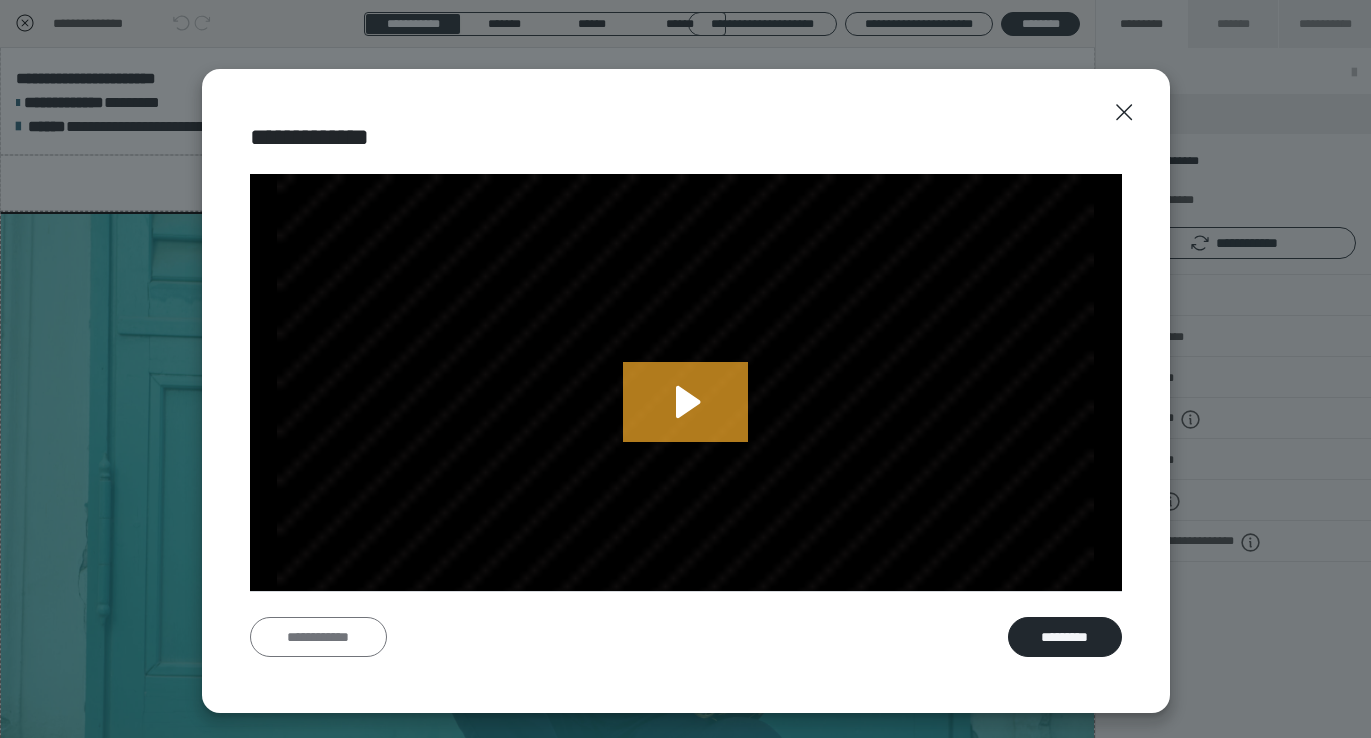 click on "**********" at bounding box center [318, 637] 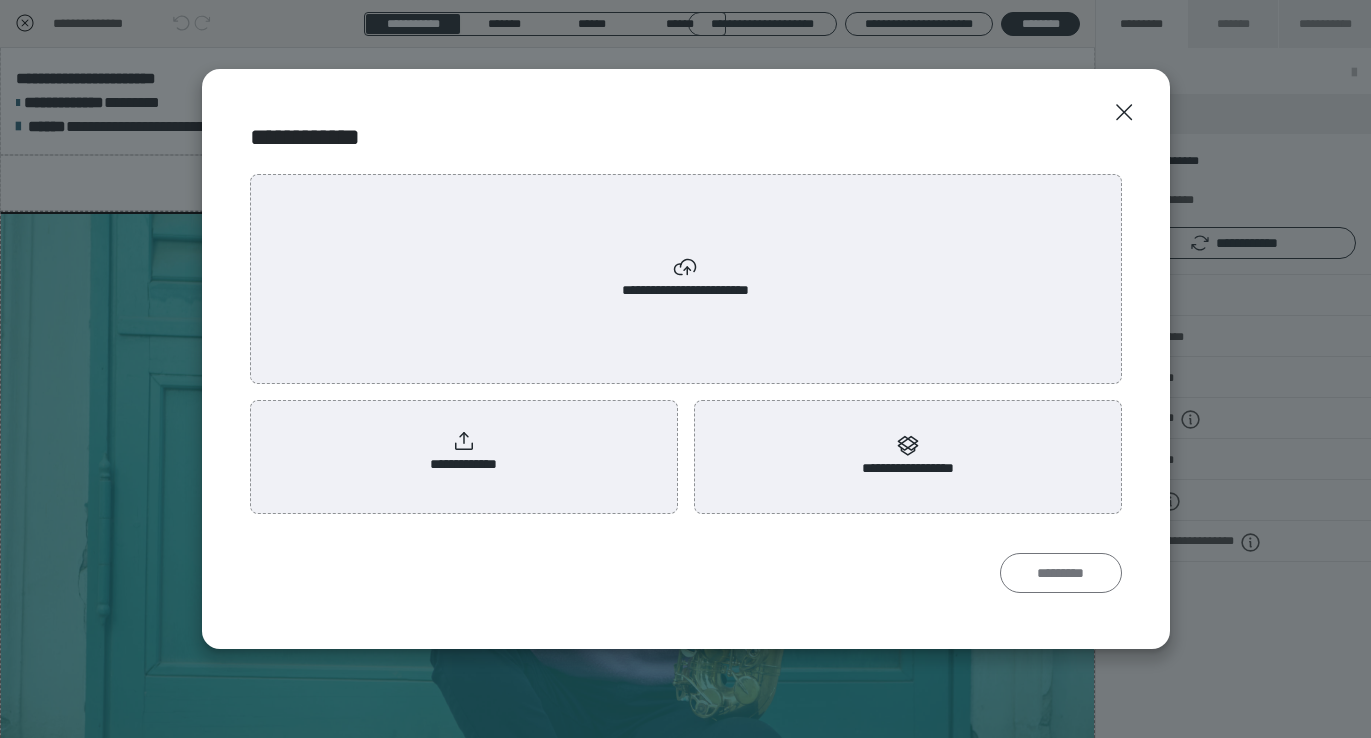 scroll, scrollTop: 0, scrollLeft: 0, axis: both 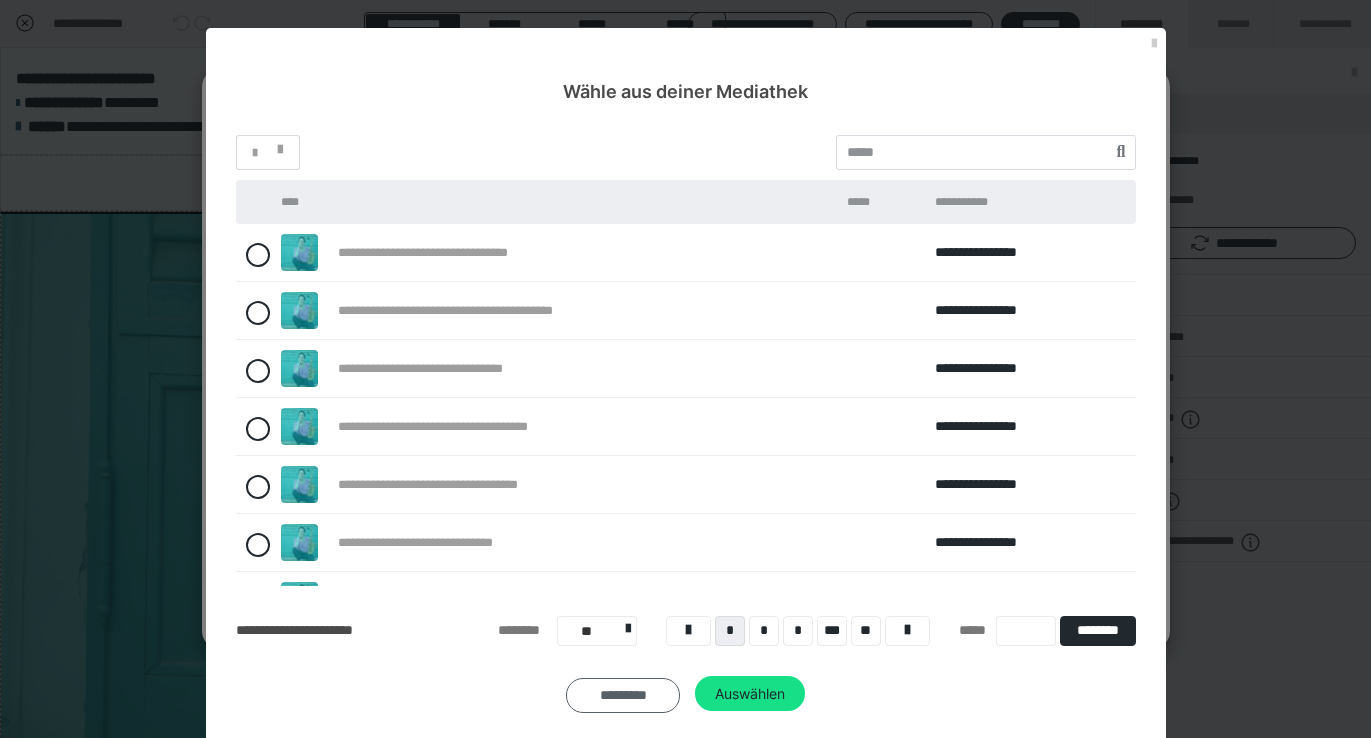 click on "*********" at bounding box center (623, 696) 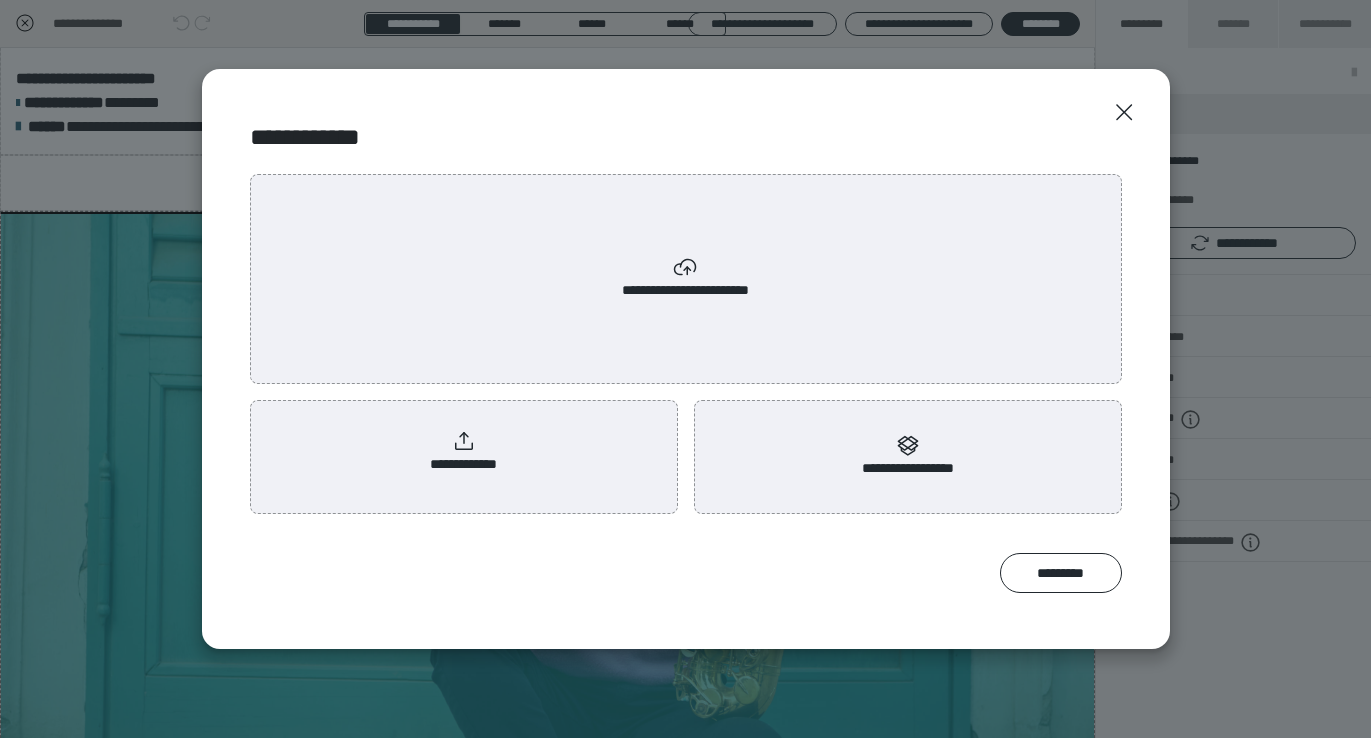 click 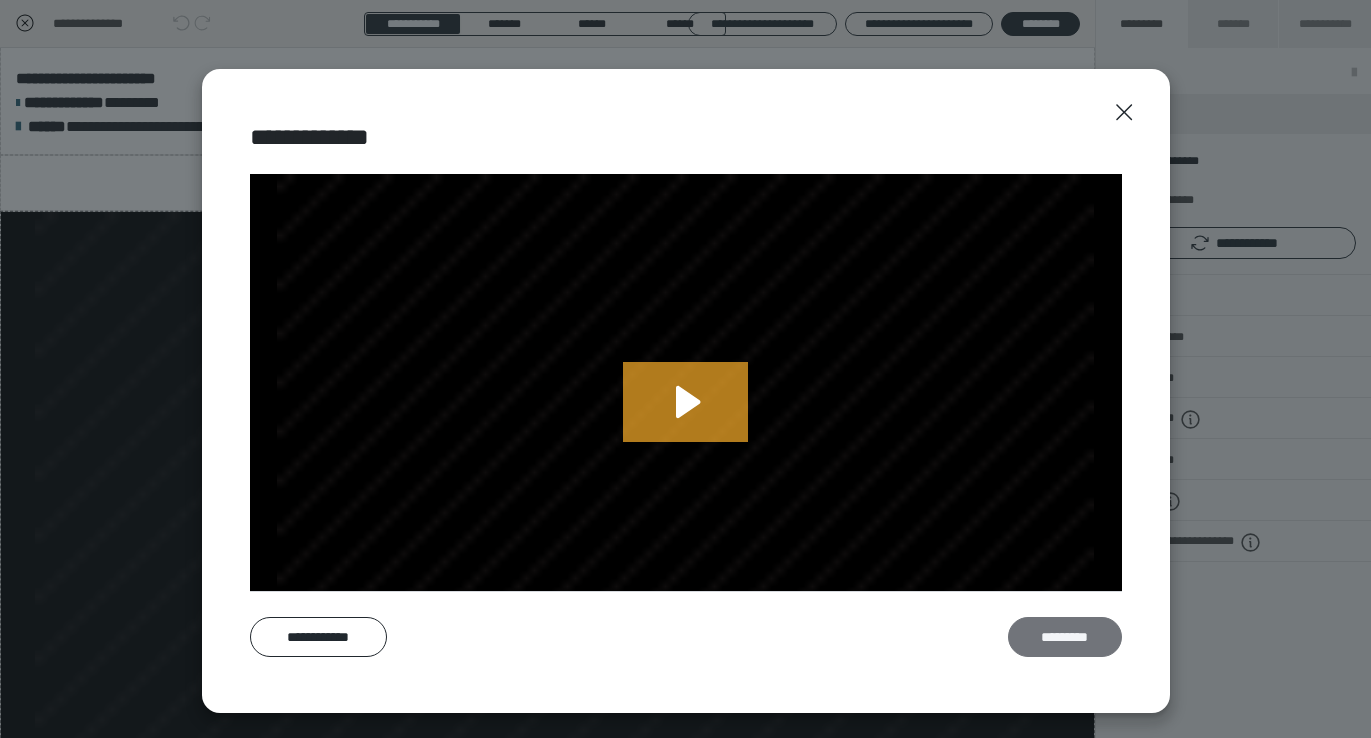 click on "*********" at bounding box center [1065, 637] 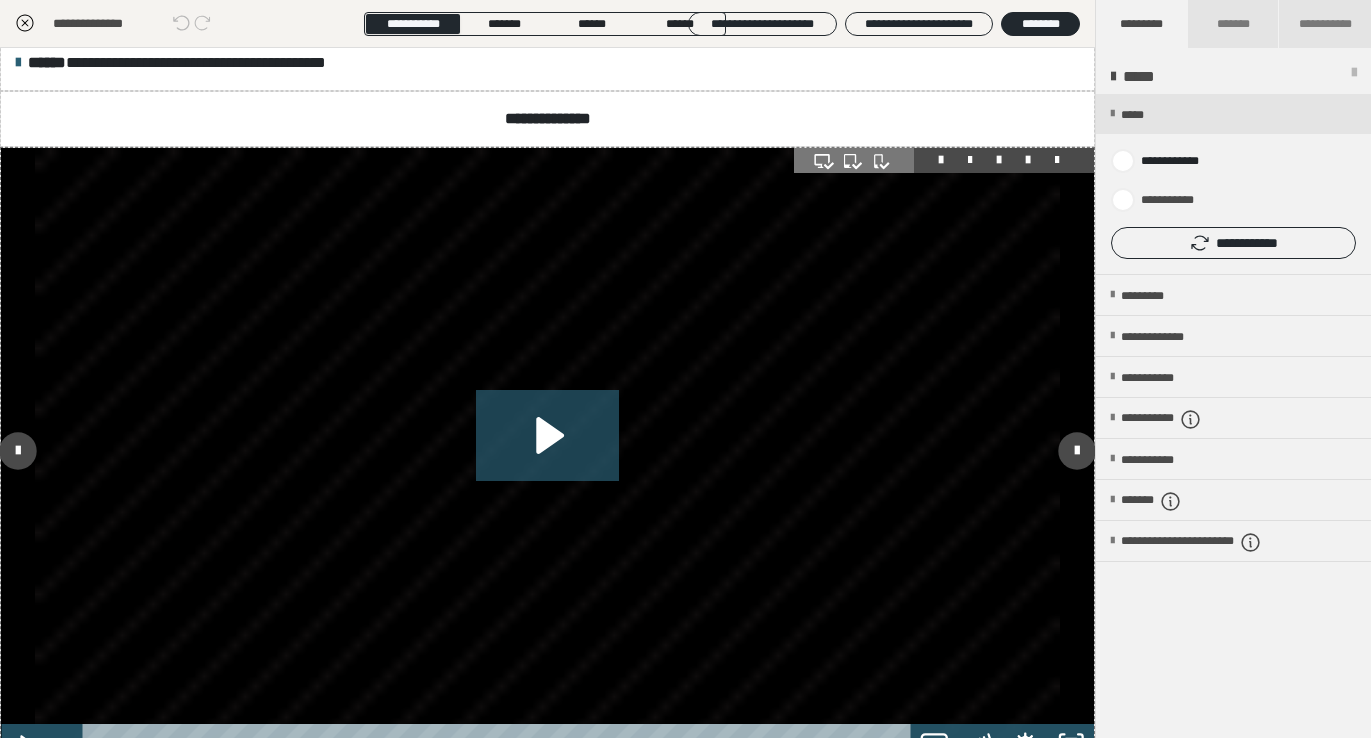 scroll, scrollTop: 114, scrollLeft: 0, axis: vertical 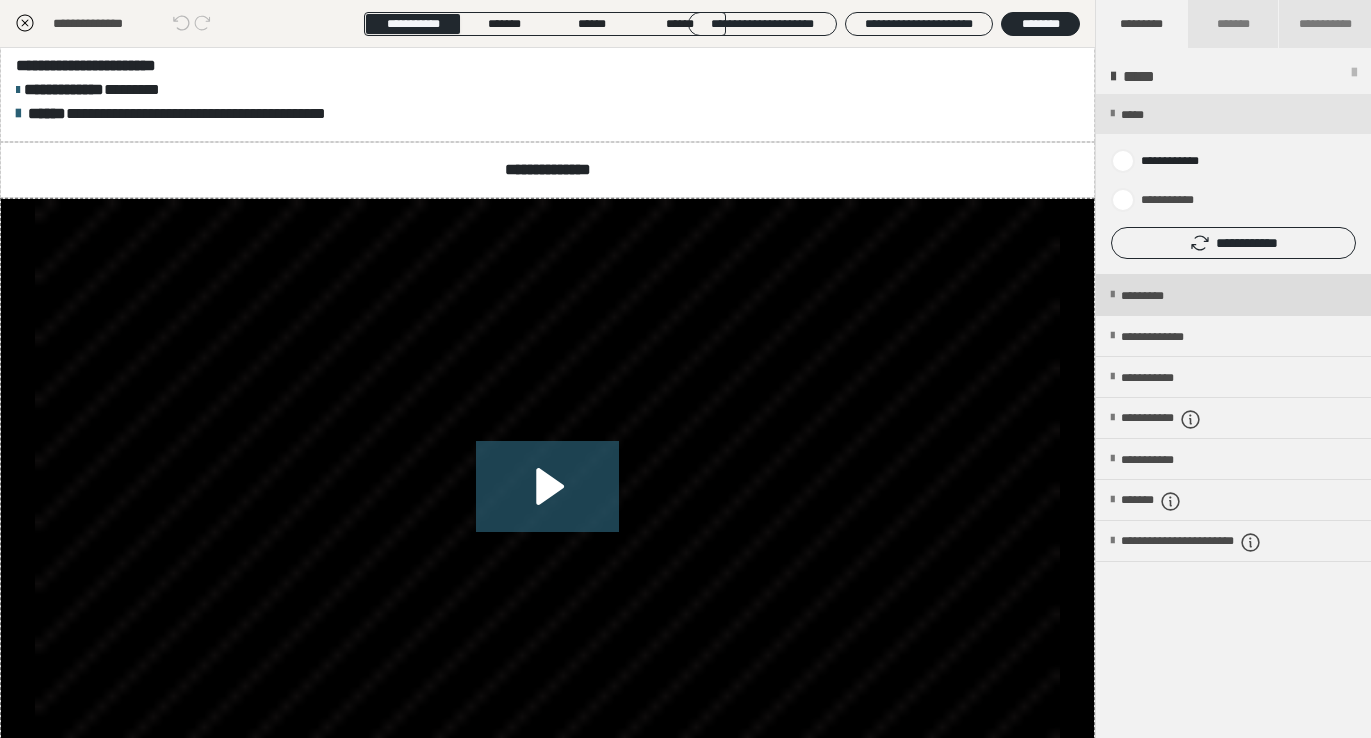 click on "*********" at bounding box center [1159, 296] 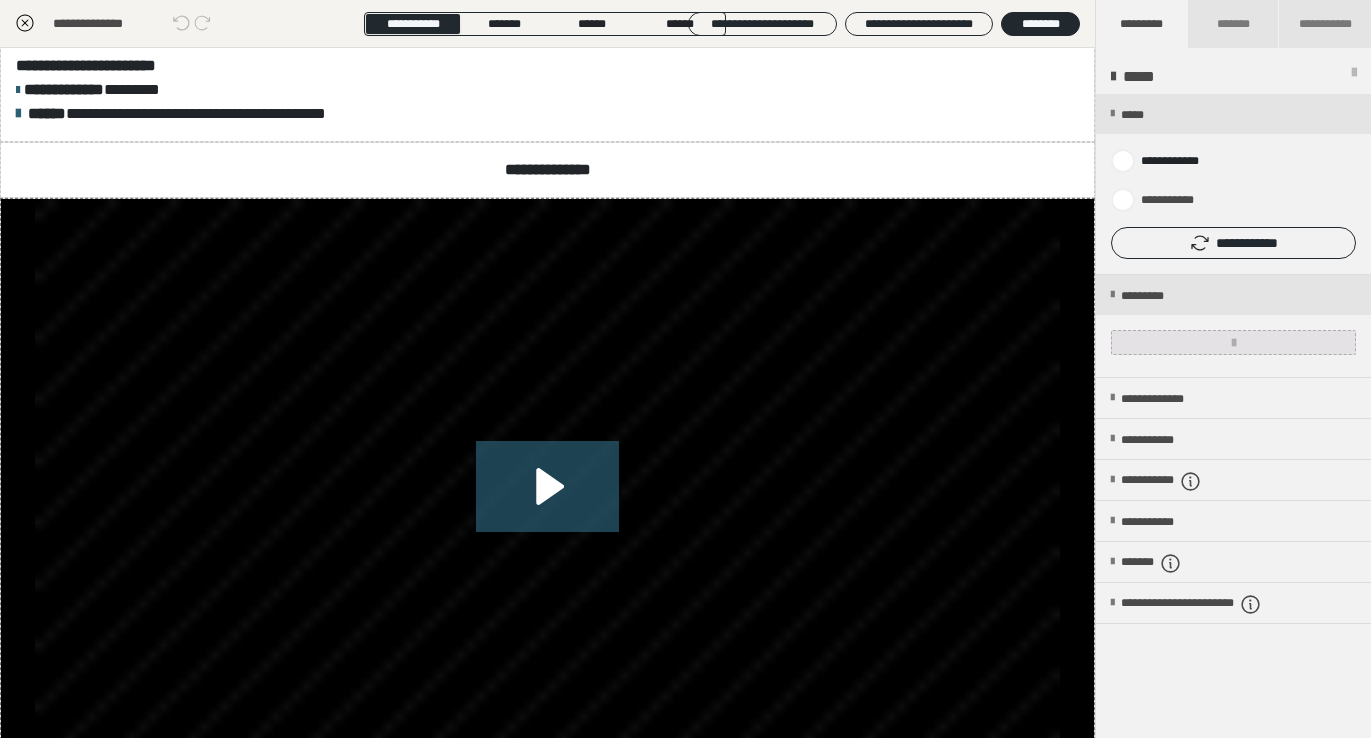 click at bounding box center [1233, 342] 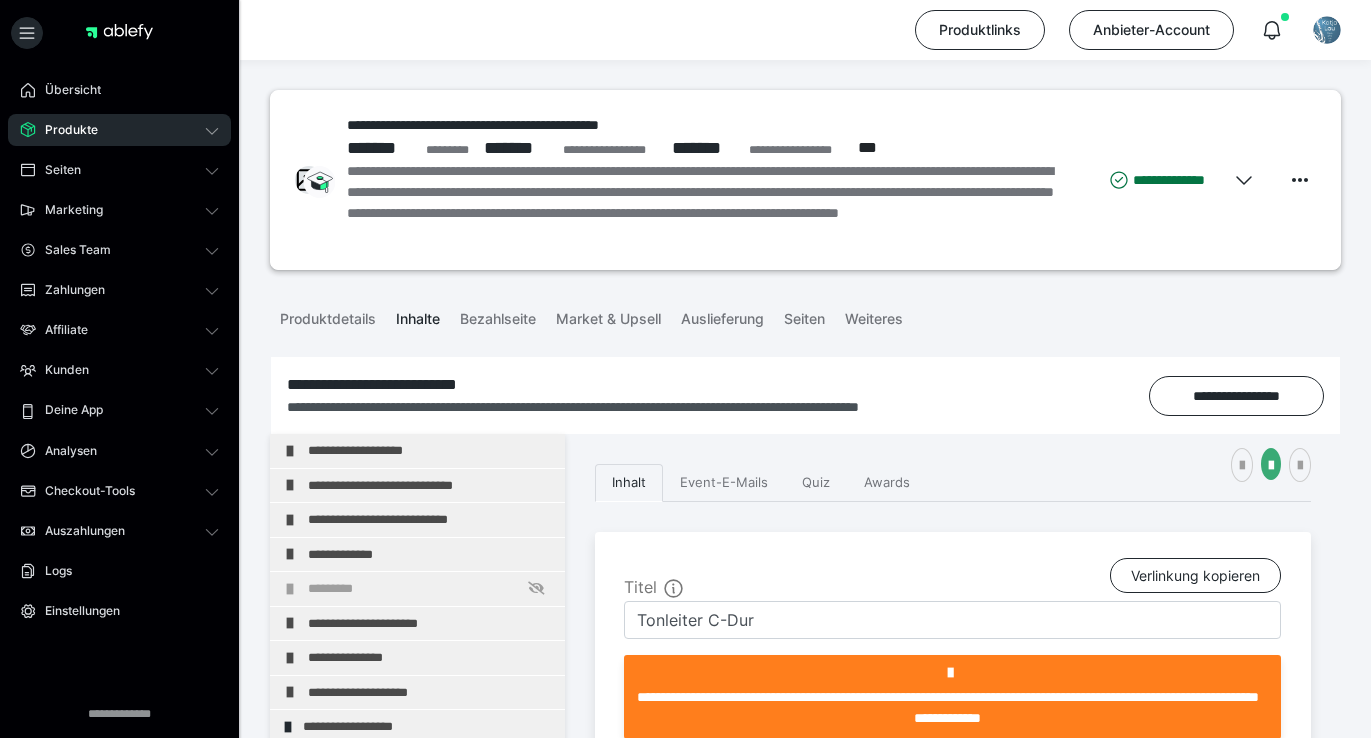 scroll, scrollTop: 0, scrollLeft: 0, axis: both 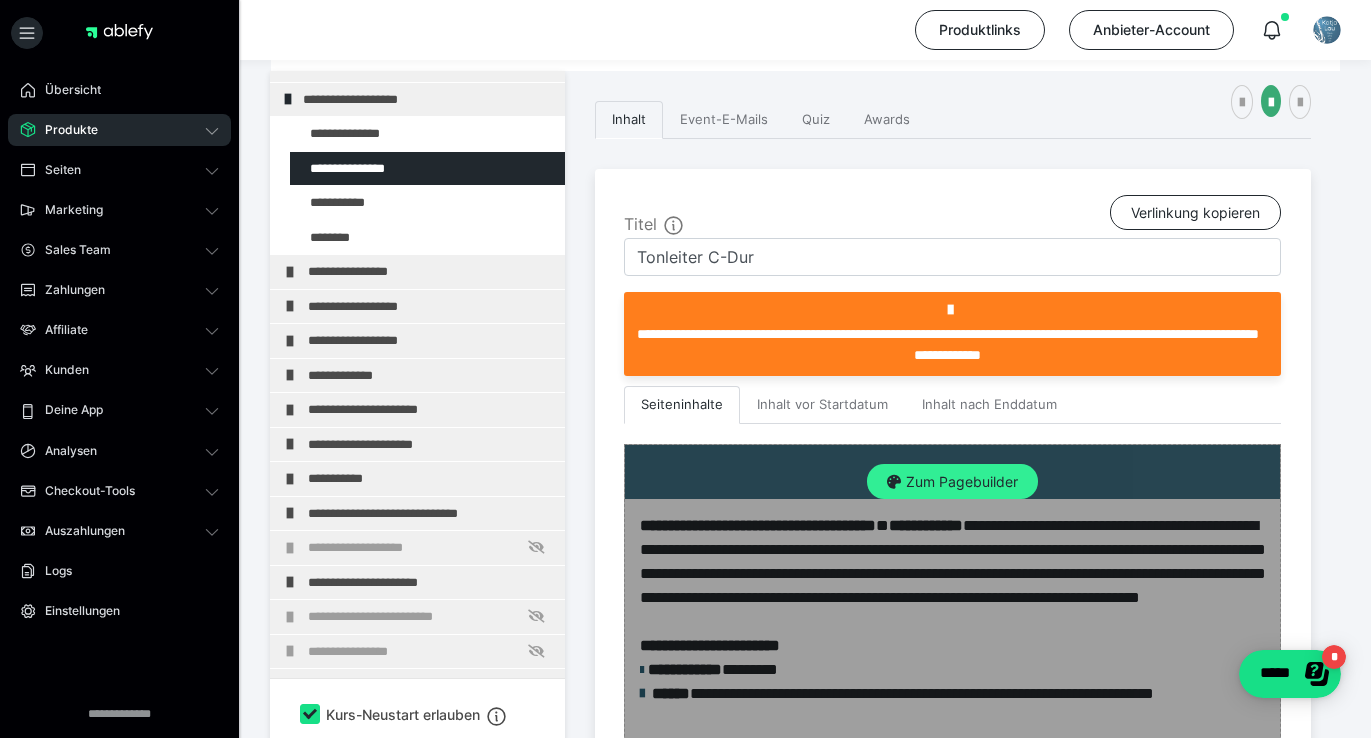 click on "Zum Pagebuilder" at bounding box center (952, 482) 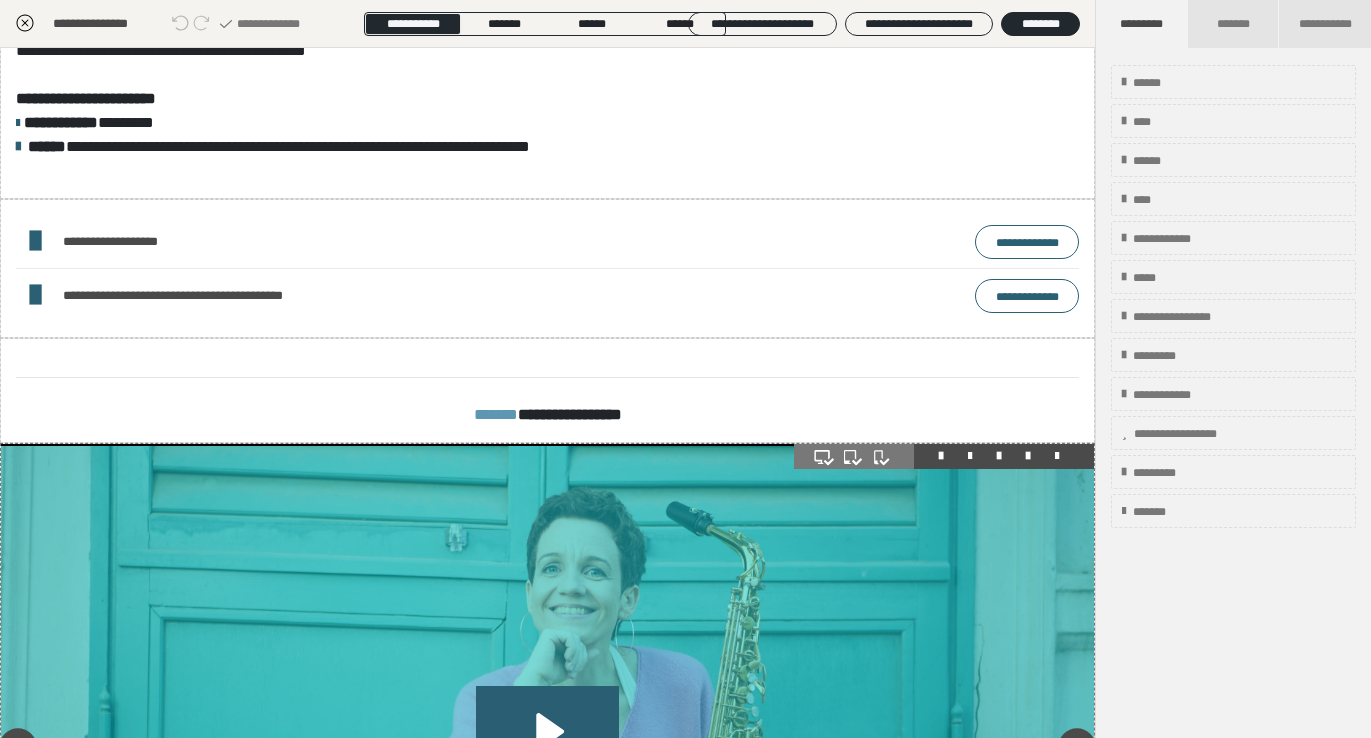 scroll, scrollTop: 281, scrollLeft: 0, axis: vertical 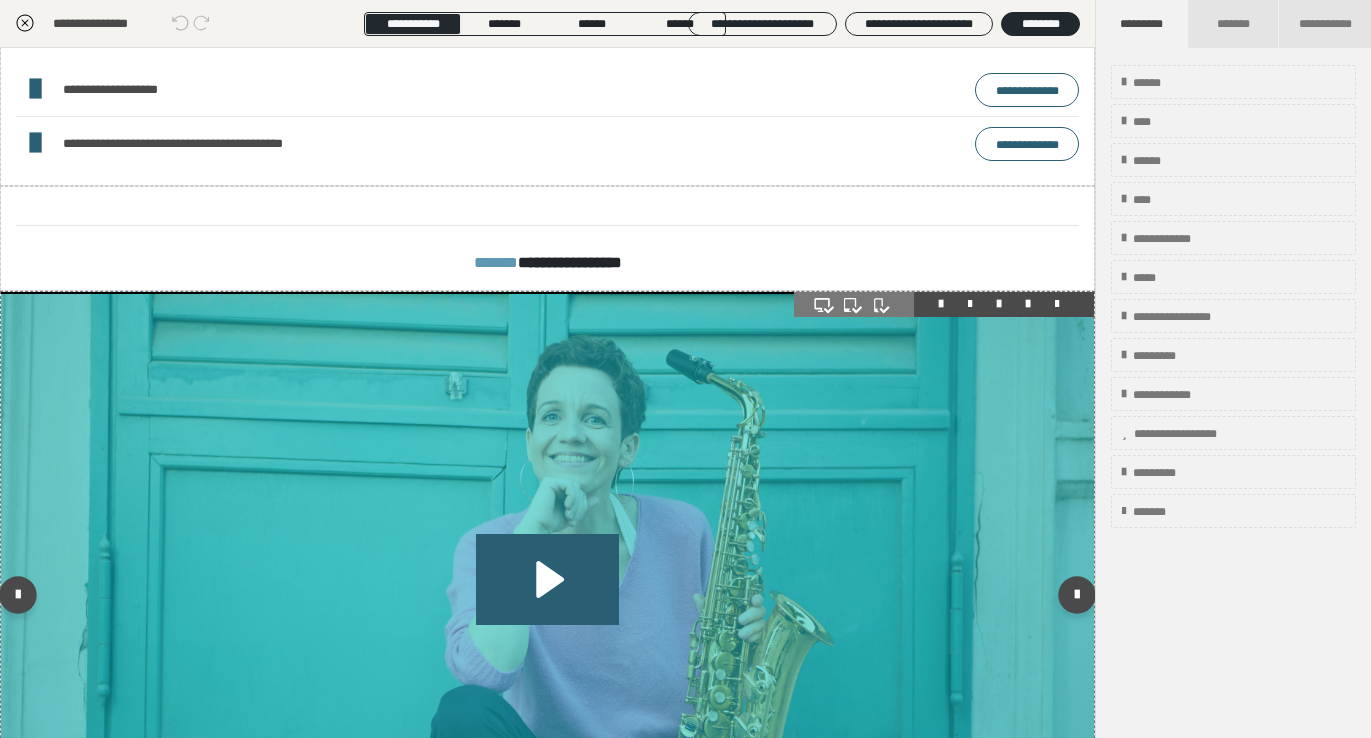 click at bounding box center (1028, 304) 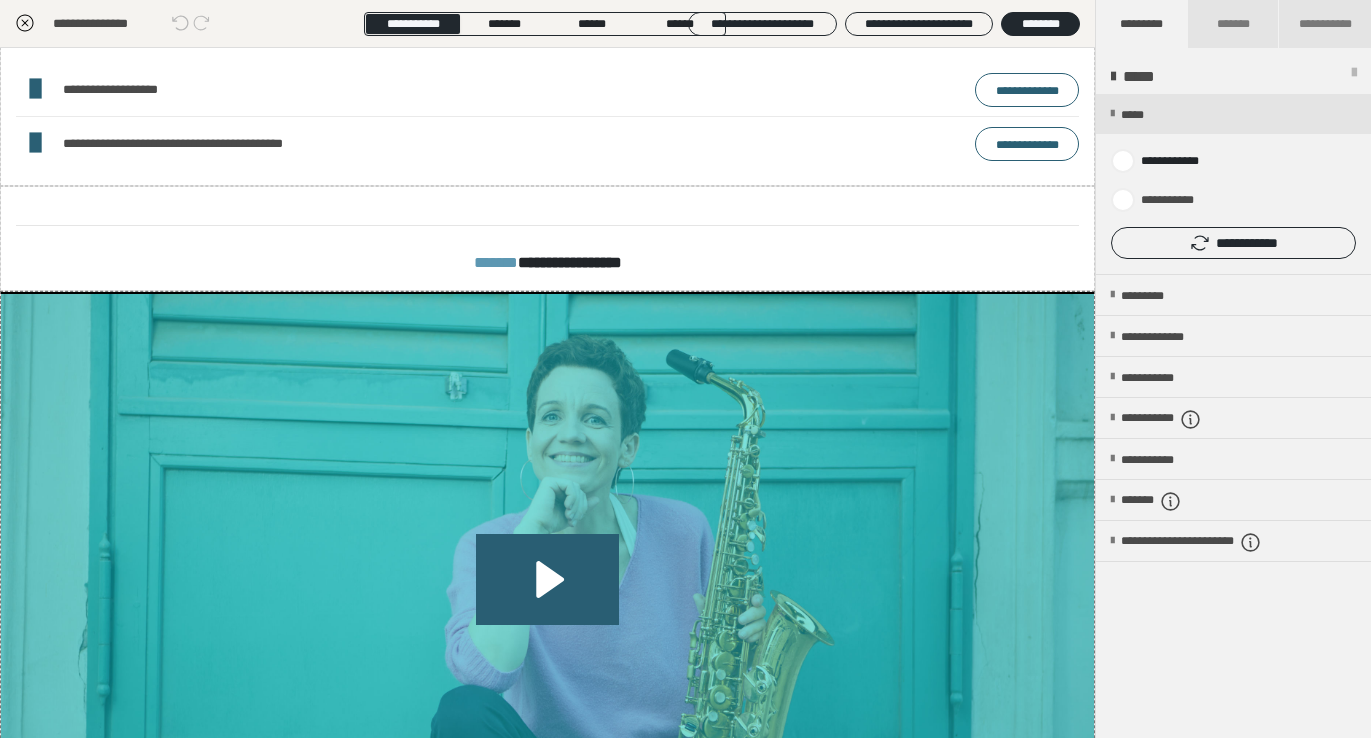 click on "**********" at bounding box center [1233, 243] 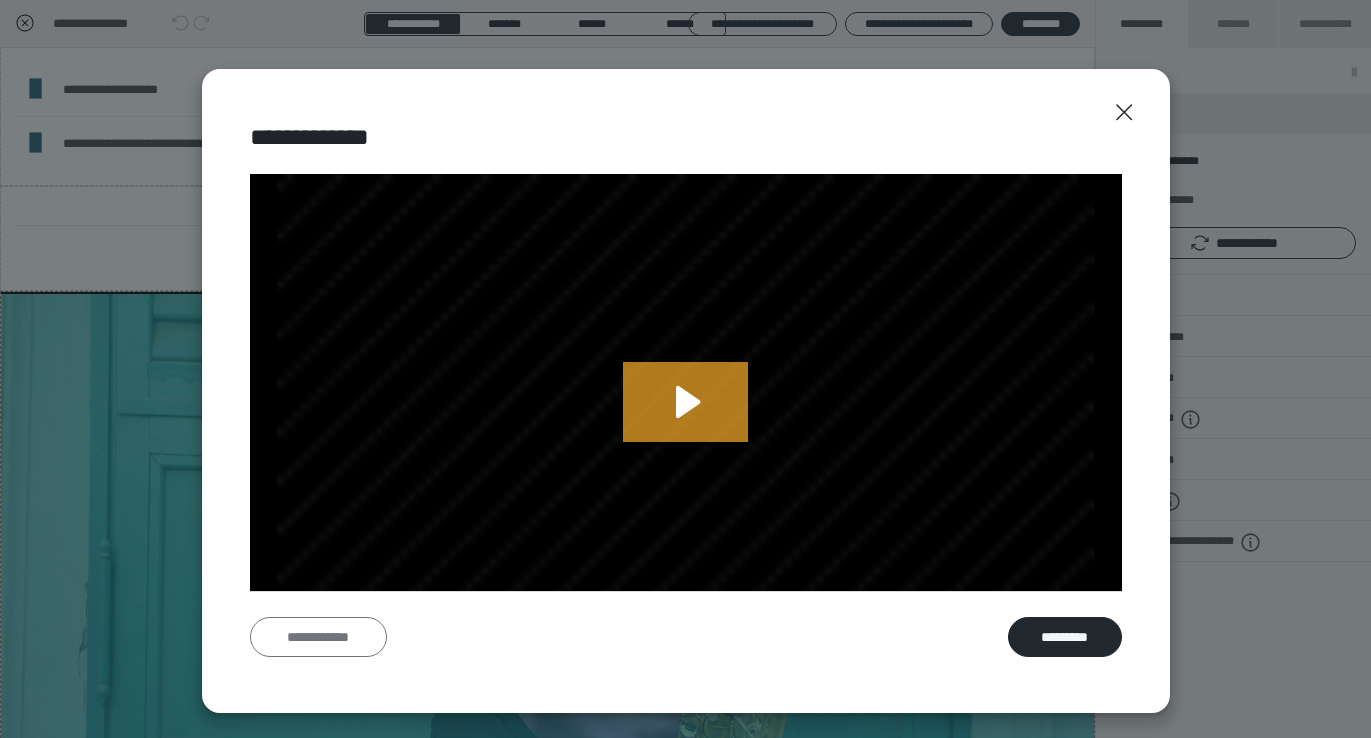 click on "**********" at bounding box center [318, 637] 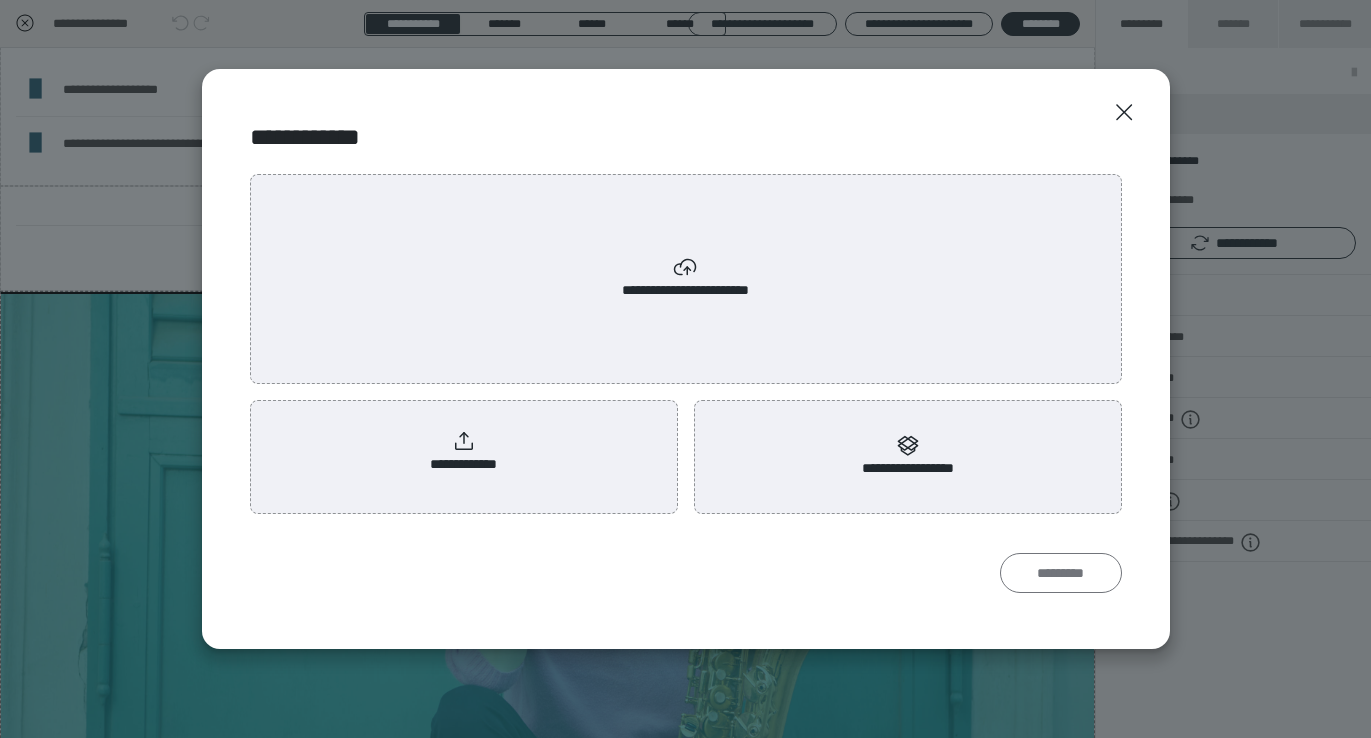 scroll, scrollTop: 0, scrollLeft: 0, axis: both 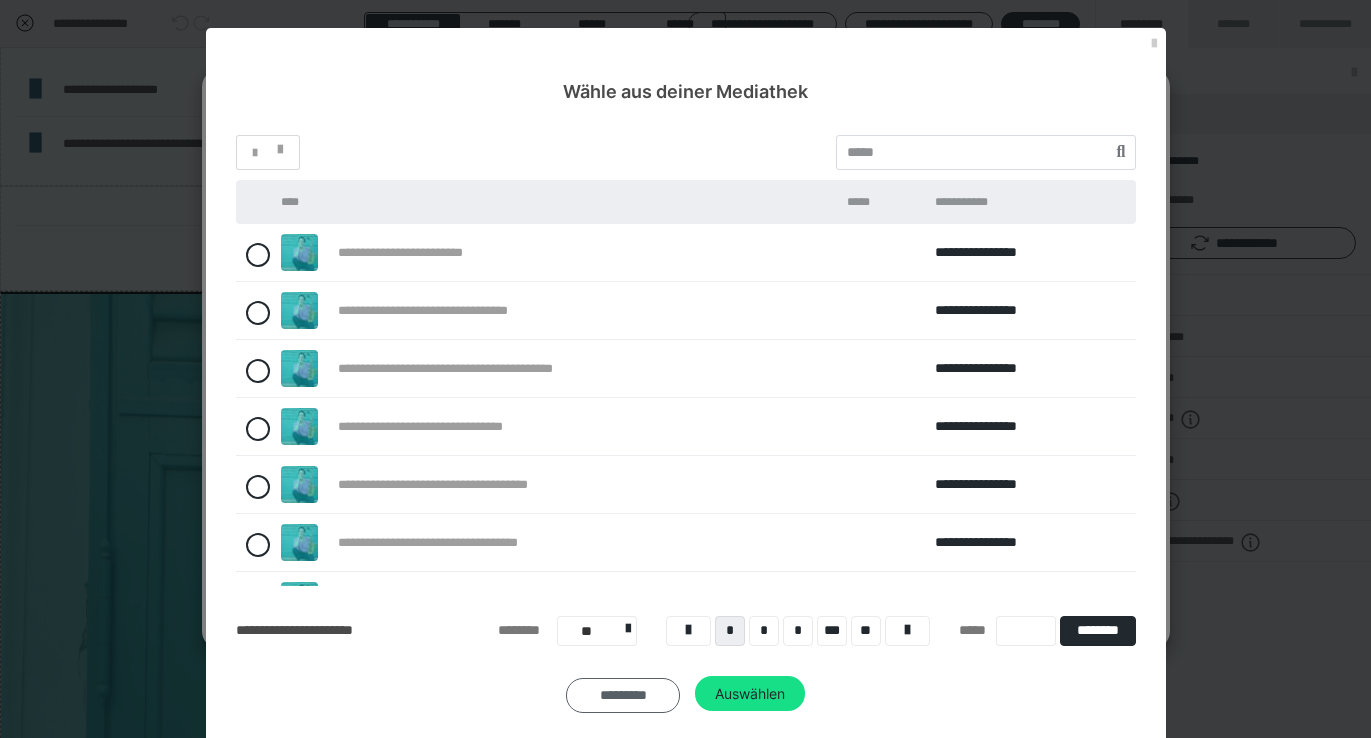 click on "*********" at bounding box center (623, 696) 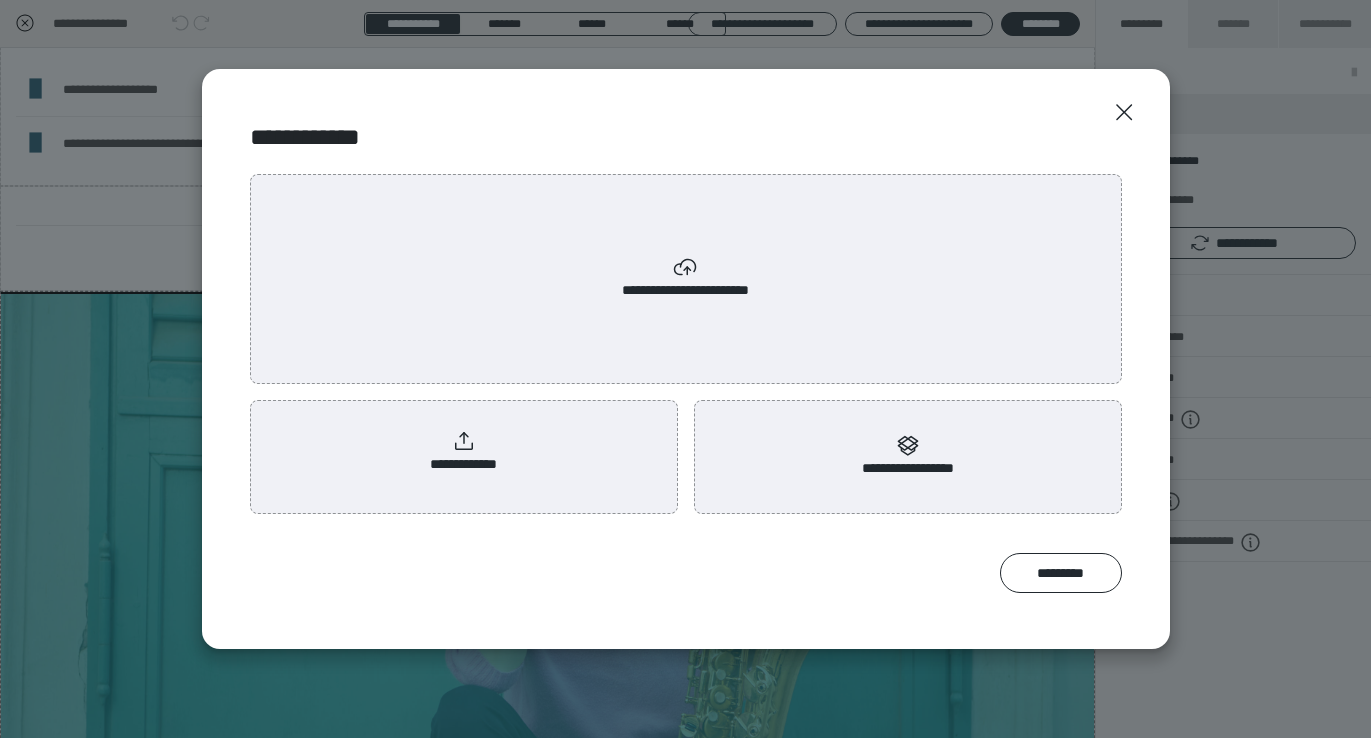 click 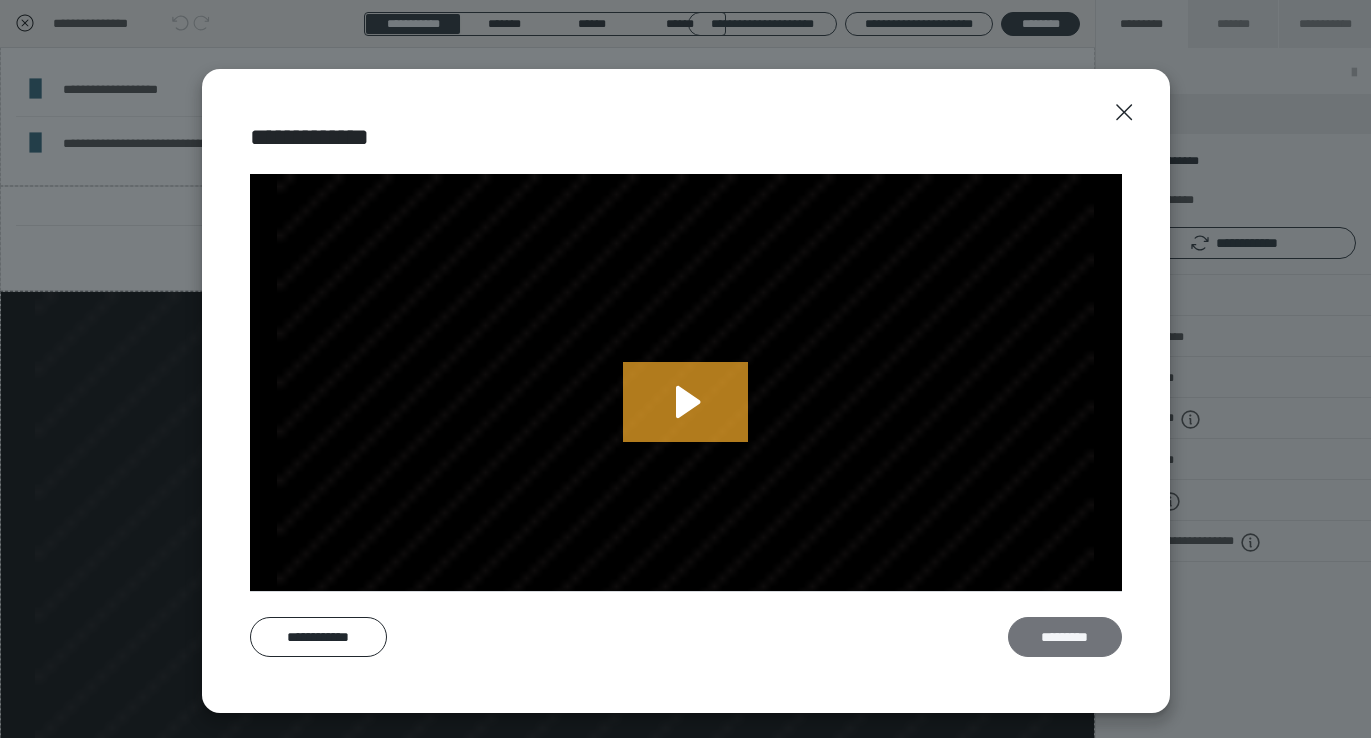 click on "*********" at bounding box center (1065, 637) 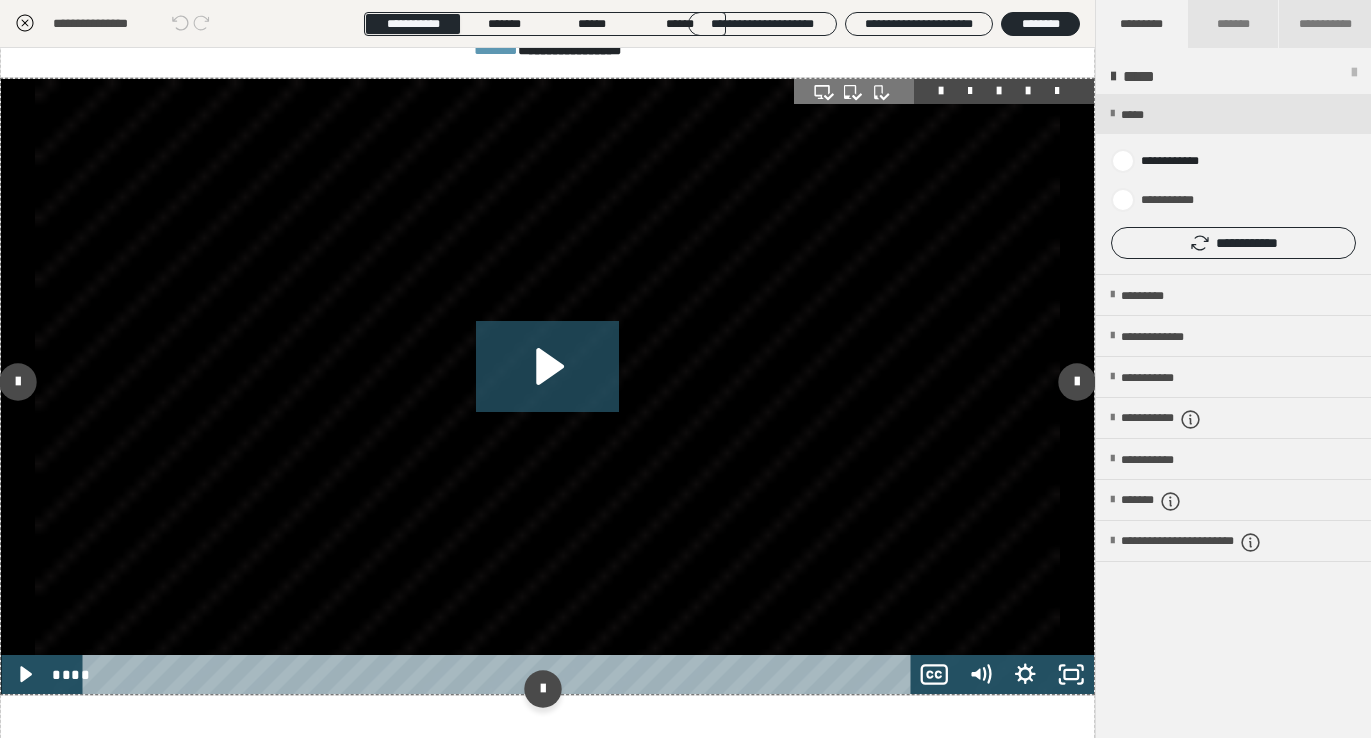 scroll, scrollTop: 498, scrollLeft: 0, axis: vertical 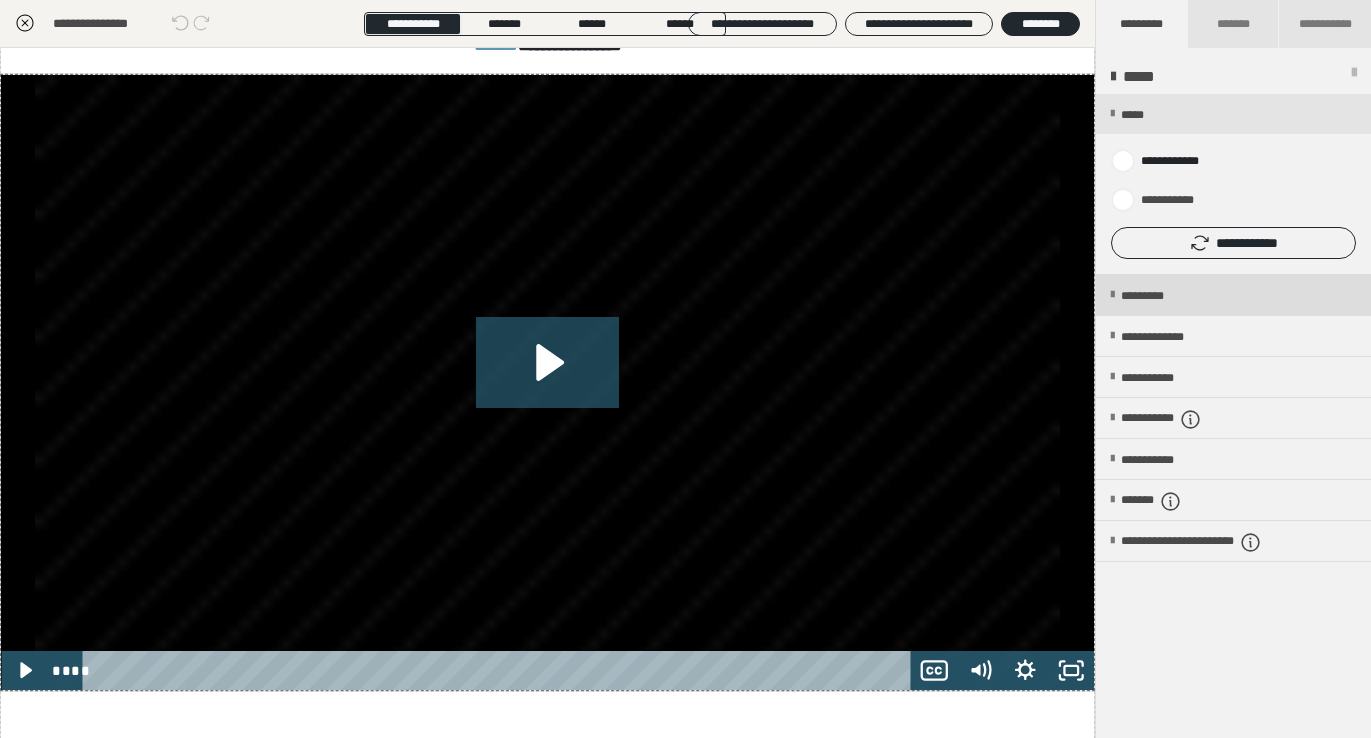 click on "*********" at bounding box center [1159, 296] 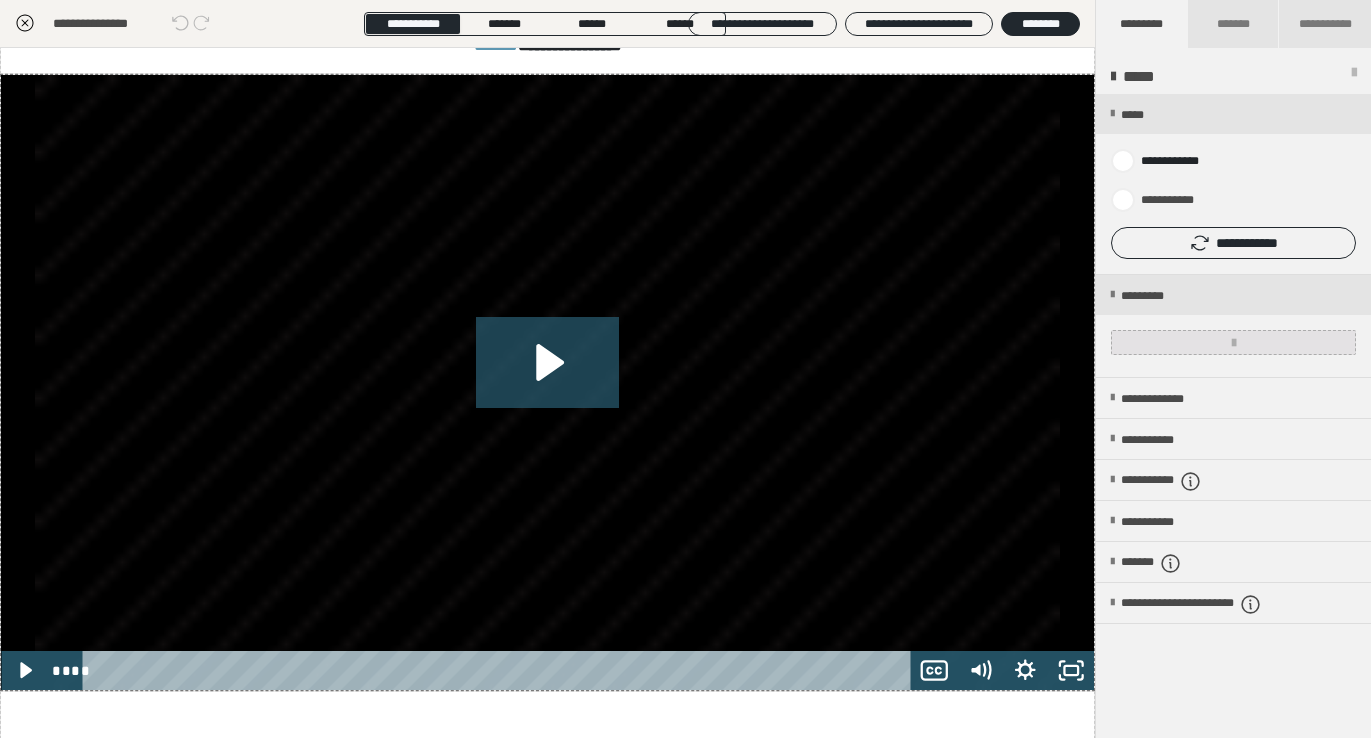 click at bounding box center (1233, 342) 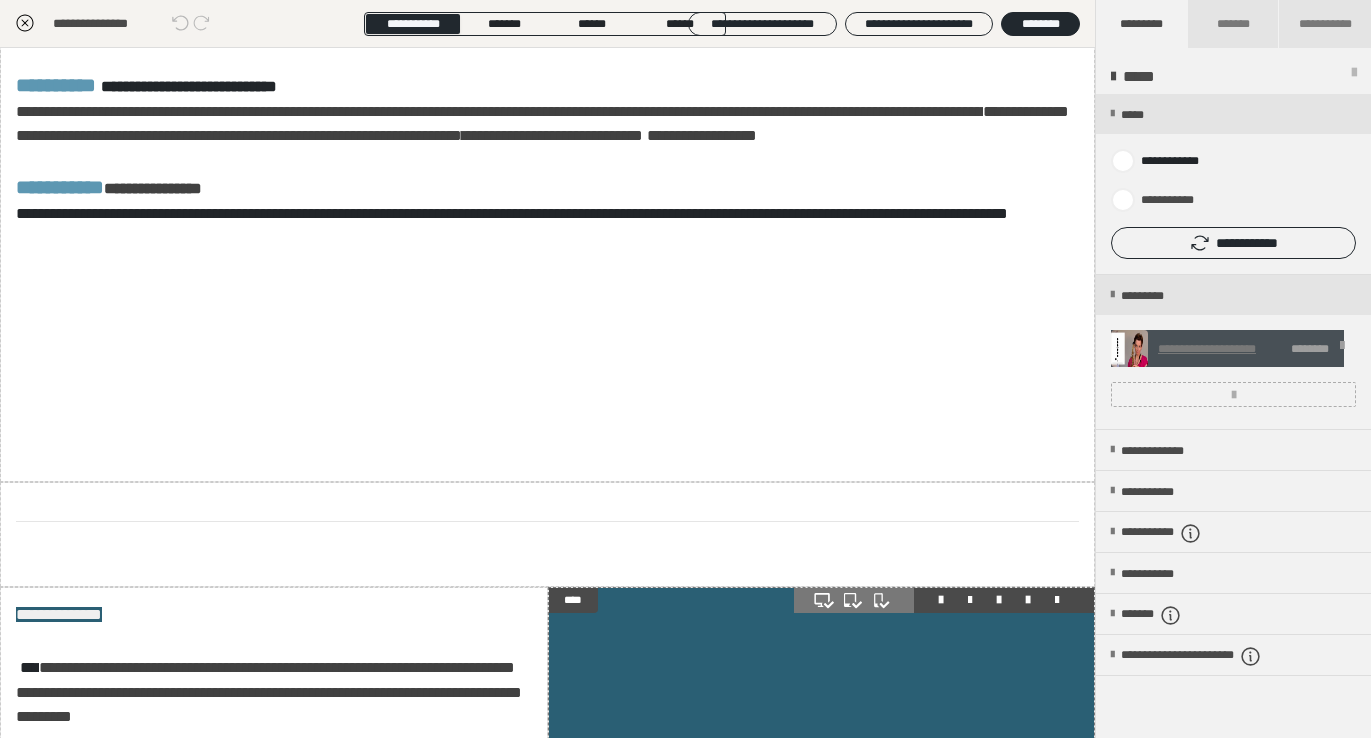 scroll, scrollTop: 1161, scrollLeft: 0, axis: vertical 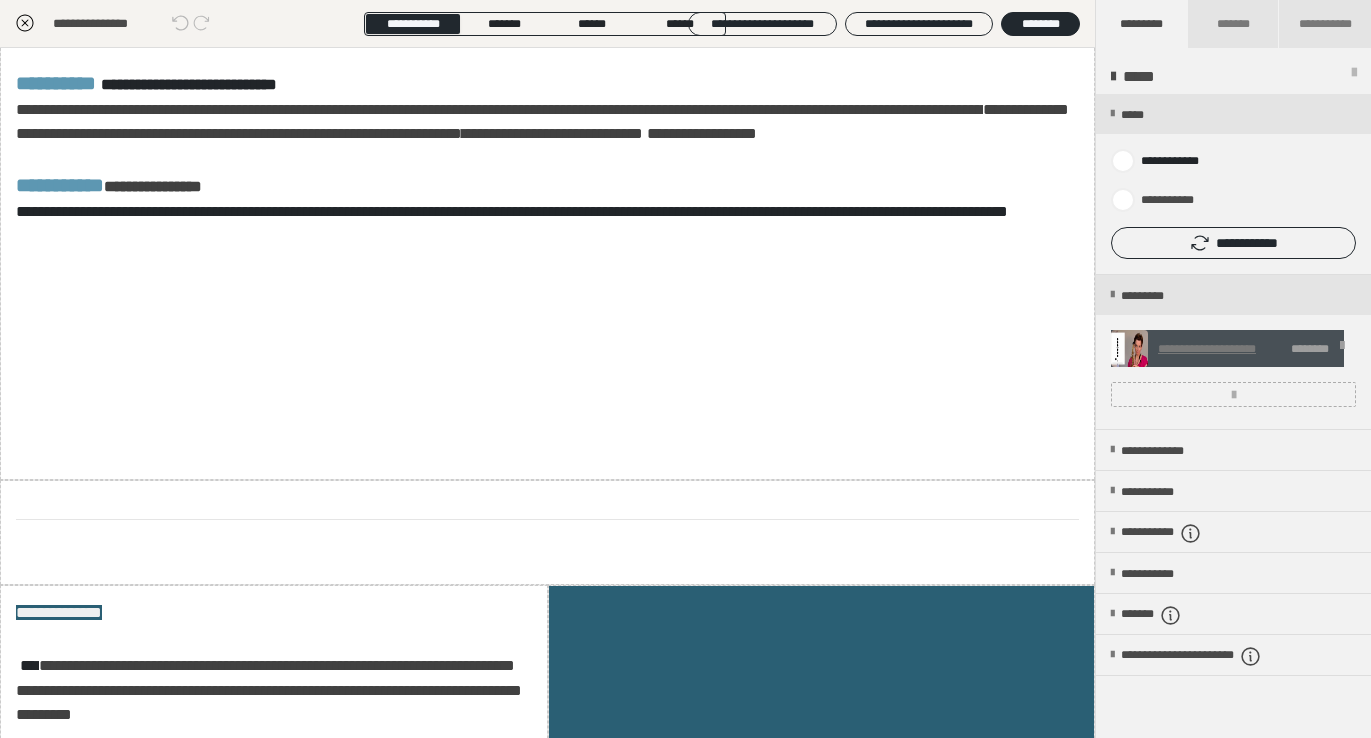 click 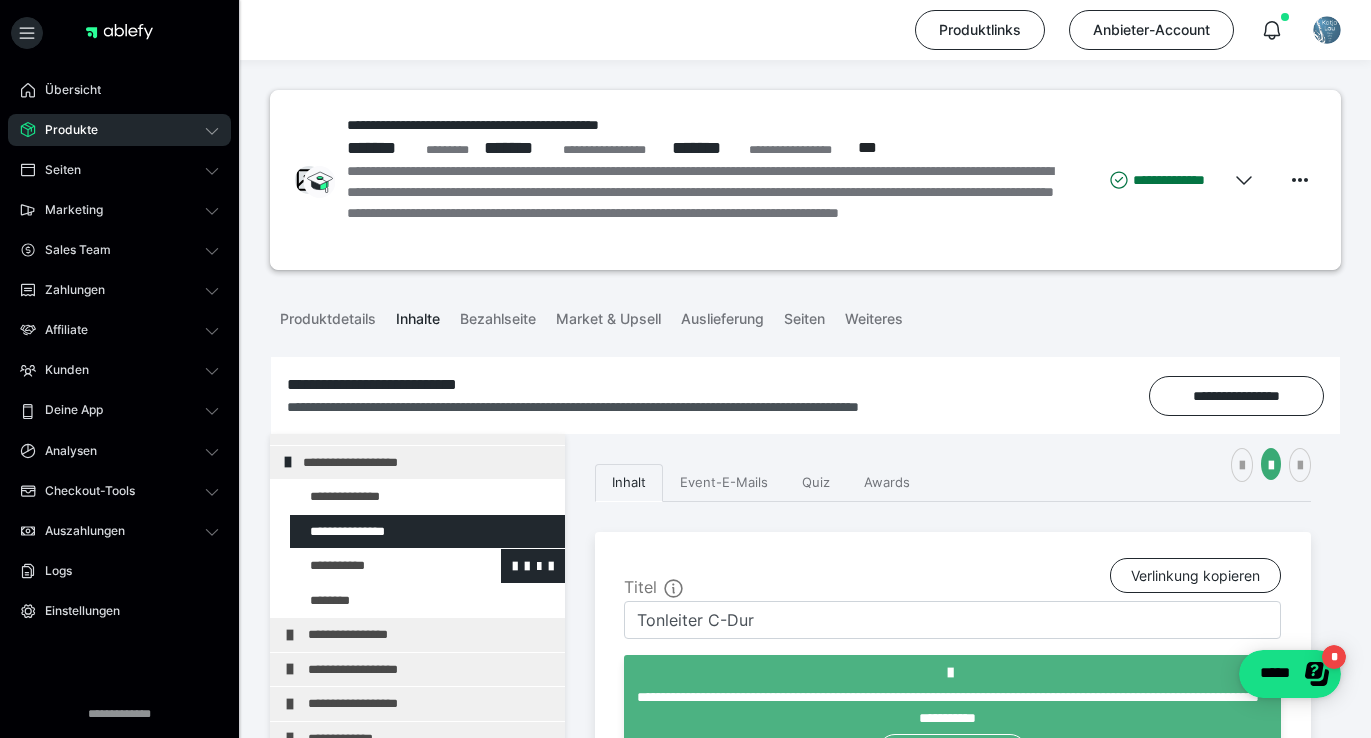 click at bounding box center (375, 566) 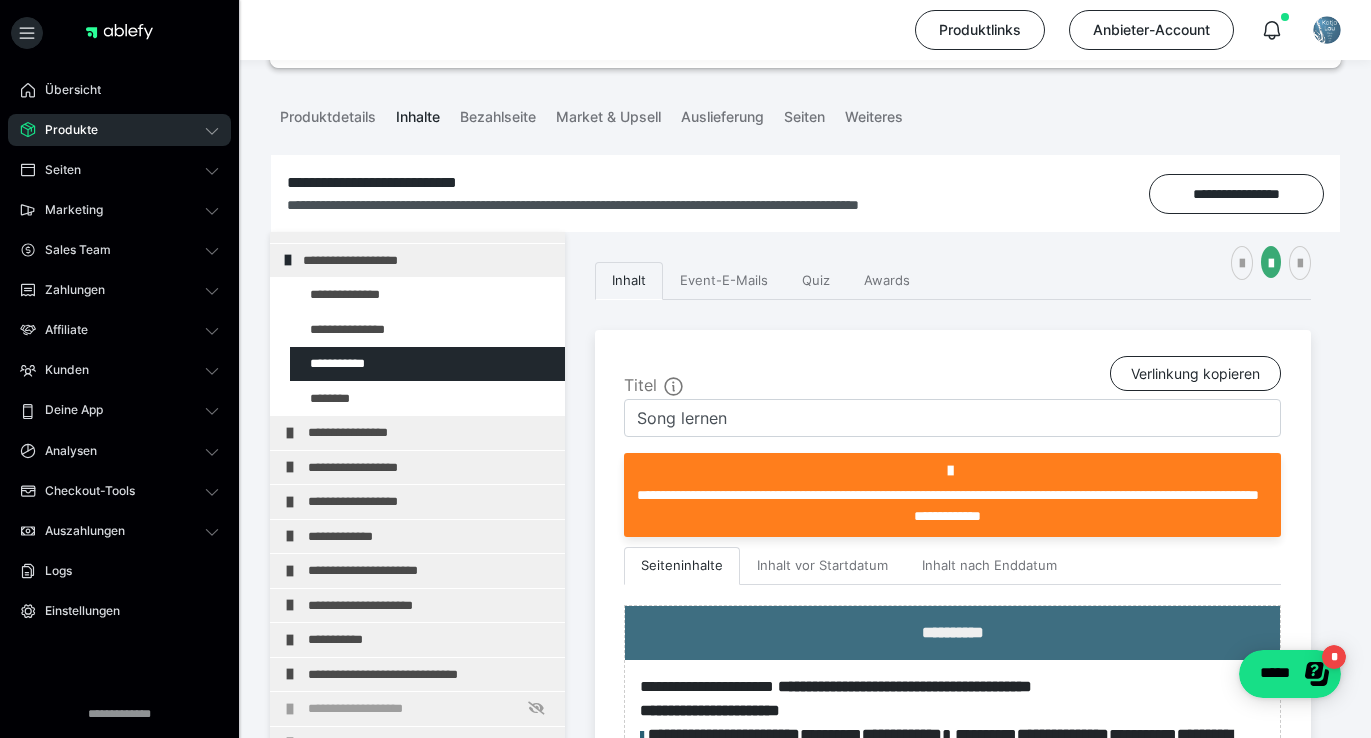 scroll, scrollTop: 571, scrollLeft: 0, axis: vertical 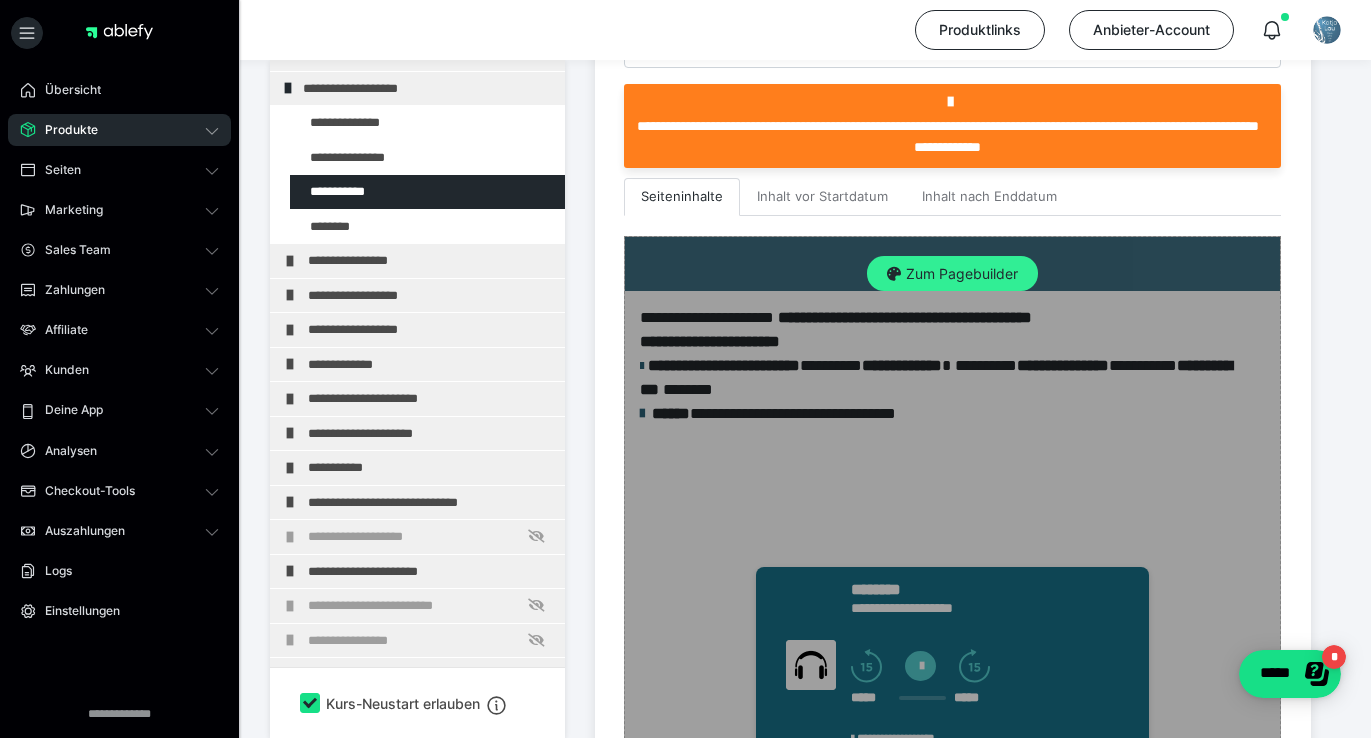 click on "Zum Pagebuilder" at bounding box center (952, 274) 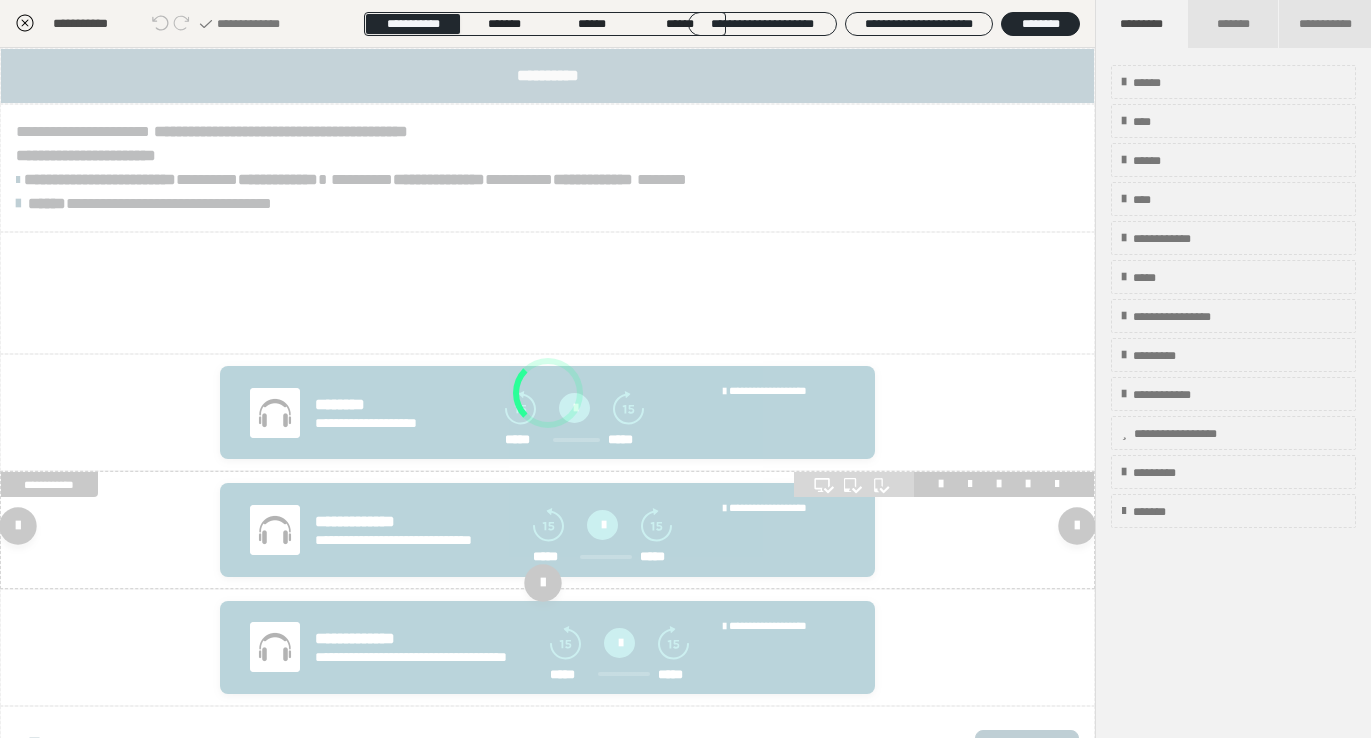 scroll, scrollTop: 374, scrollLeft: 0, axis: vertical 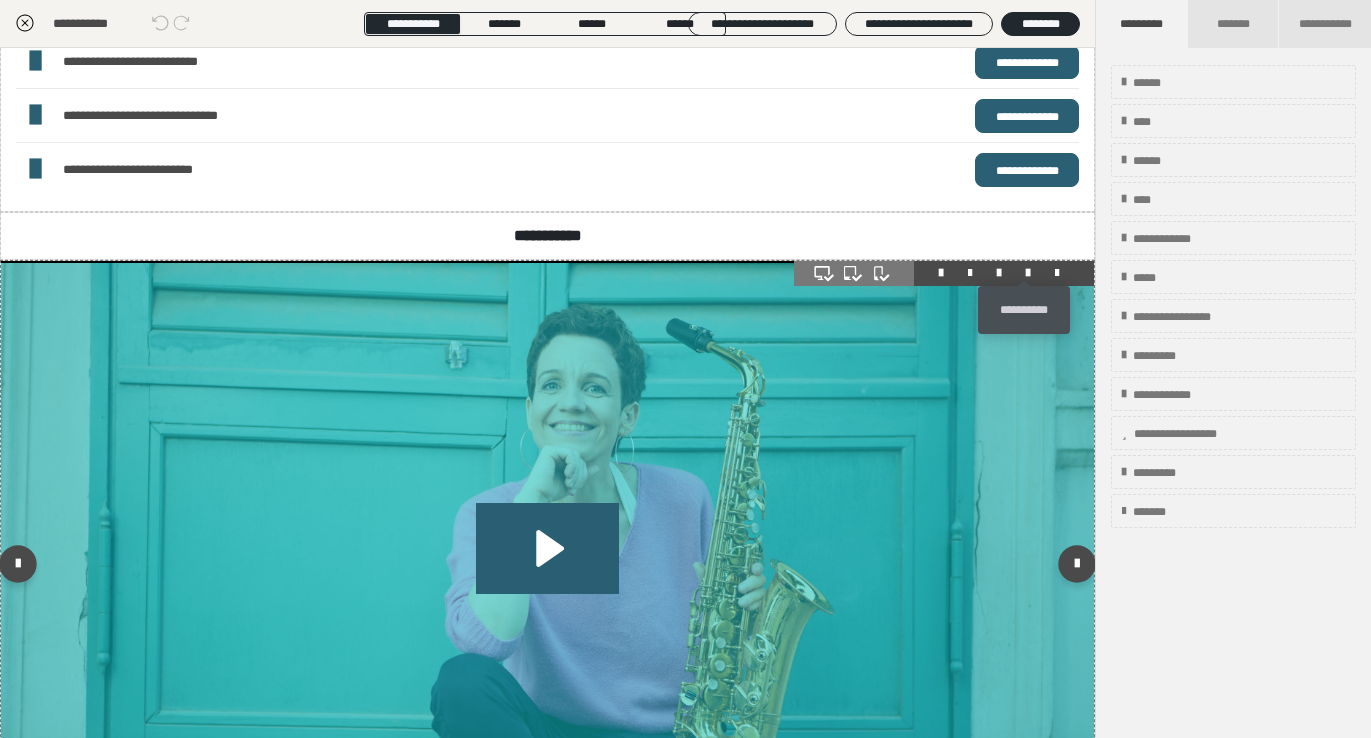 click at bounding box center (1028, 273) 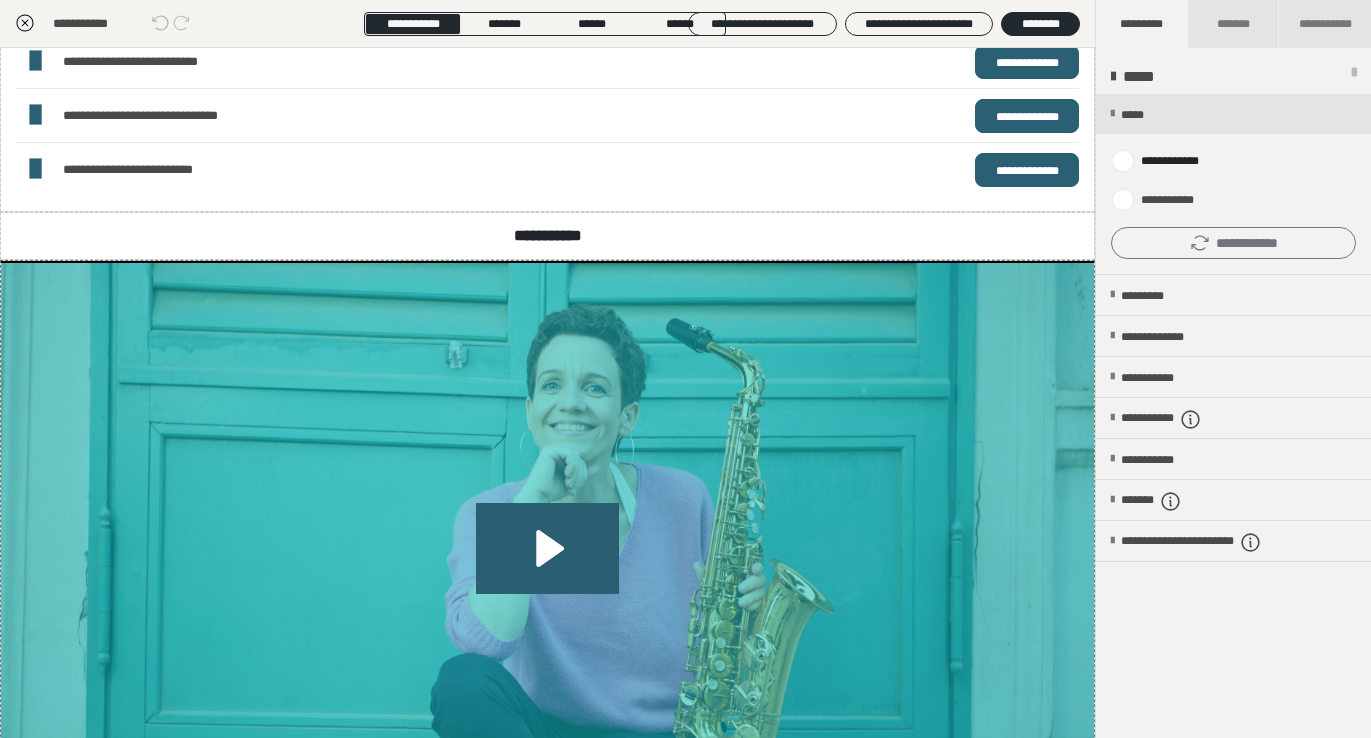 click on "**********" at bounding box center (1233, 243) 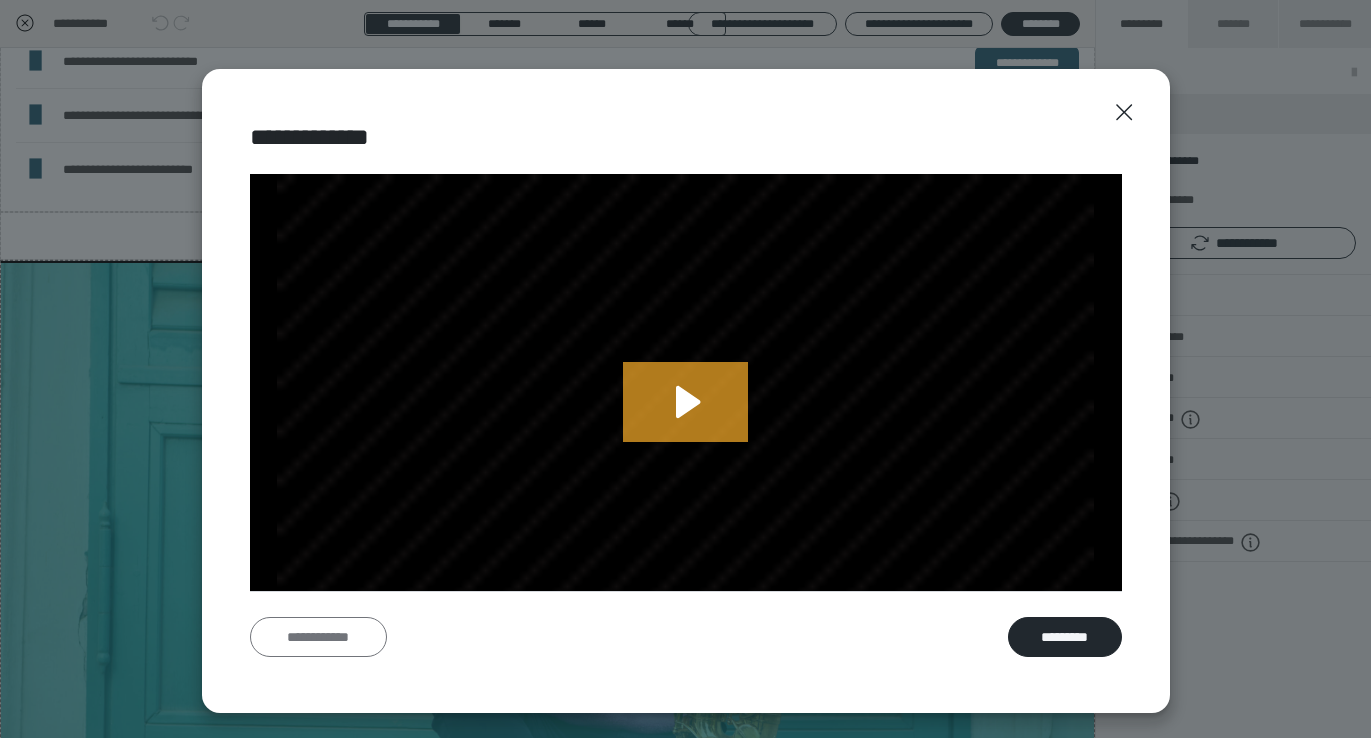 click on "**********" at bounding box center (318, 637) 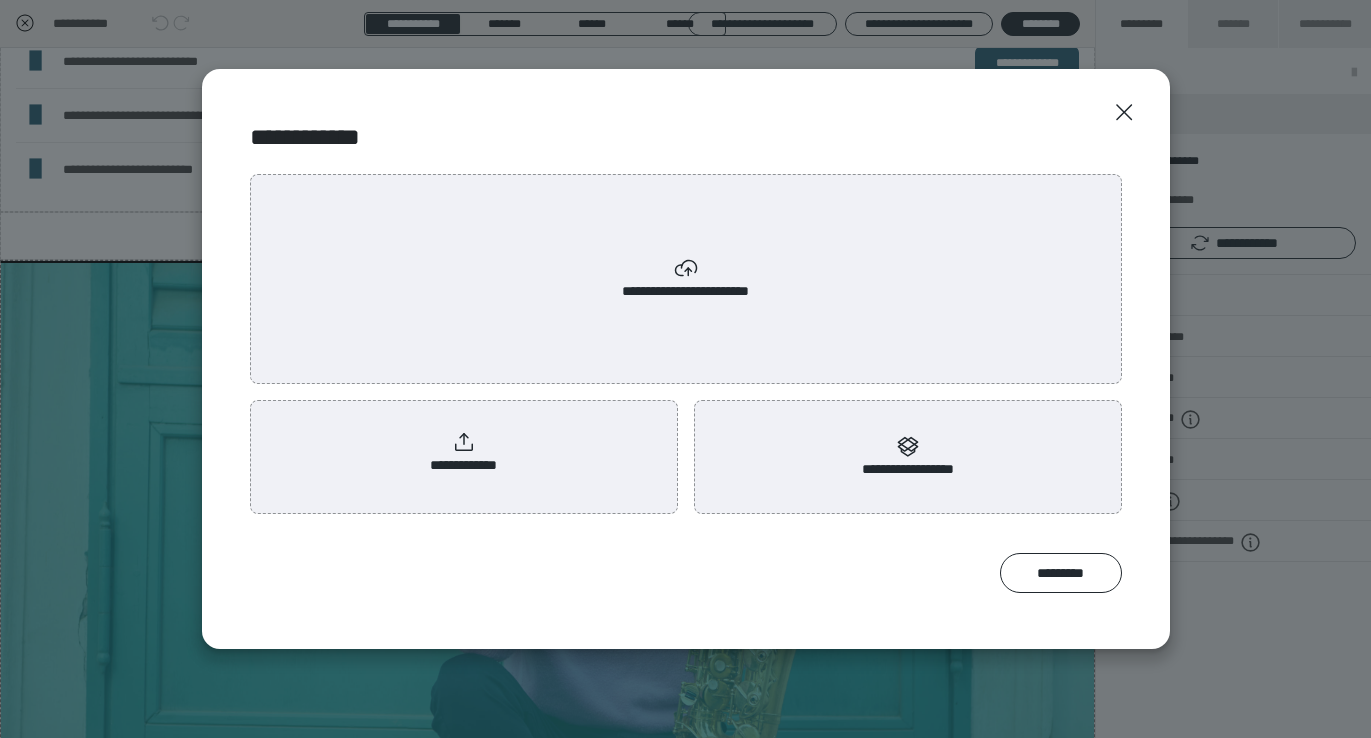 scroll, scrollTop: 0, scrollLeft: 0, axis: both 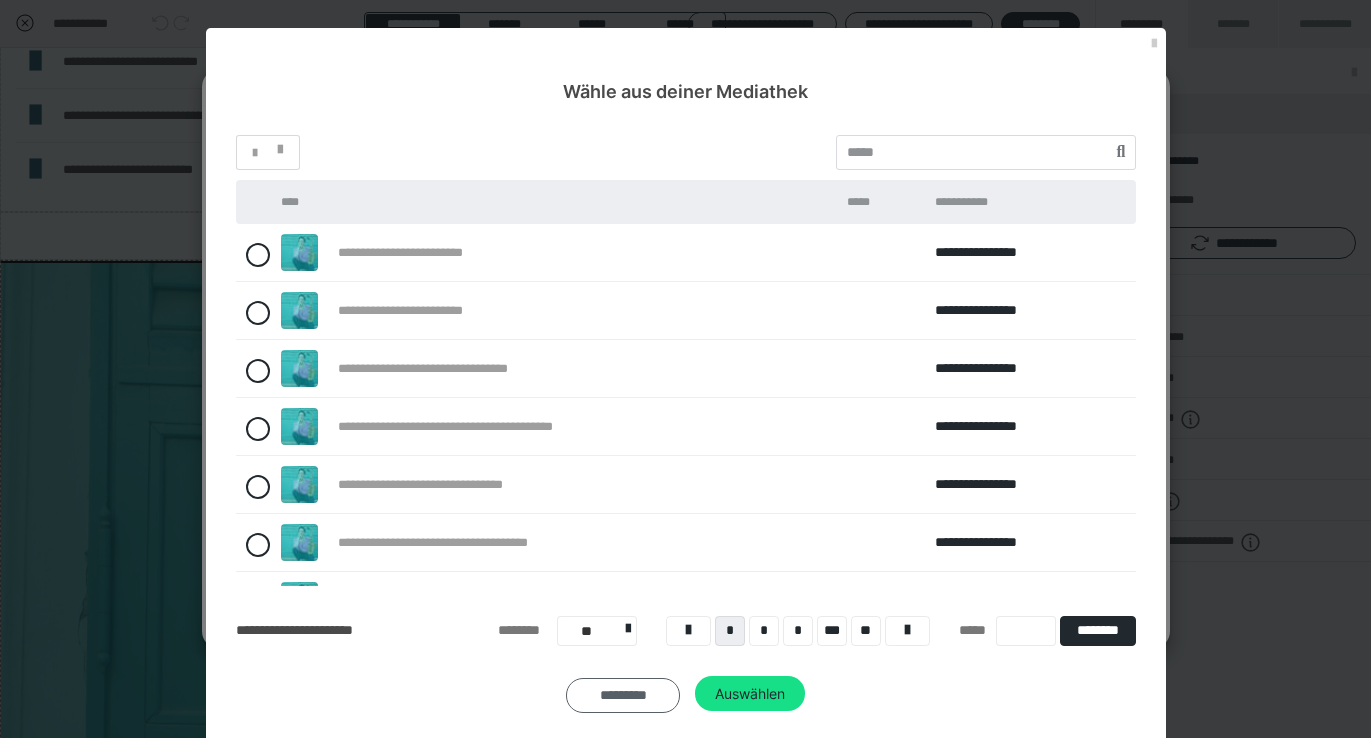 click on "*********" at bounding box center (623, 696) 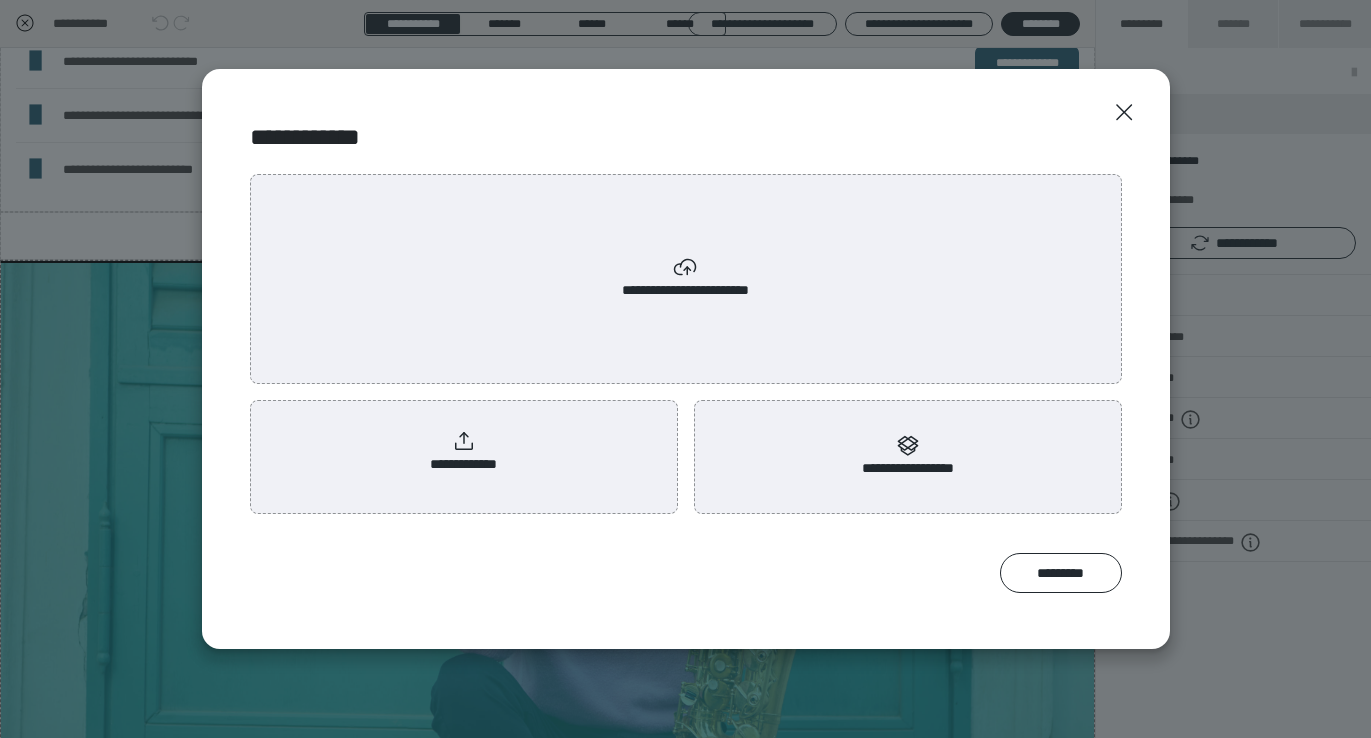 click 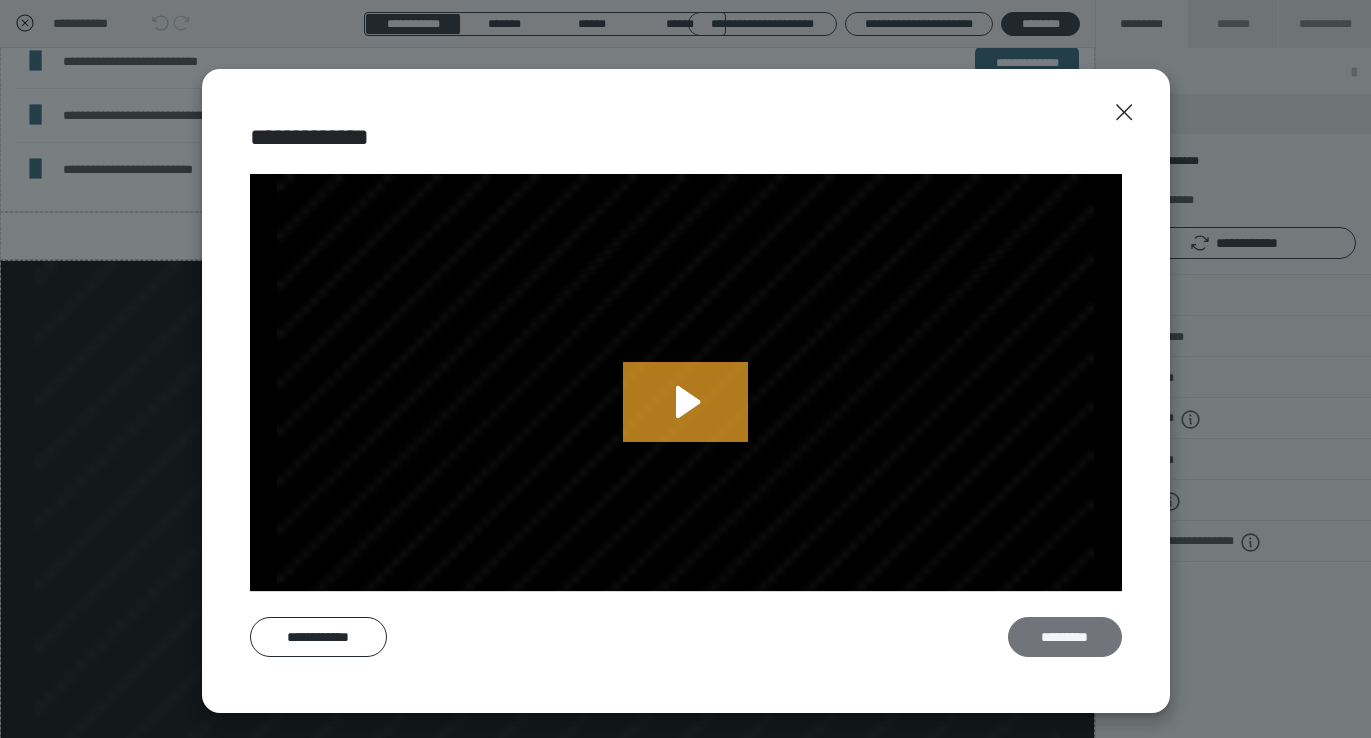 click on "*********" at bounding box center [1065, 637] 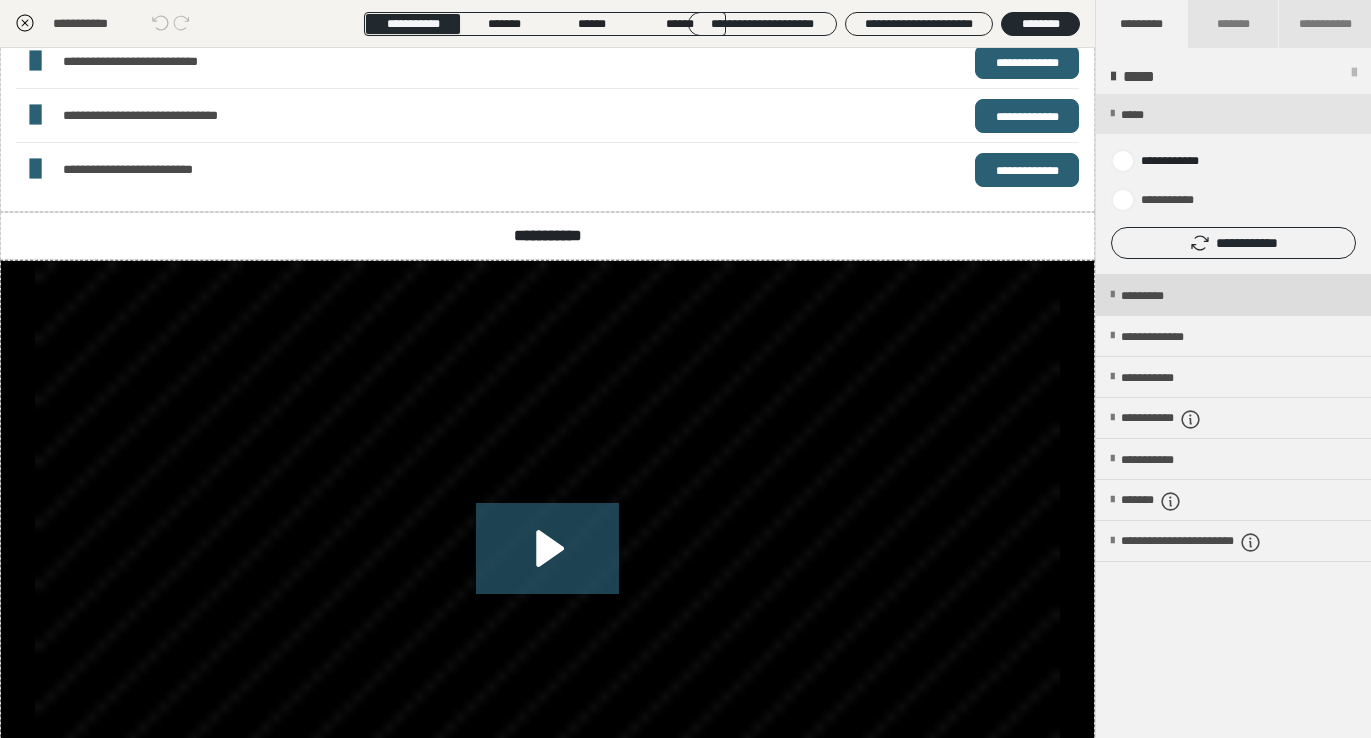 click on "*********" at bounding box center [1159, 296] 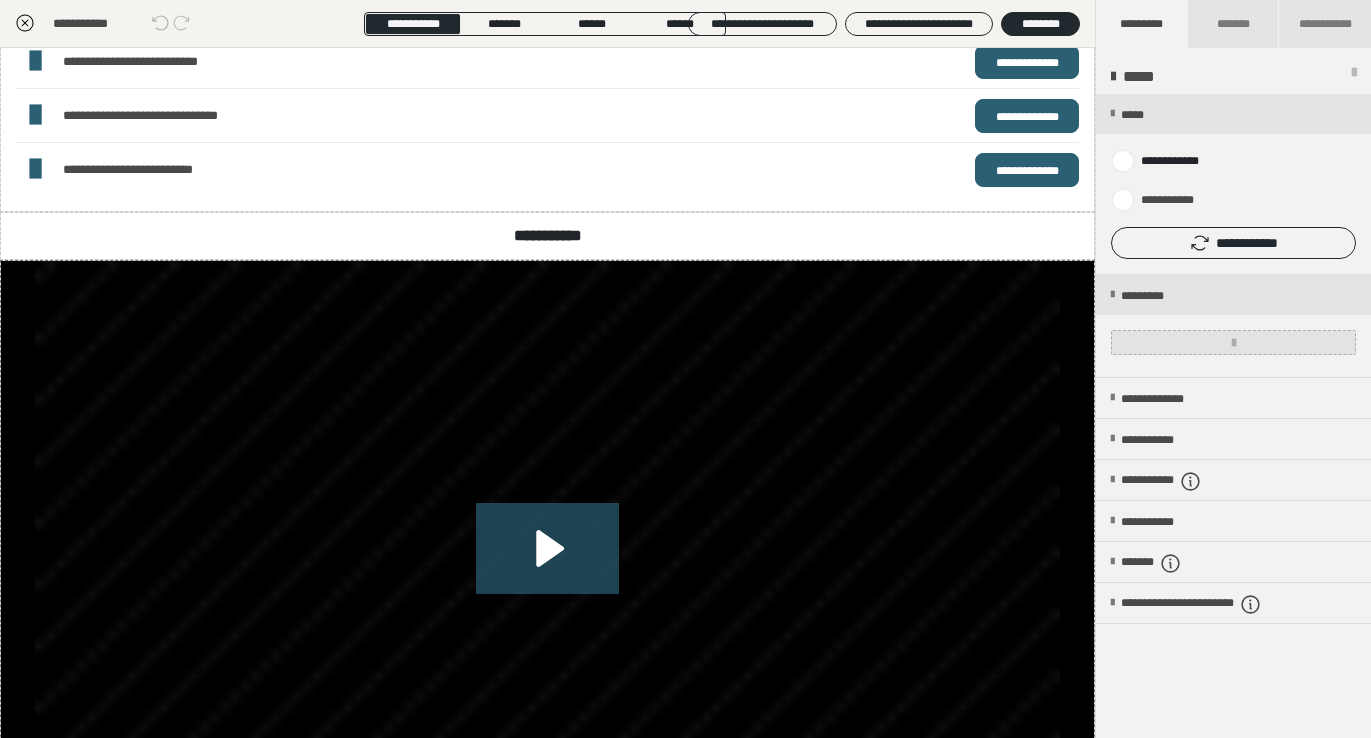 click at bounding box center (1233, 342) 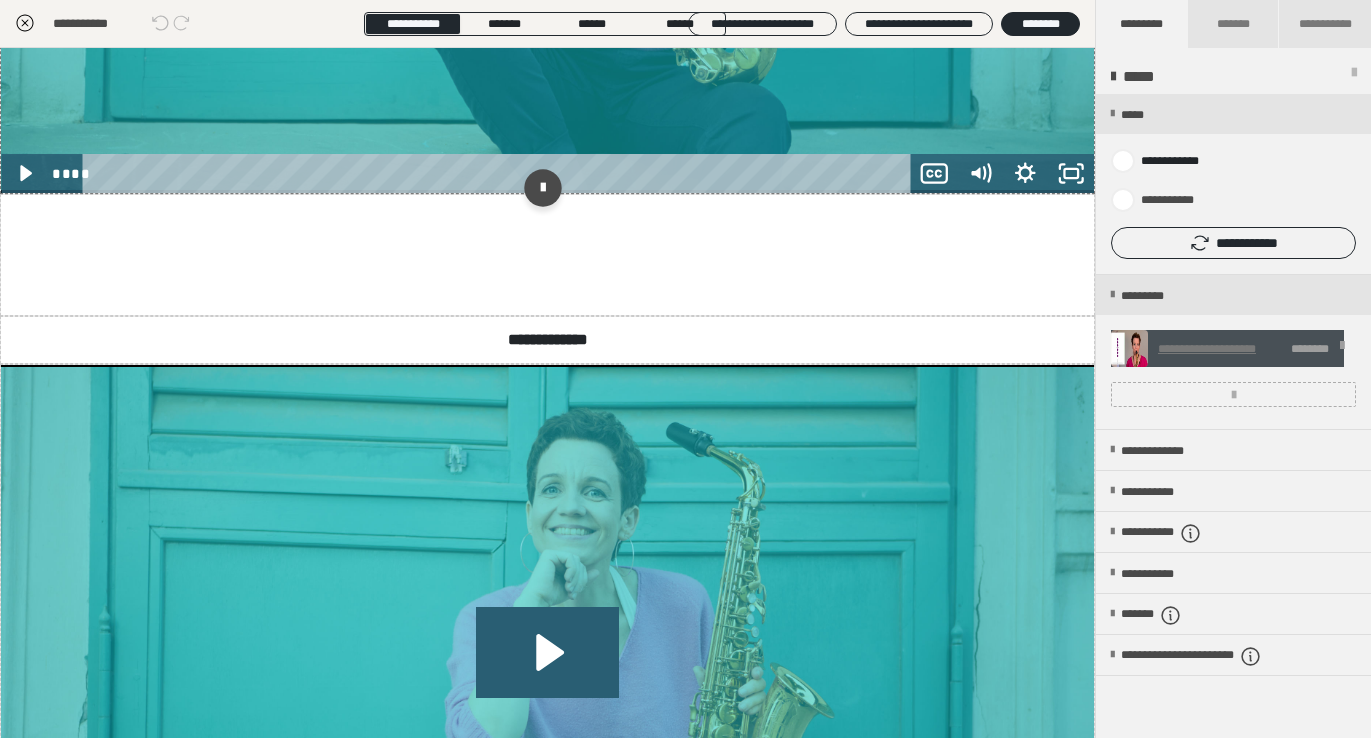 scroll, scrollTop: 1631, scrollLeft: 0, axis: vertical 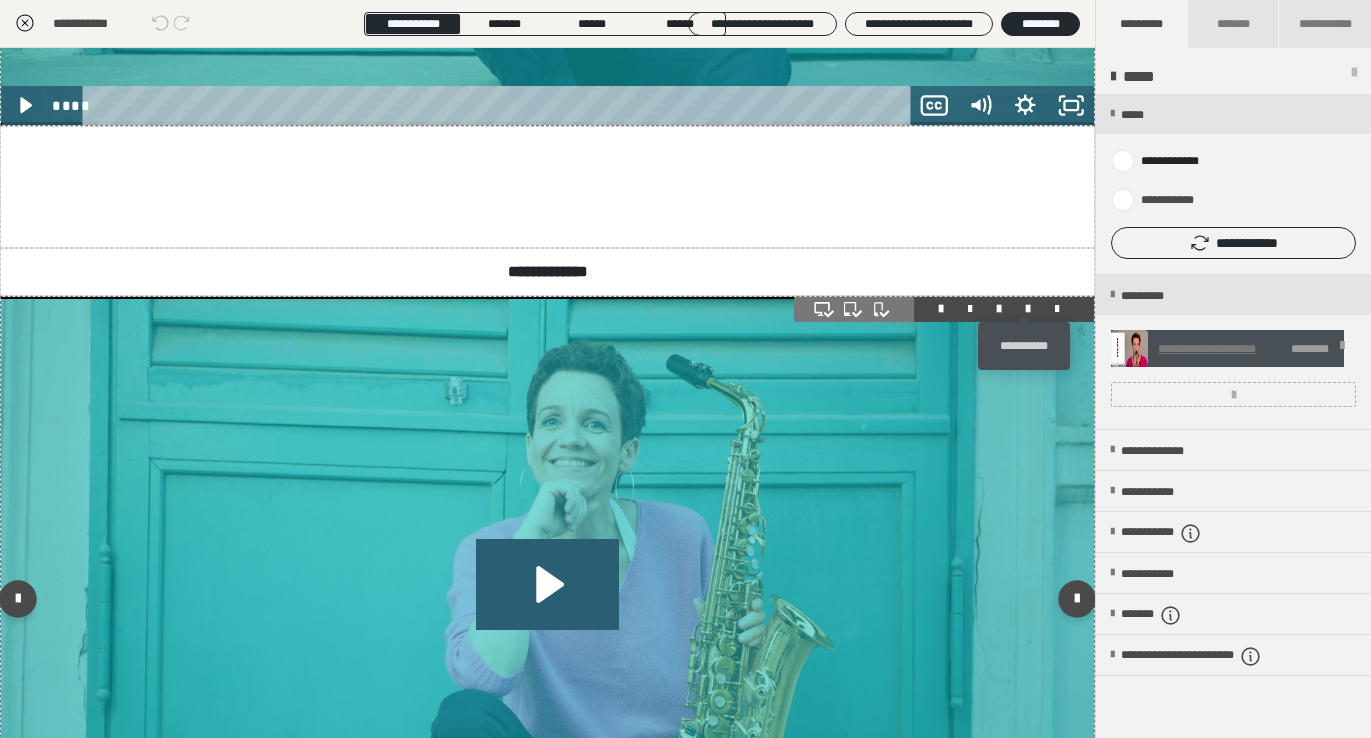 click at bounding box center (1028, 309) 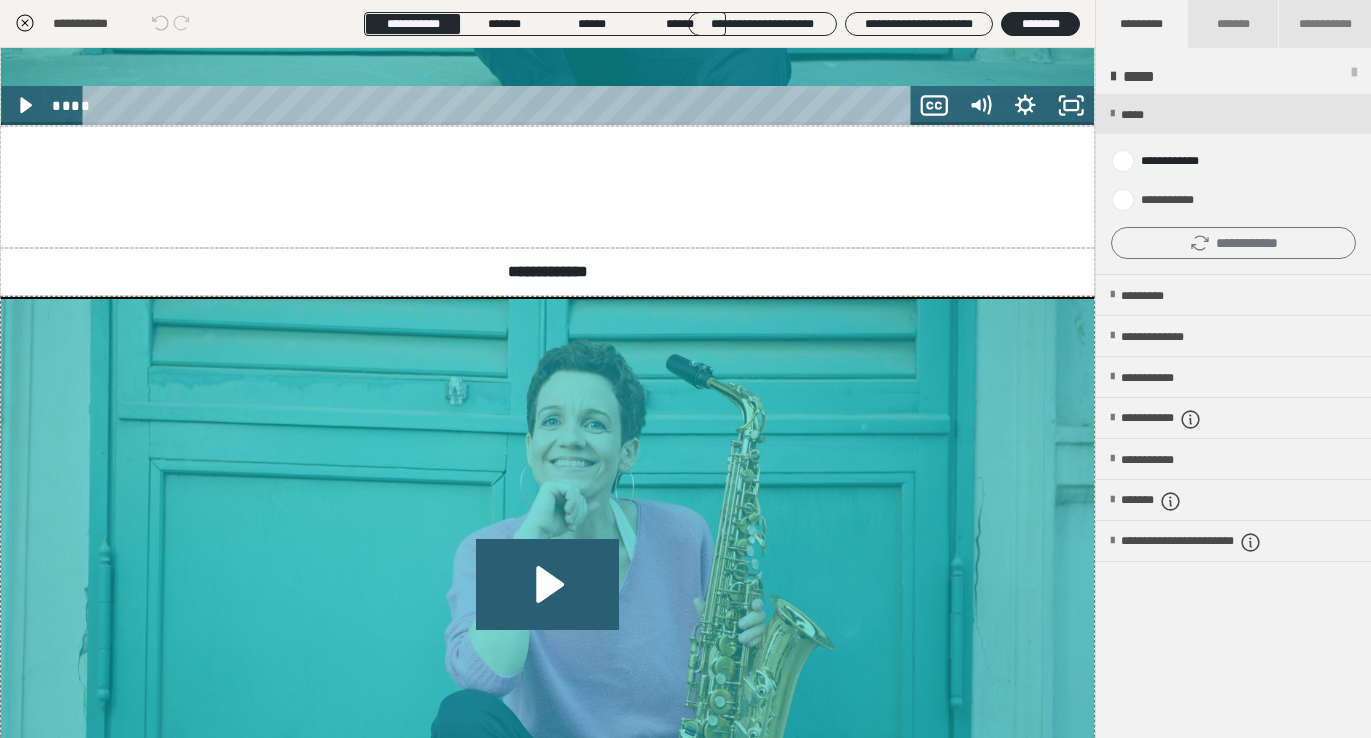 click 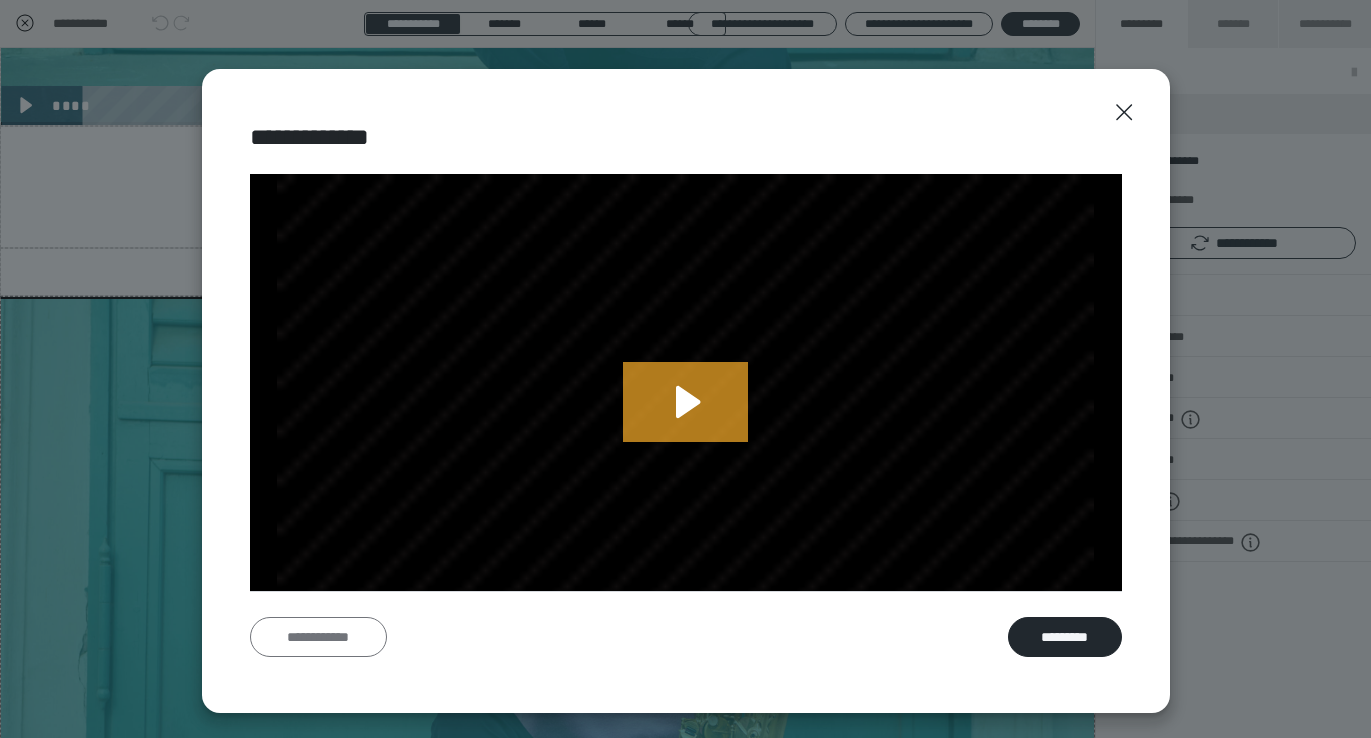click on "**********" at bounding box center [318, 637] 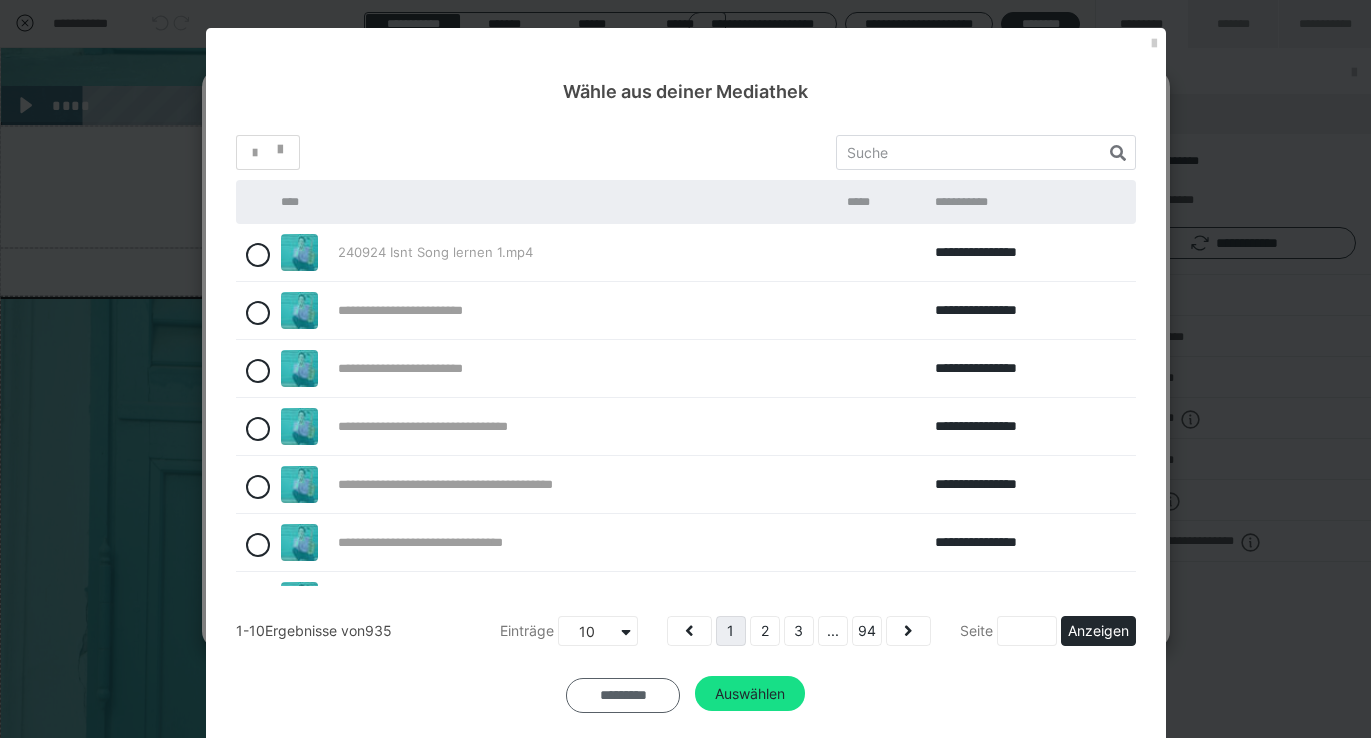 click on "*********" at bounding box center (623, 696) 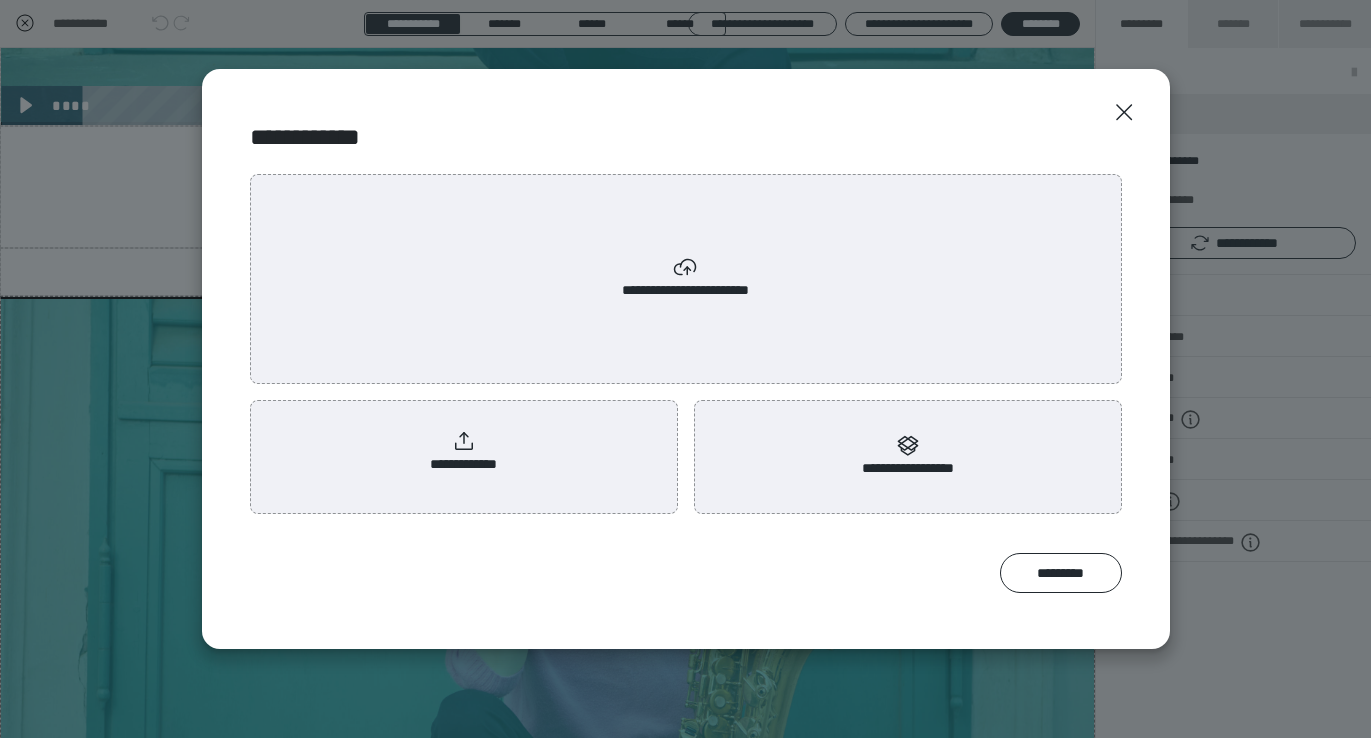 click 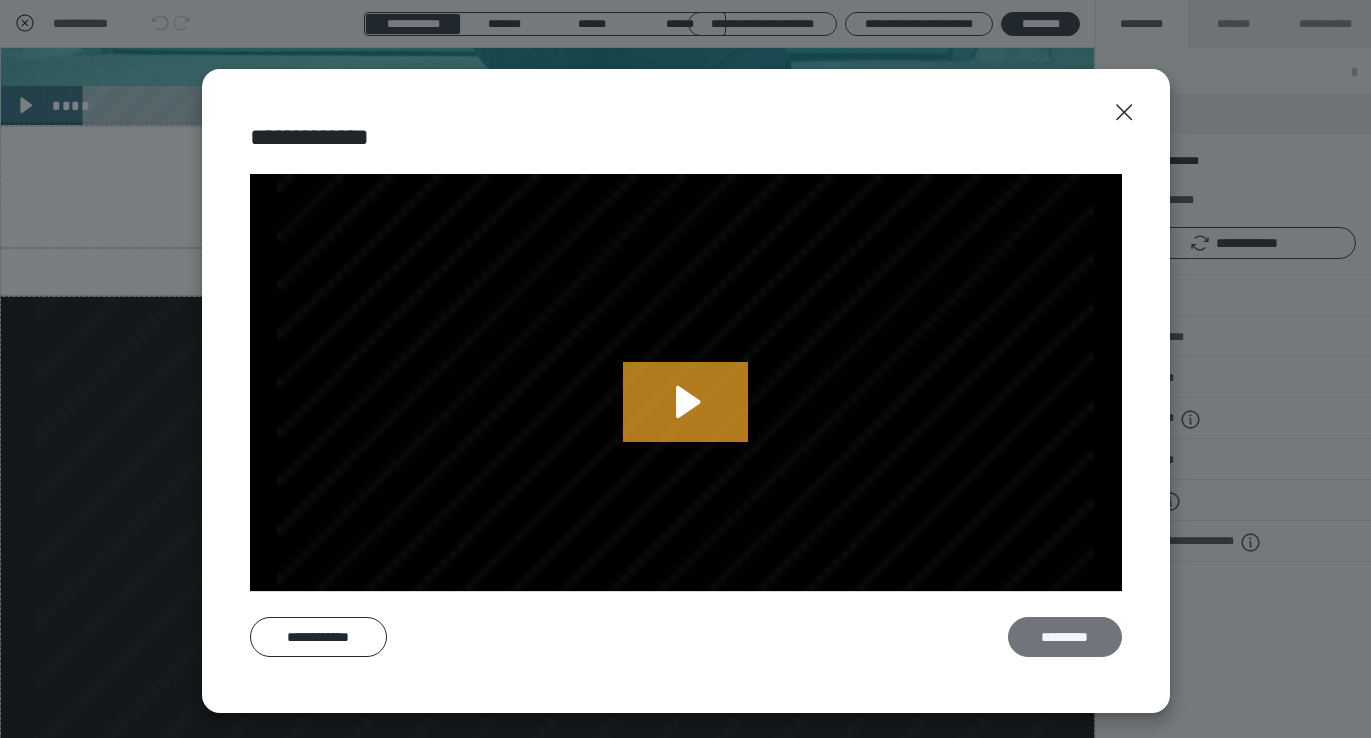 click on "*********" at bounding box center [1065, 637] 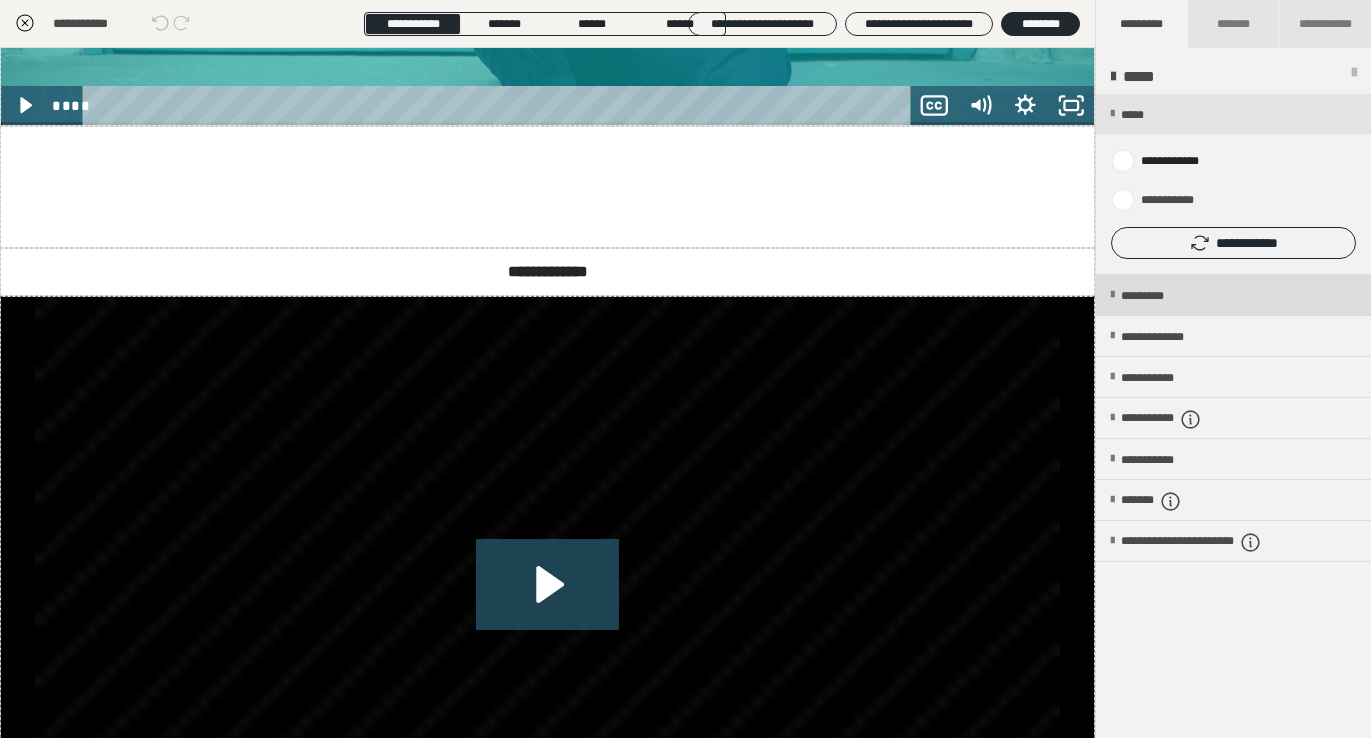 click on "*********" at bounding box center (1159, 296) 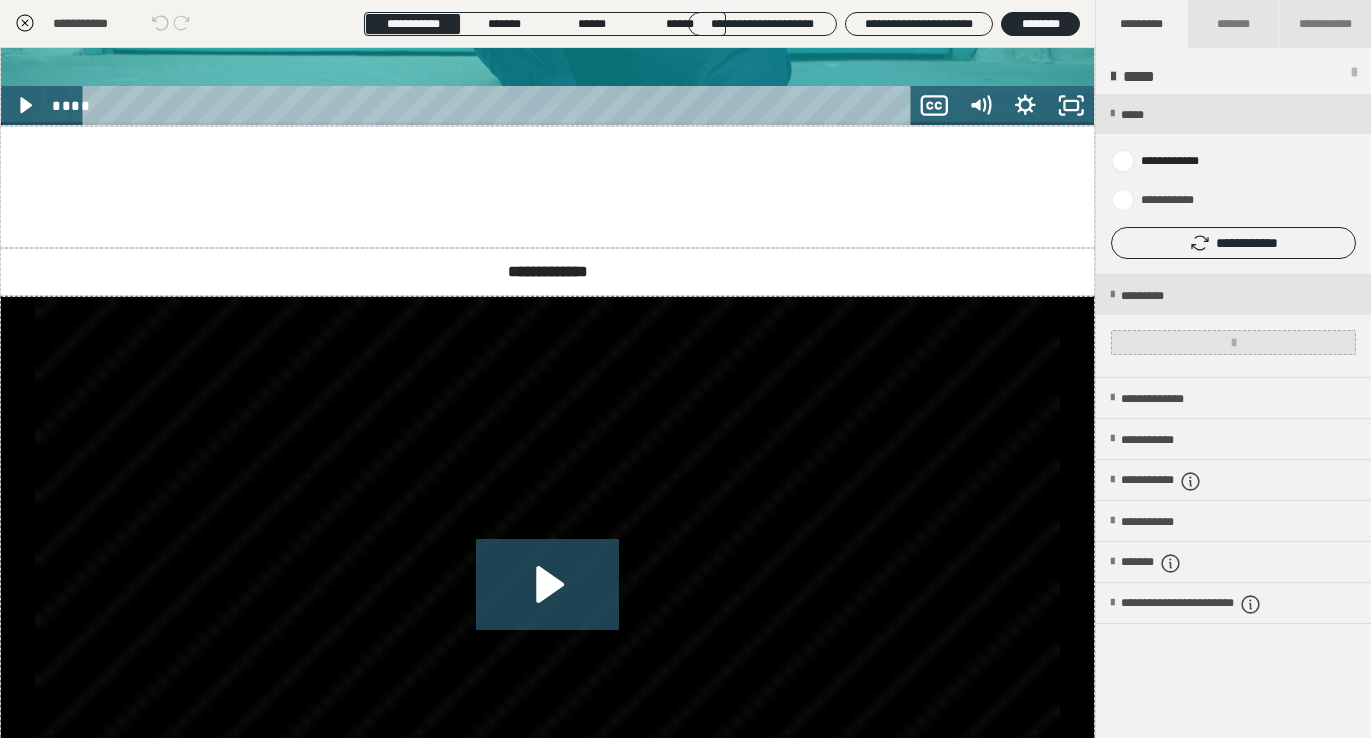 click at bounding box center [1233, 342] 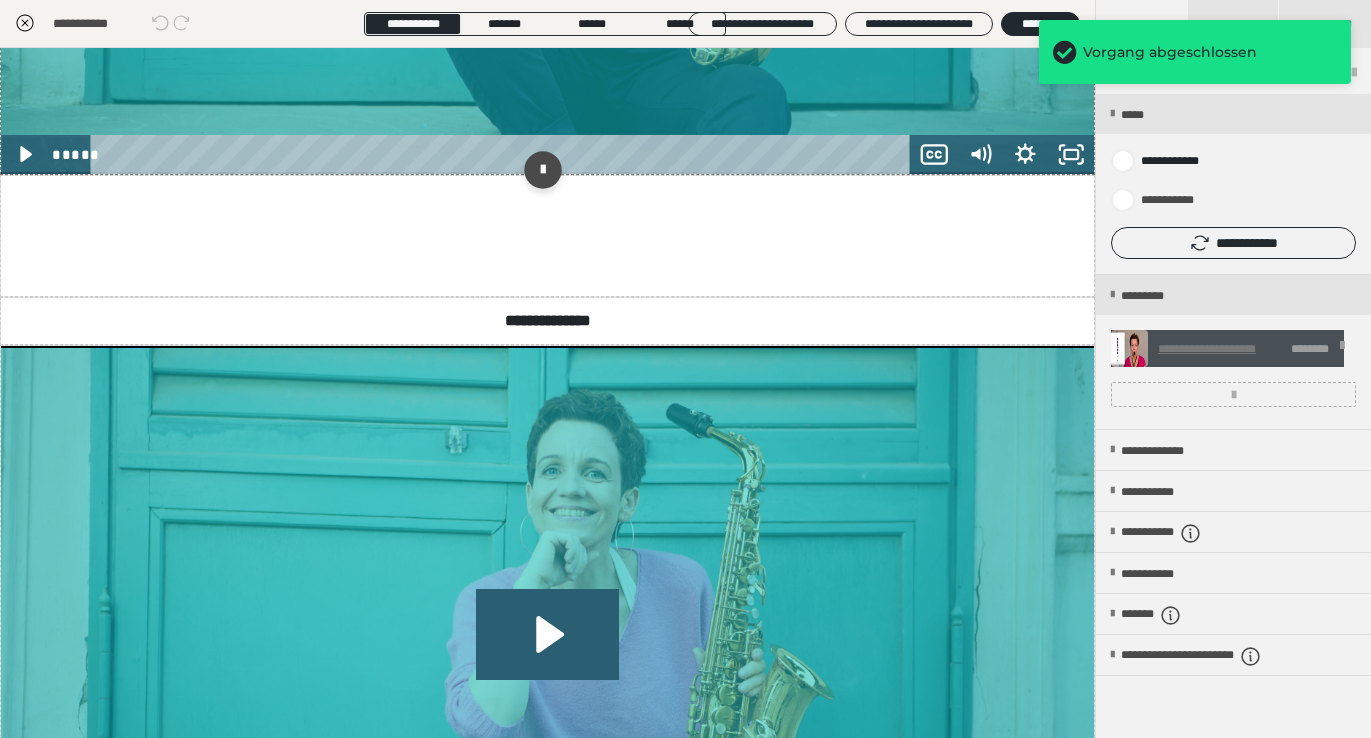 scroll, scrollTop: 2370, scrollLeft: 0, axis: vertical 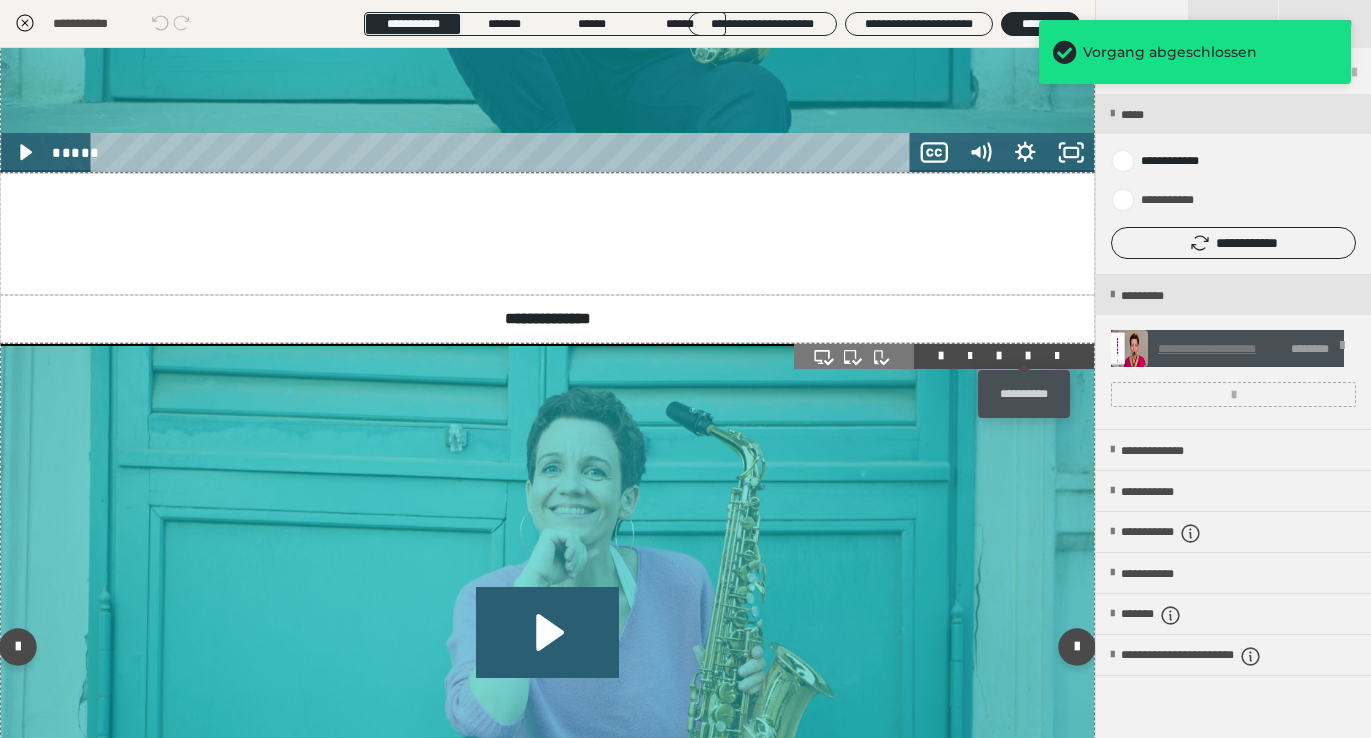 click at bounding box center [1028, 356] 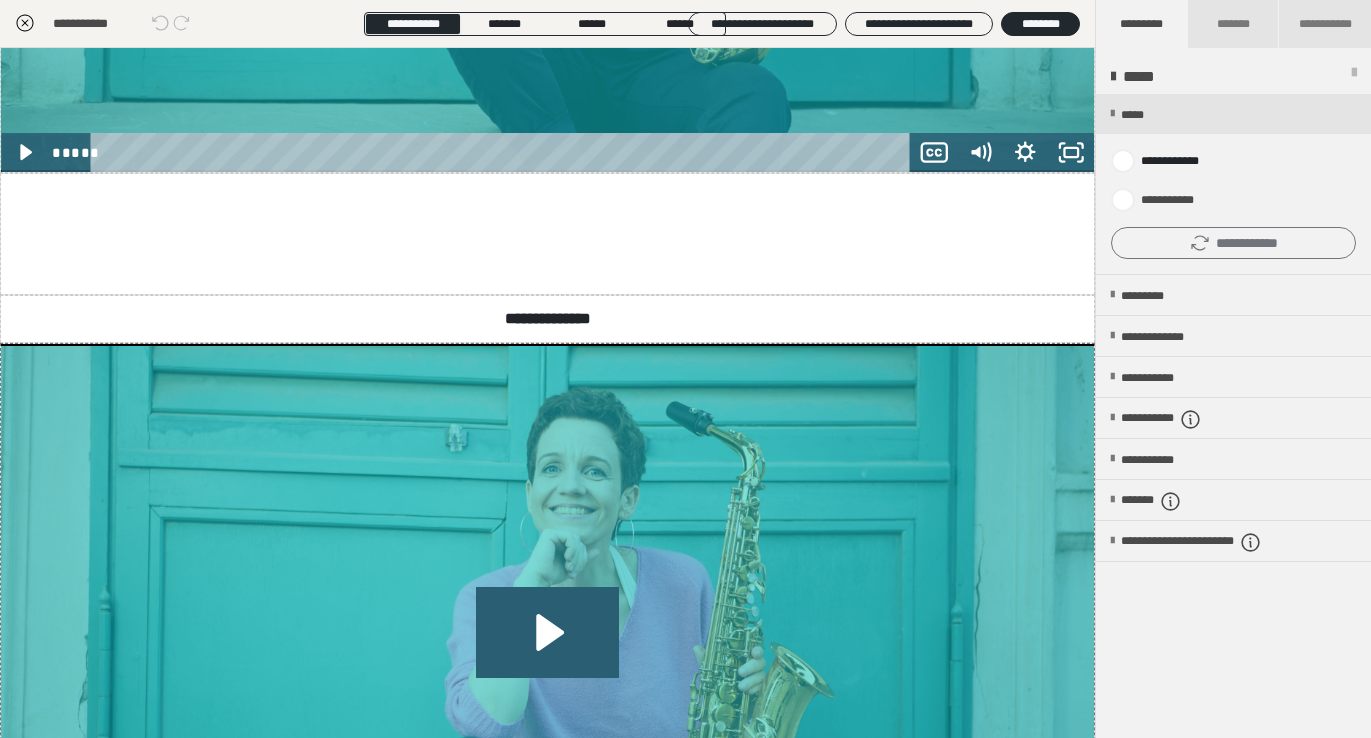click on "**********" at bounding box center (1233, 243) 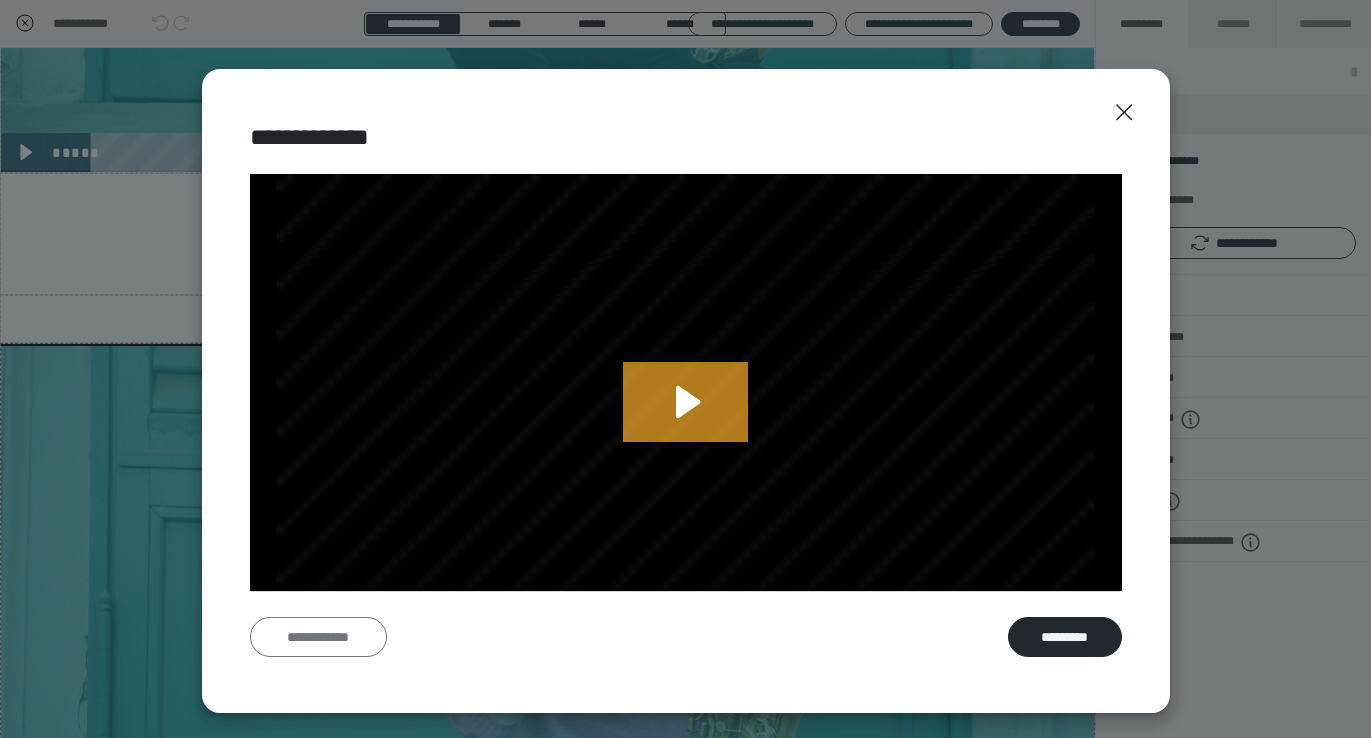 click on "**********" at bounding box center (318, 637) 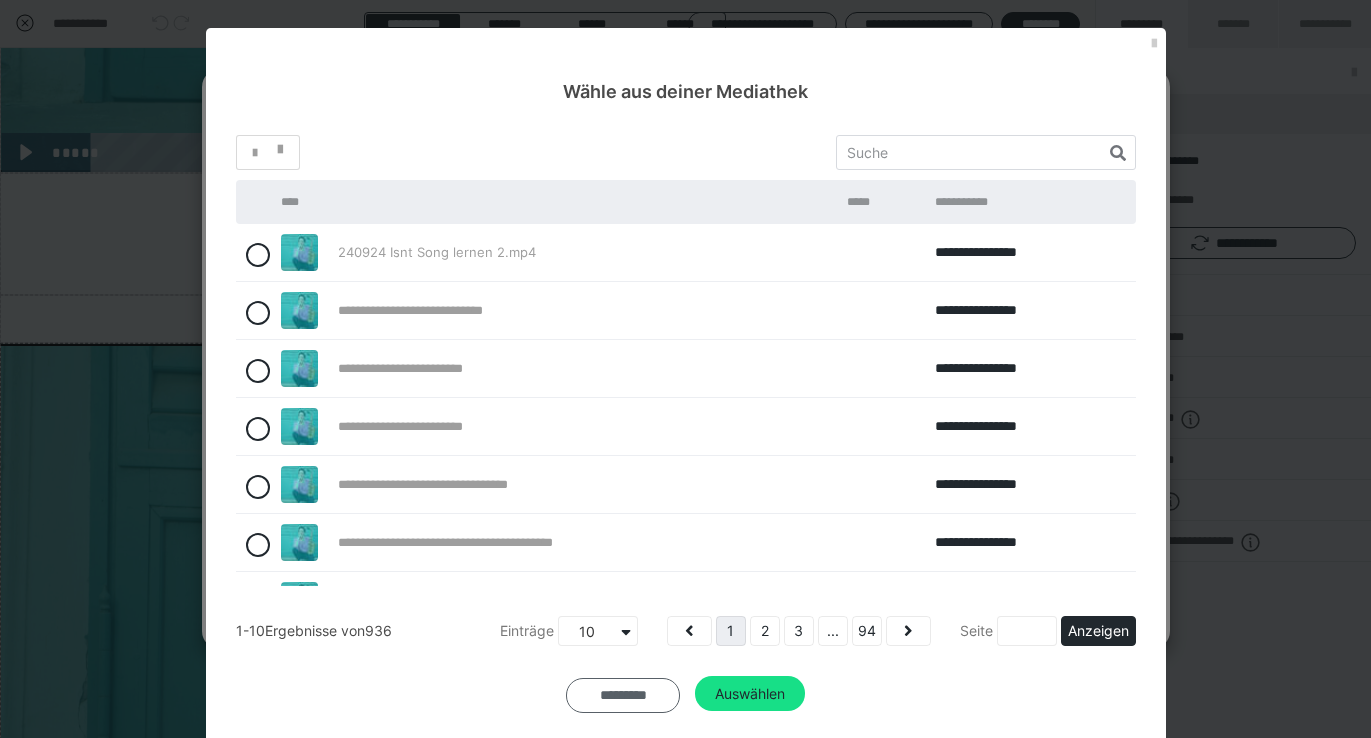 click on "*********" at bounding box center [623, 696] 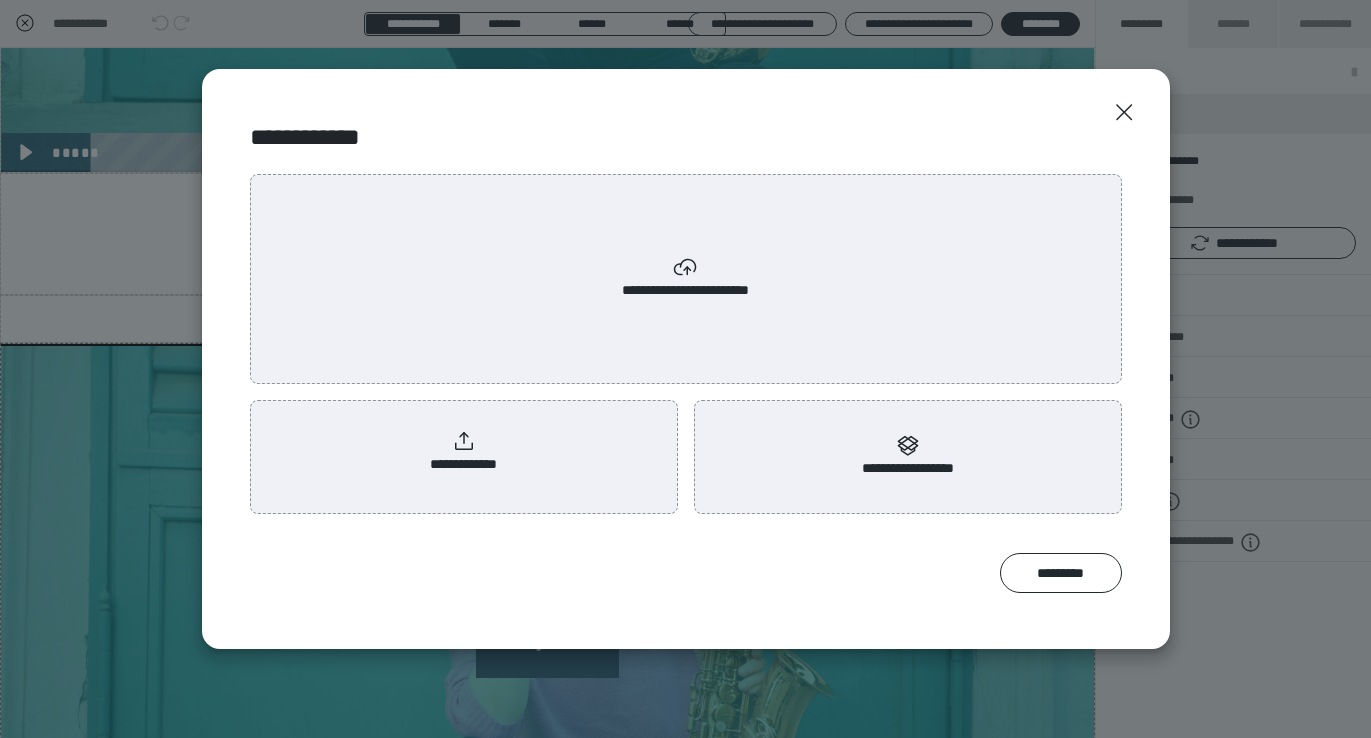 click 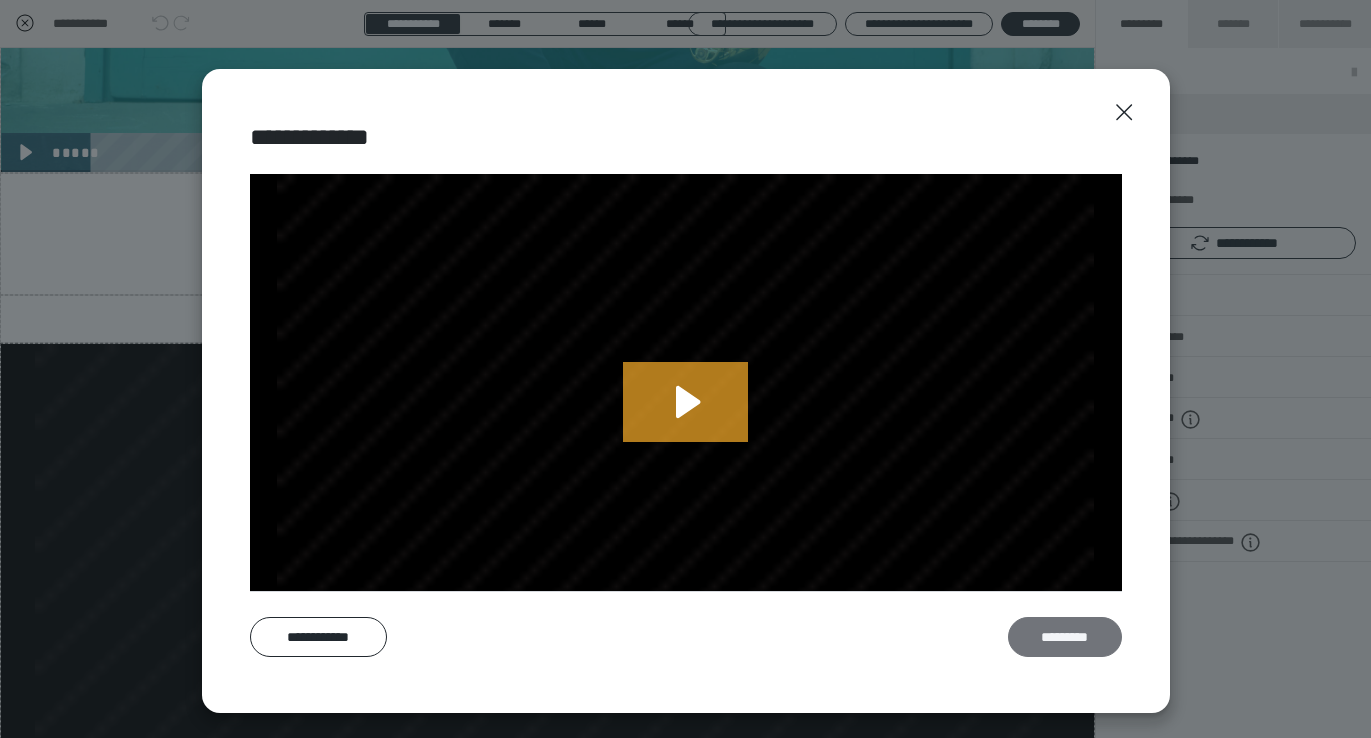 click on "*********" at bounding box center [1065, 637] 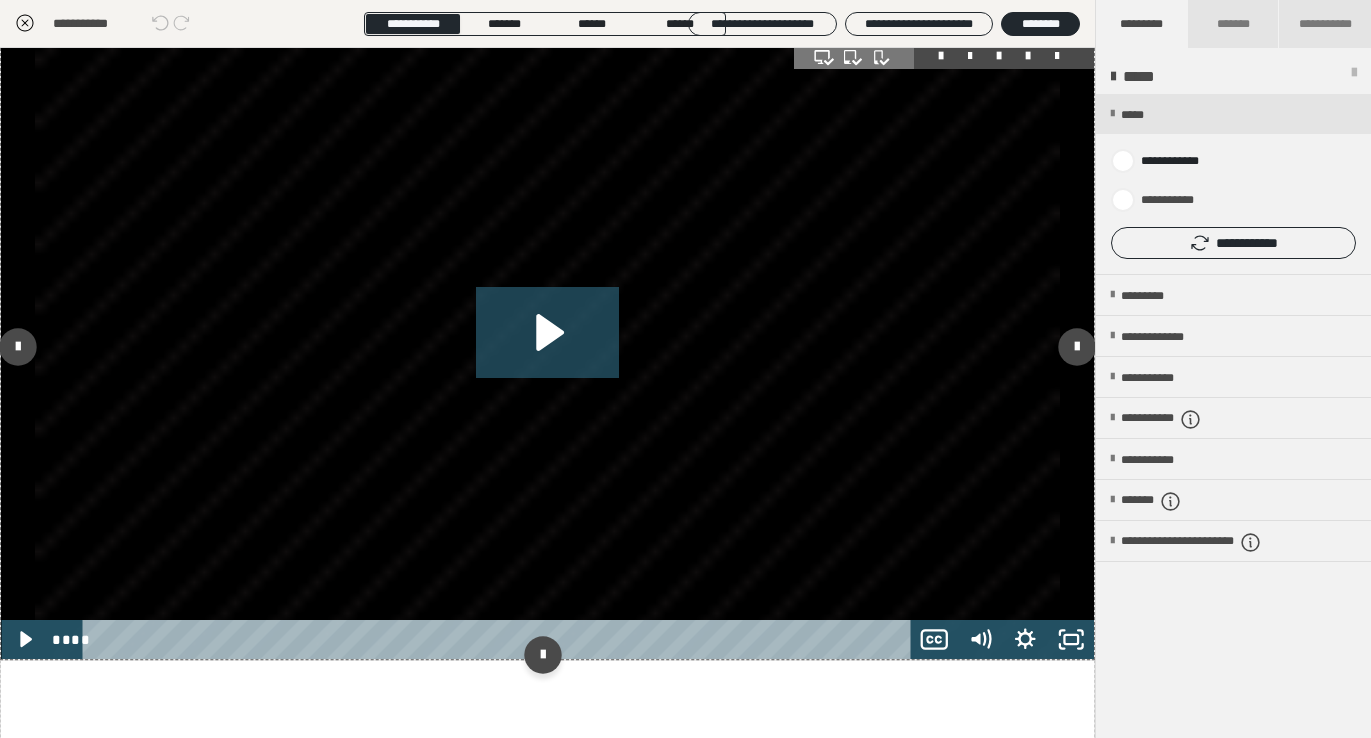 scroll, scrollTop: 2668, scrollLeft: 0, axis: vertical 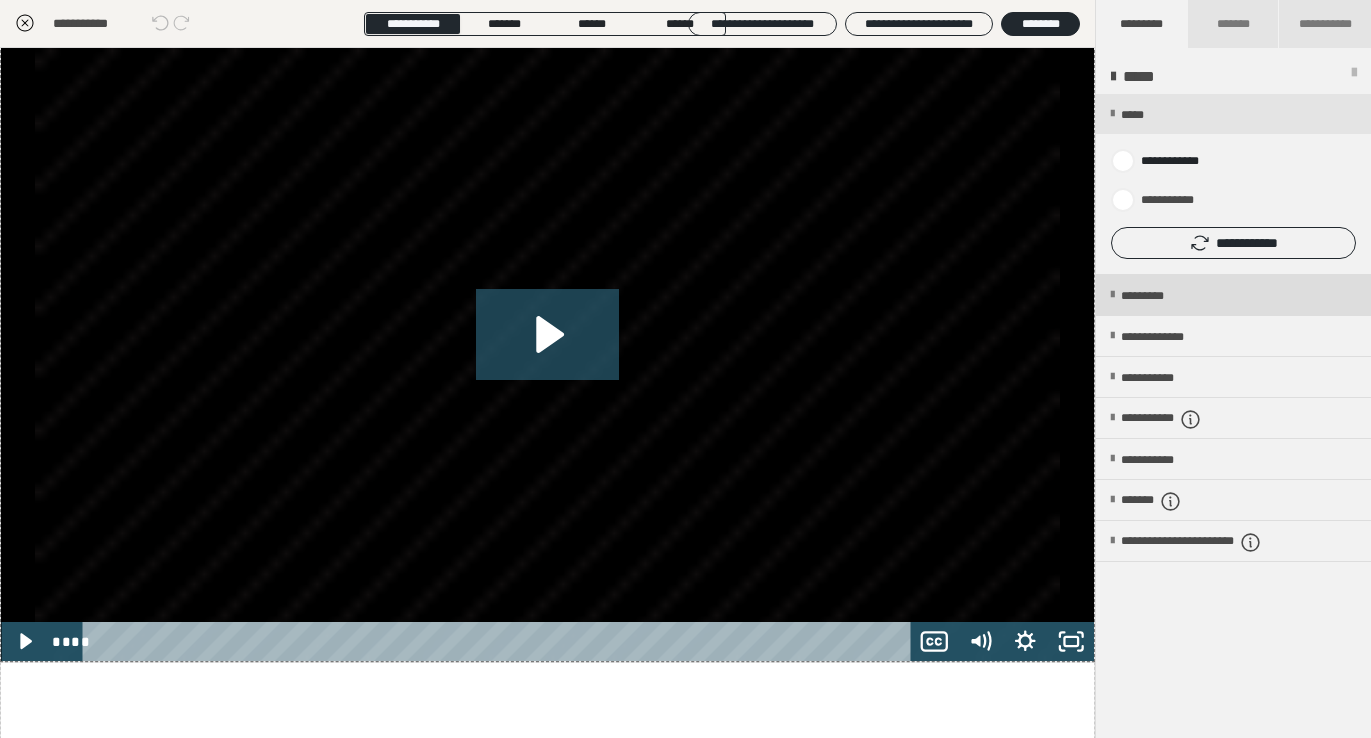 click on "*********" at bounding box center (1159, 296) 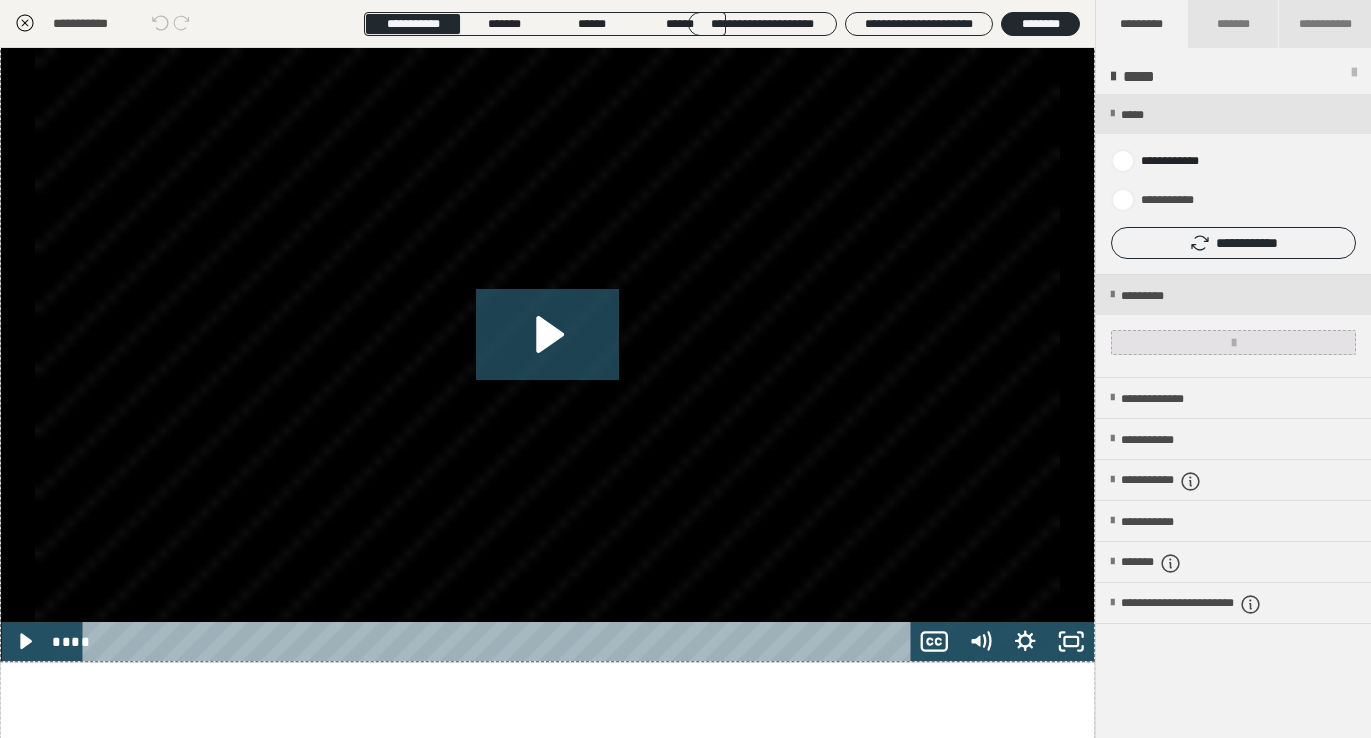 click at bounding box center [1233, 342] 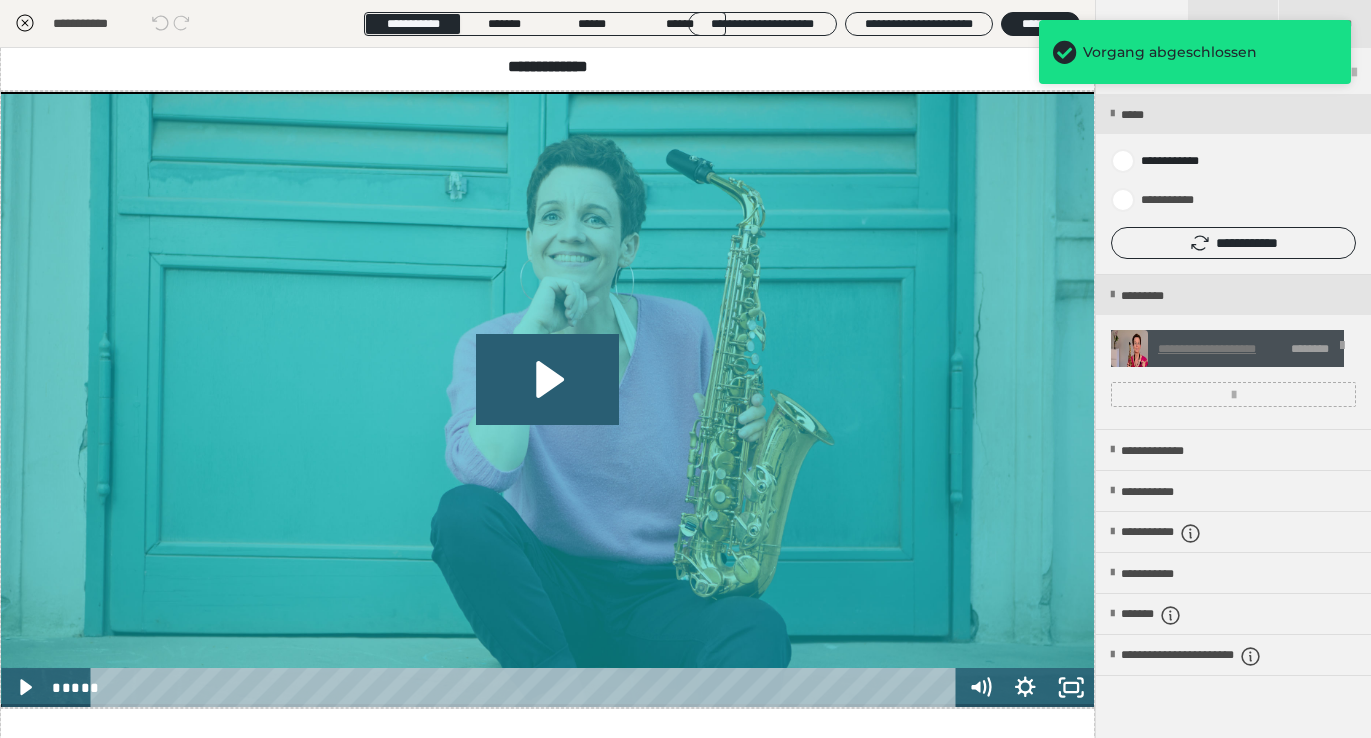 scroll, scrollTop: 3367, scrollLeft: 0, axis: vertical 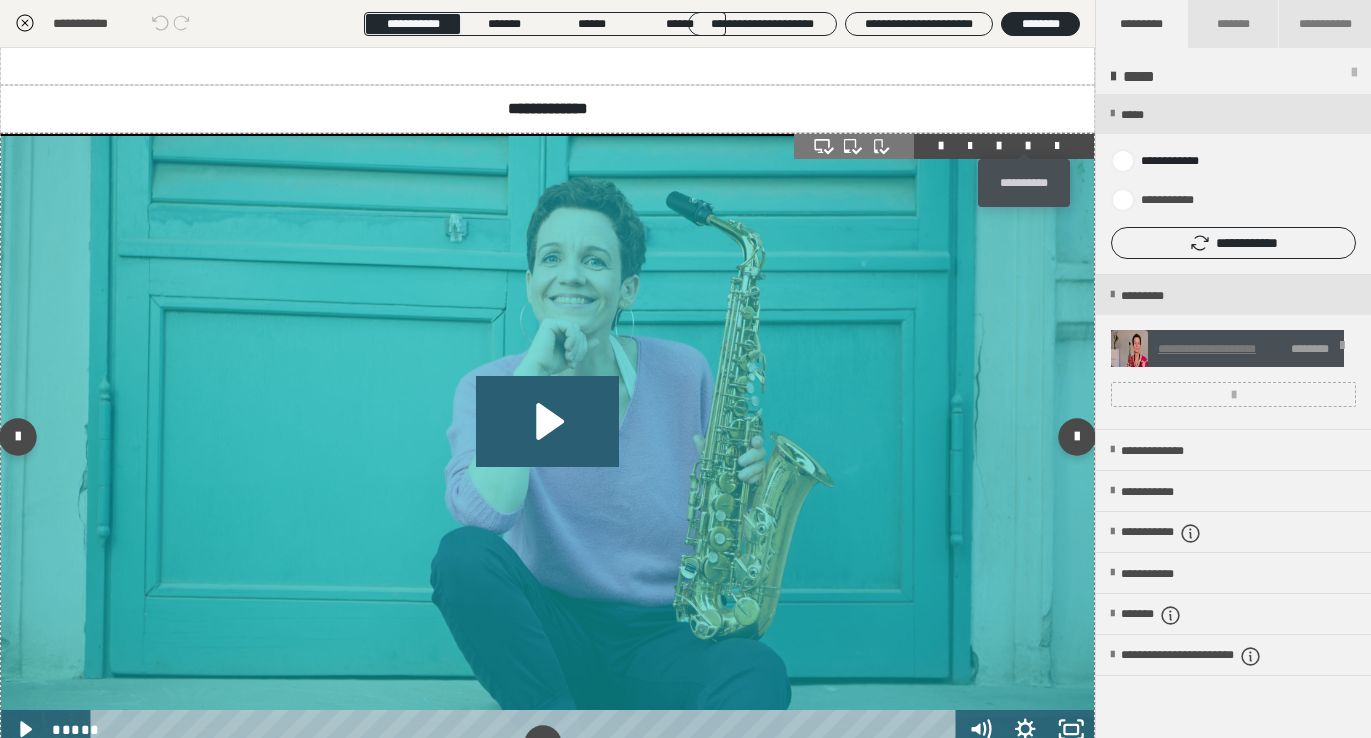 click at bounding box center [1028, 146] 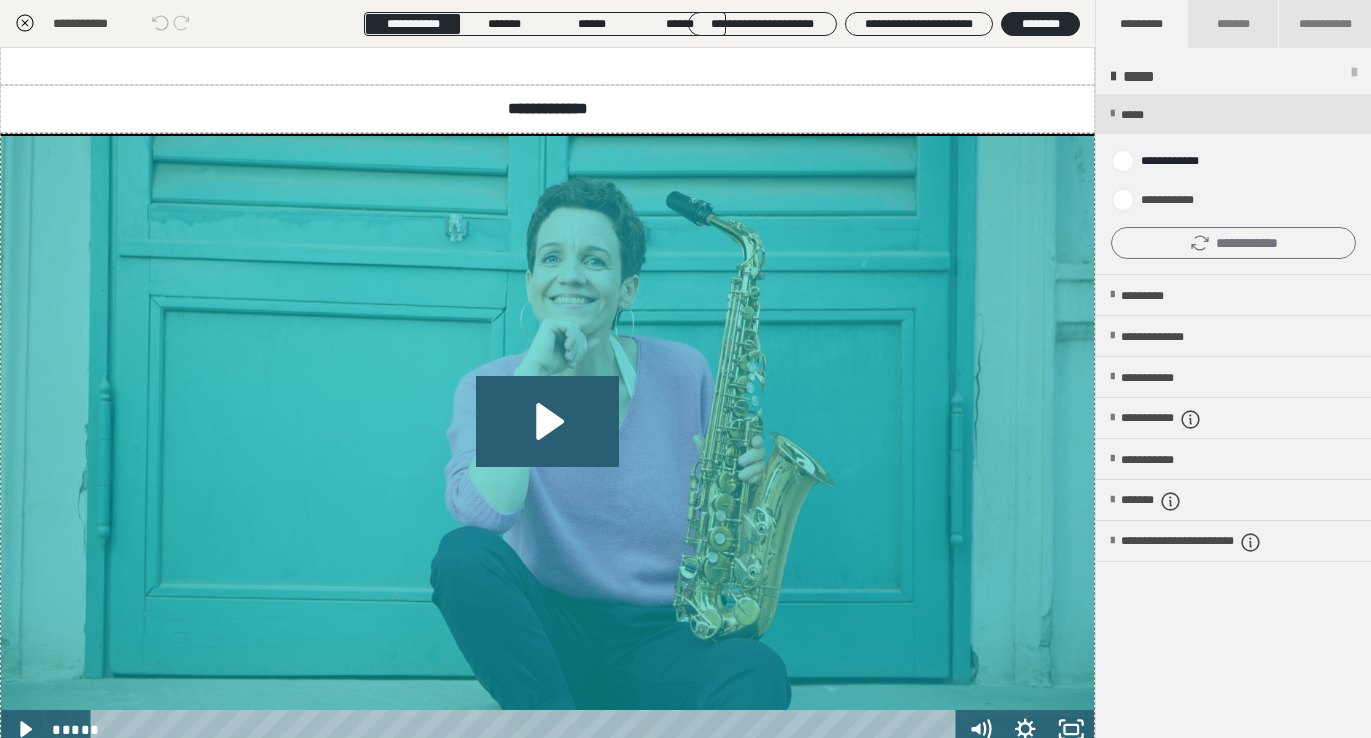 click 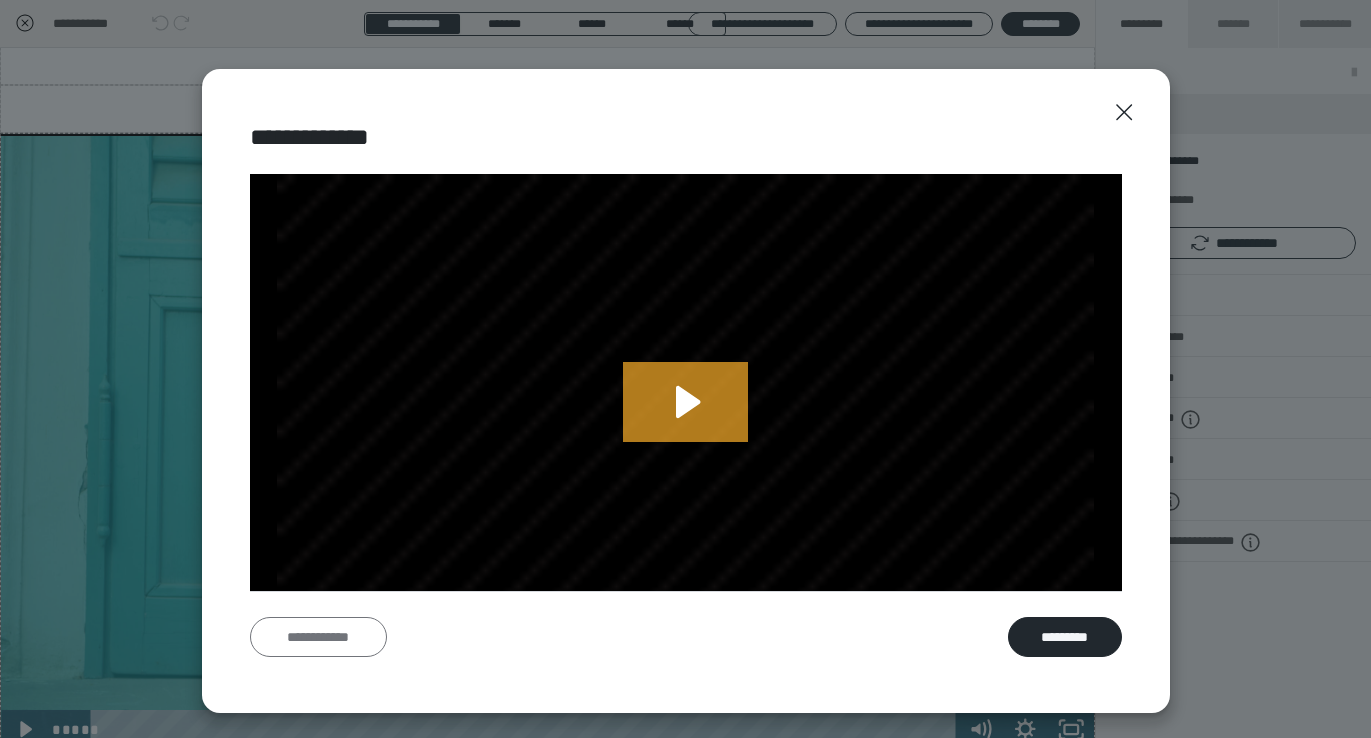 click on "**********" at bounding box center [318, 637] 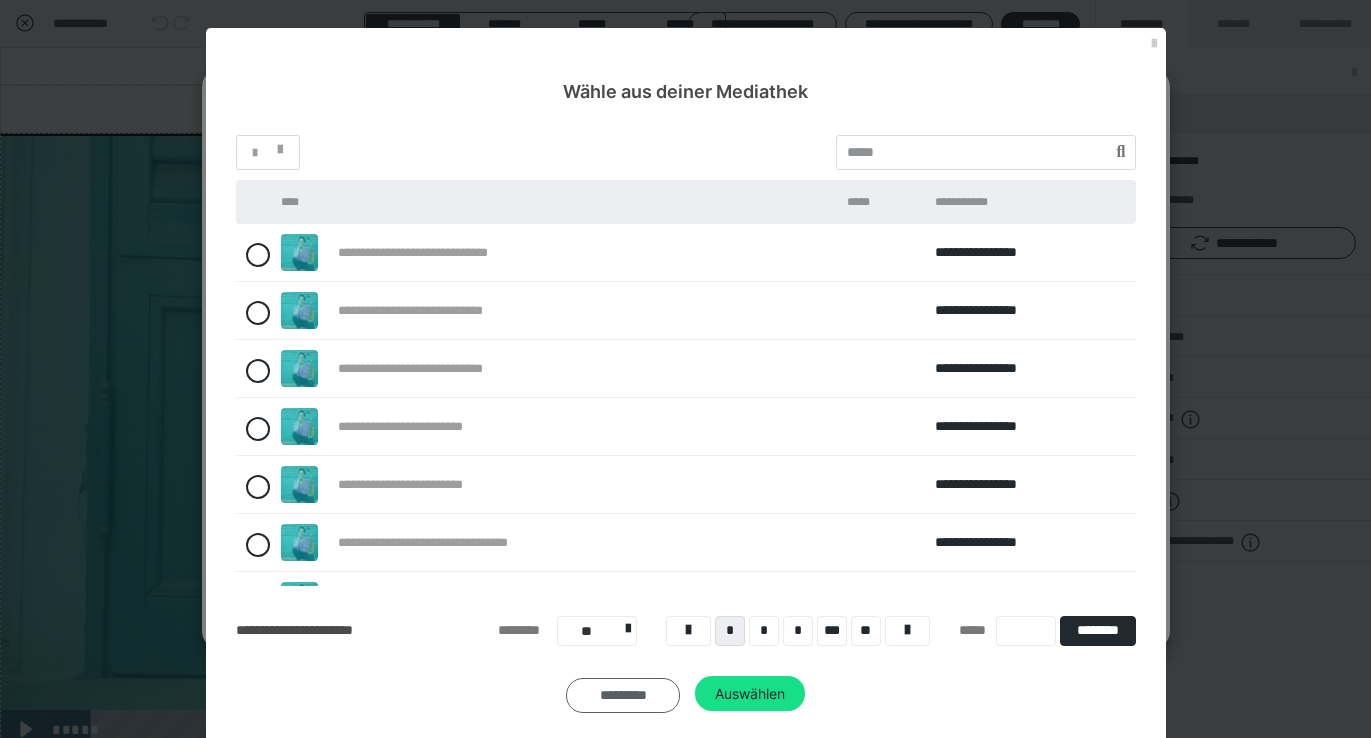 click on "*********" at bounding box center [623, 696] 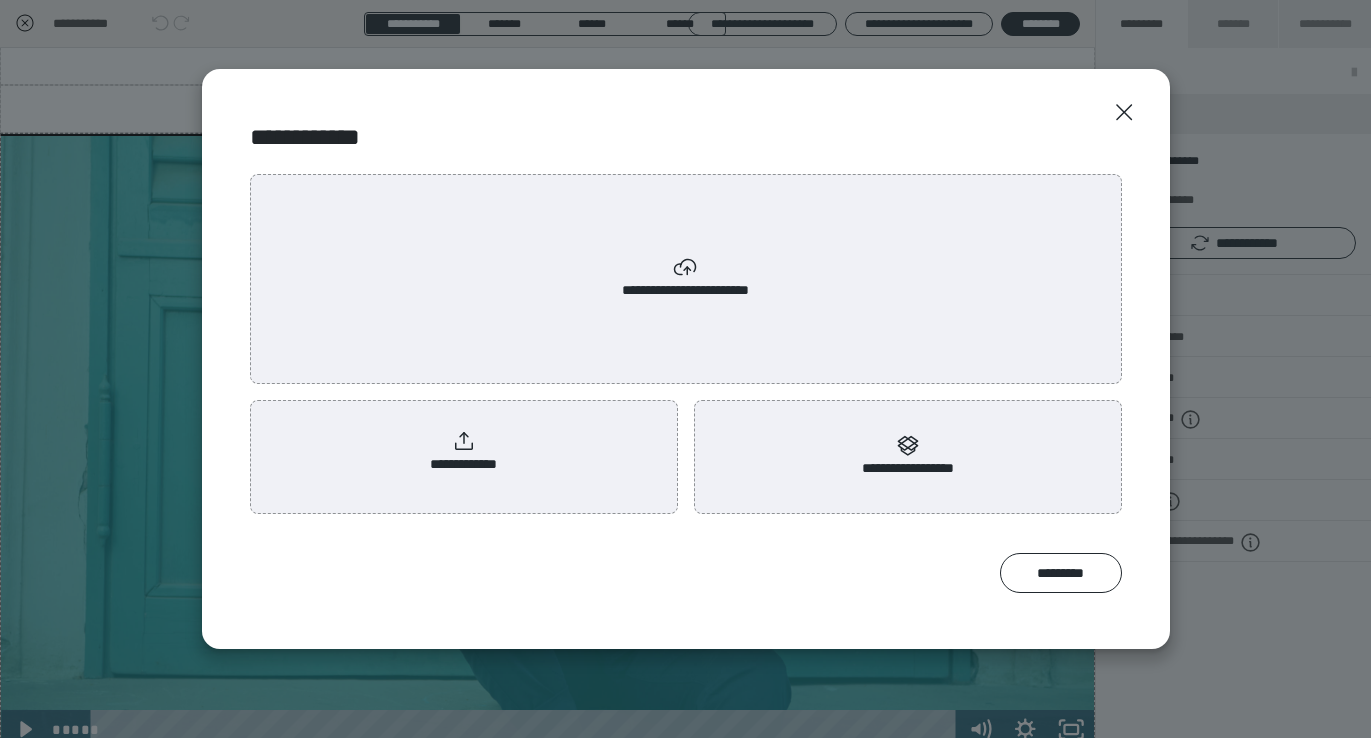 click 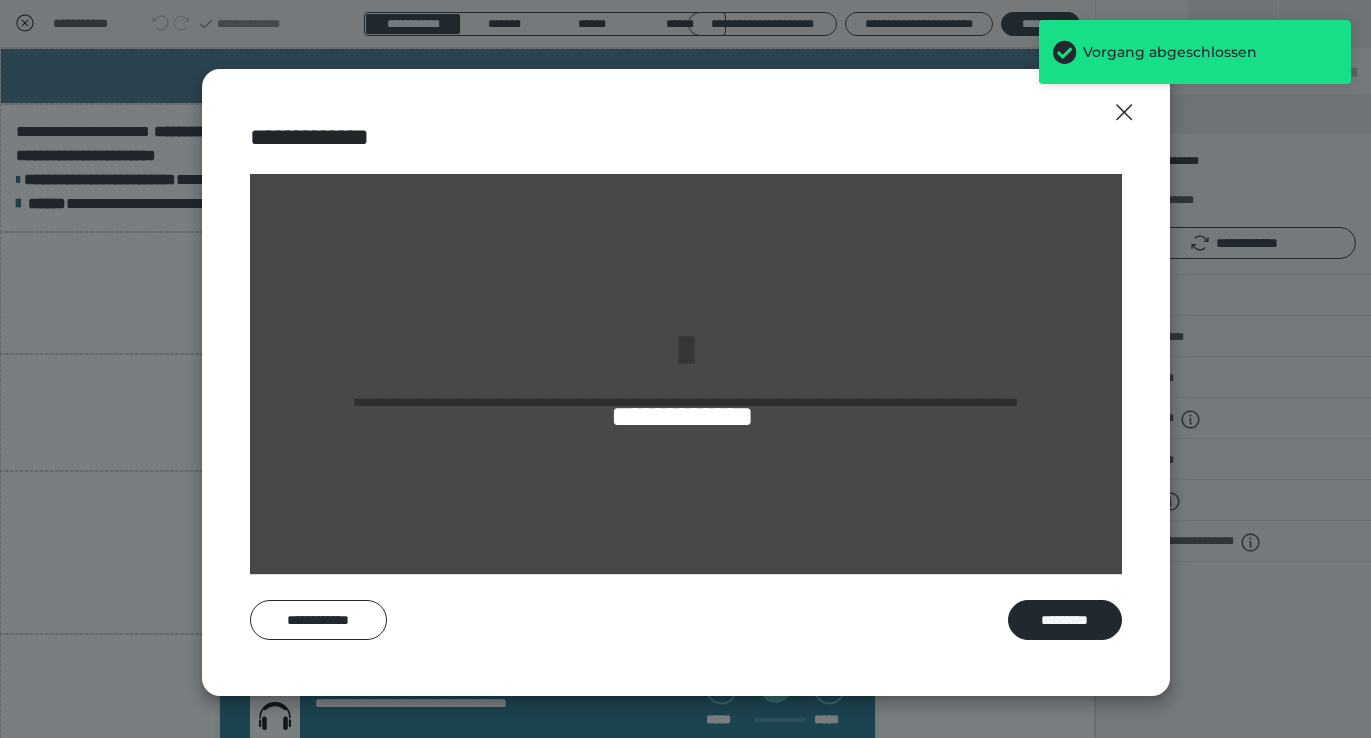 scroll, scrollTop: 0, scrollLeft: 0, axis: both 